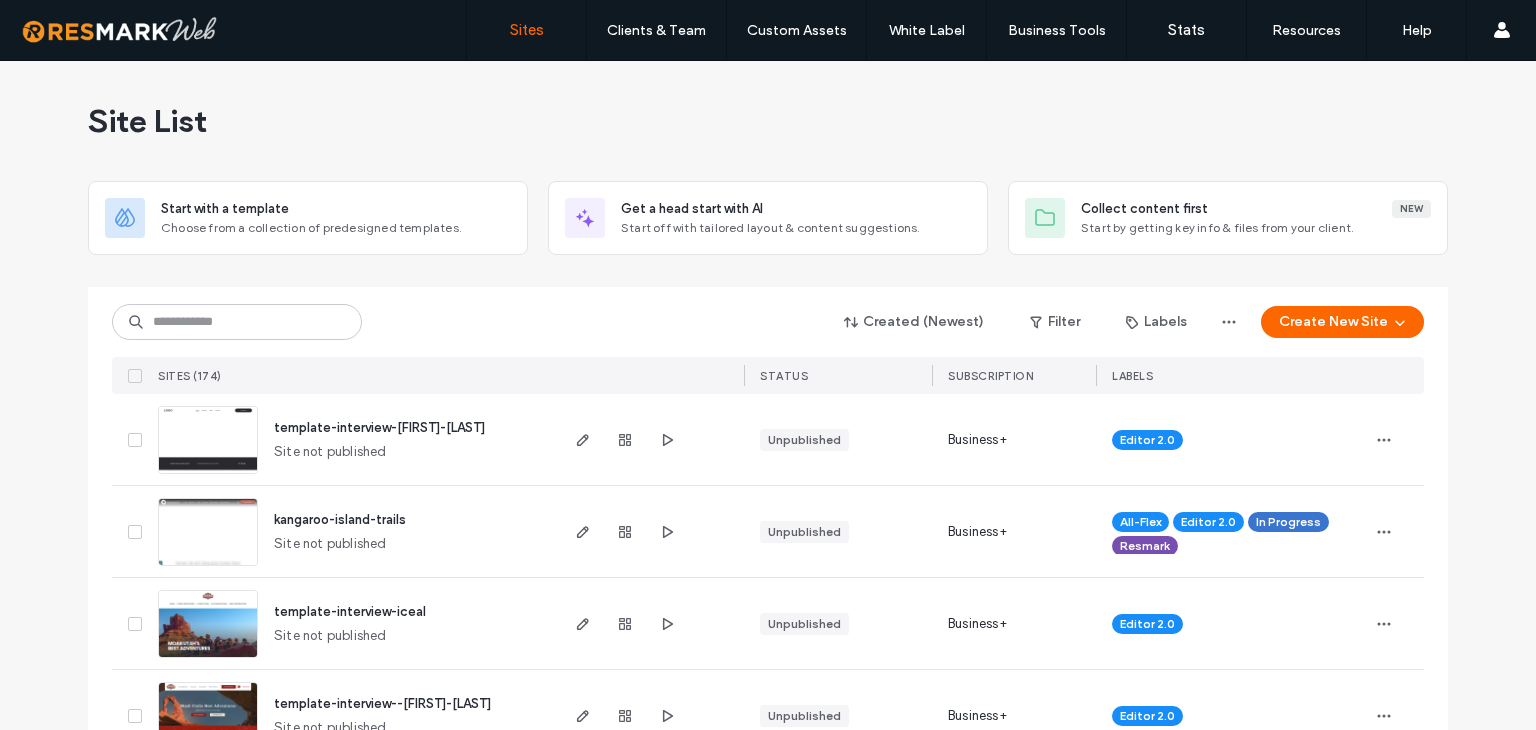 scroll, scrollTop: 0, scrollLeft: 0, axis: both 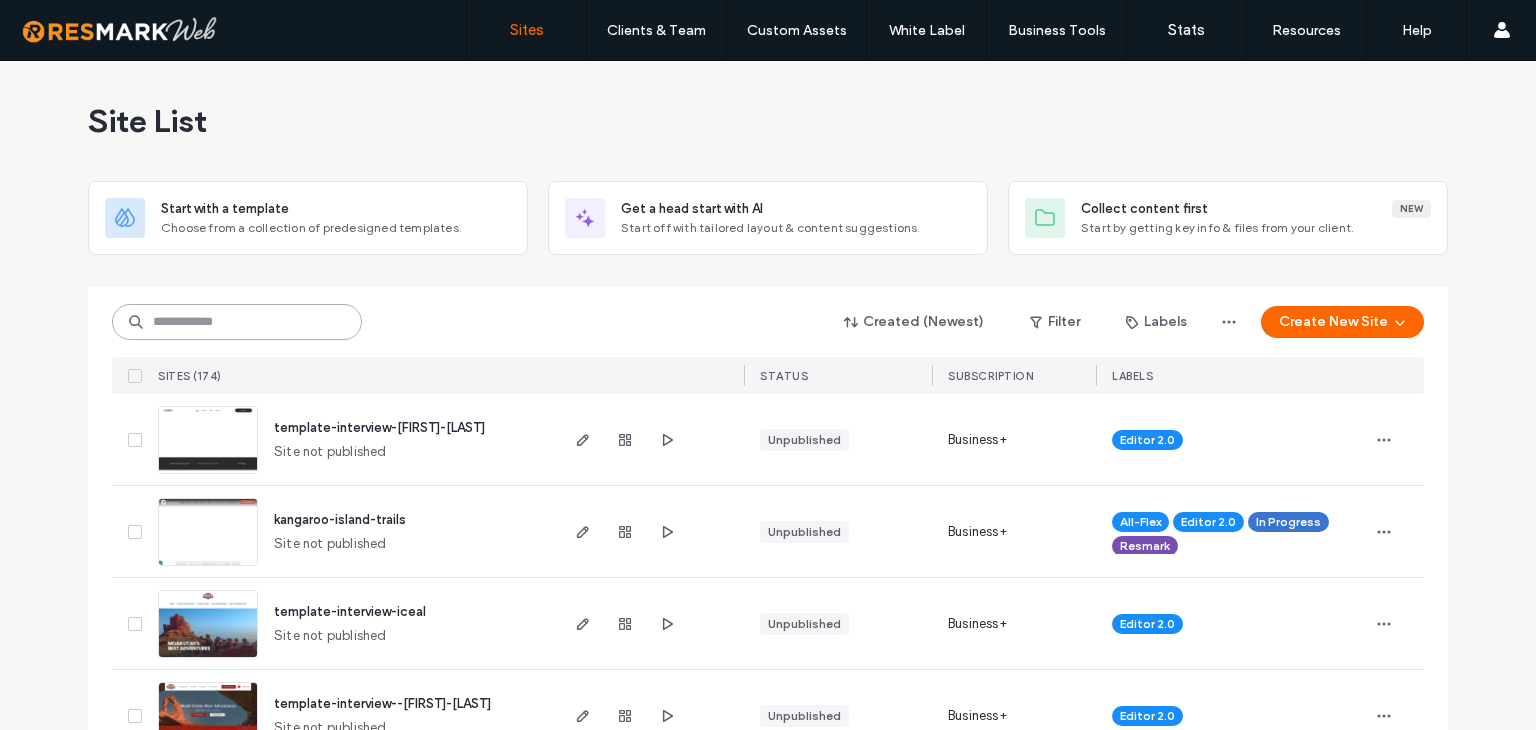 click at bounding box center (237, 322) 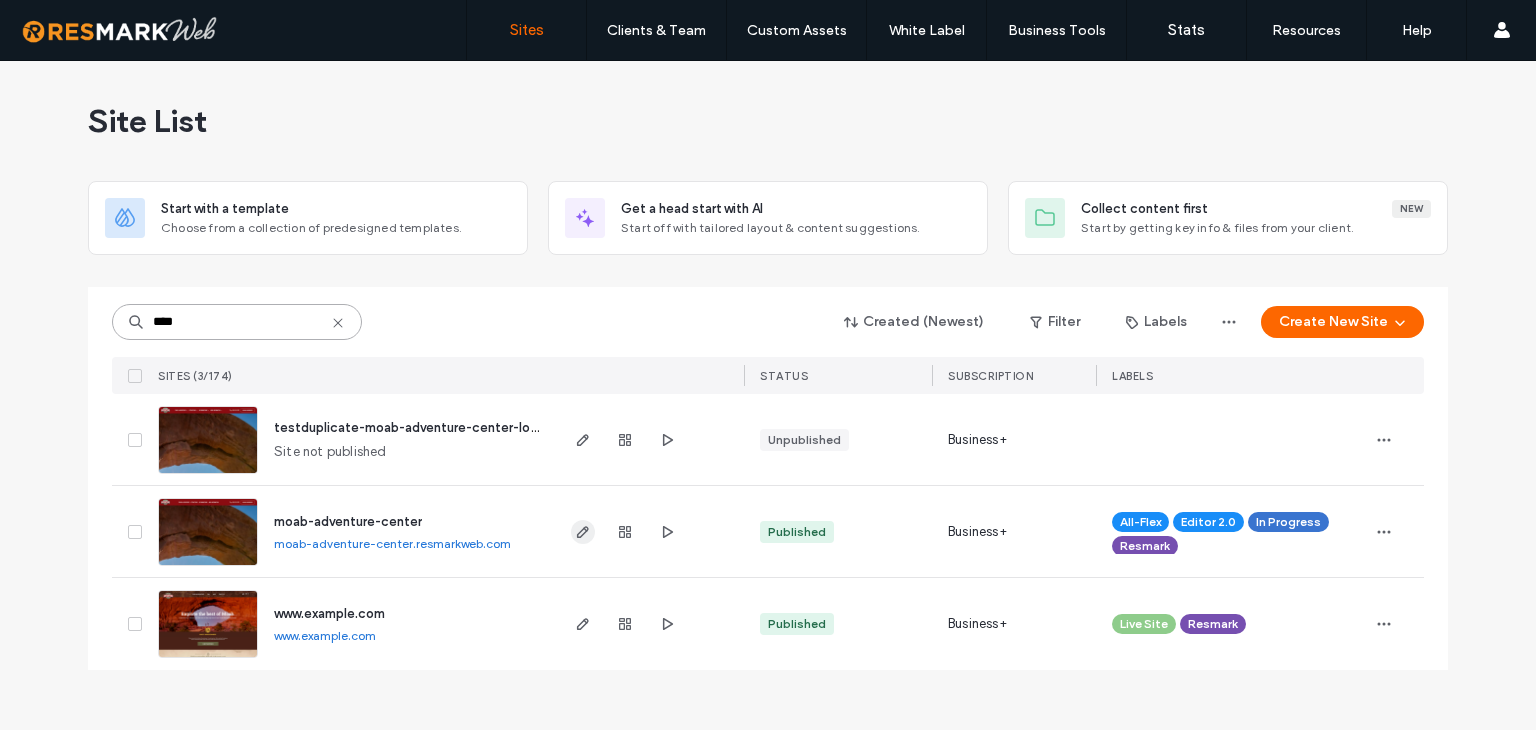 type on "****" 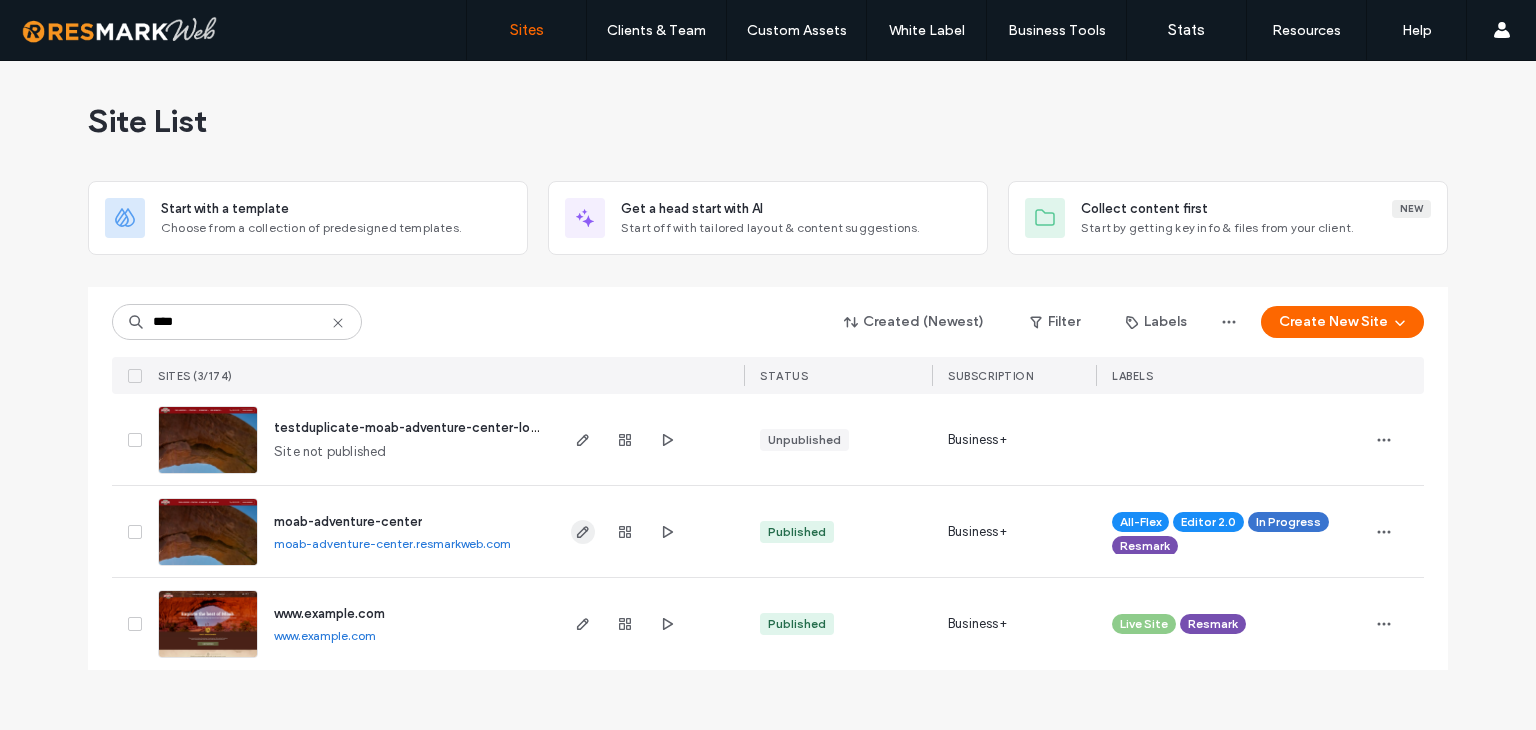click 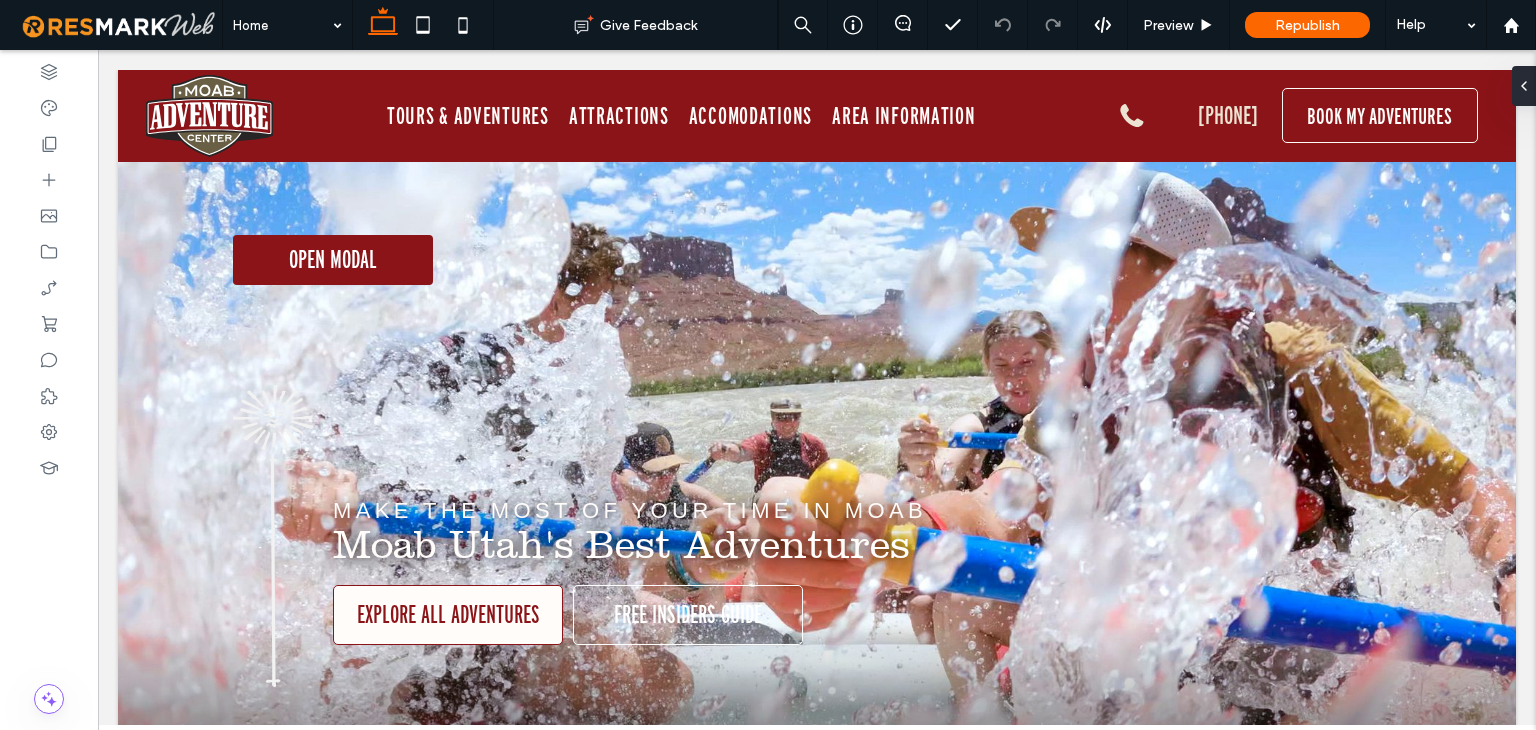 scroll, scrollTop: 0, scrollLeft: 0, axis: both 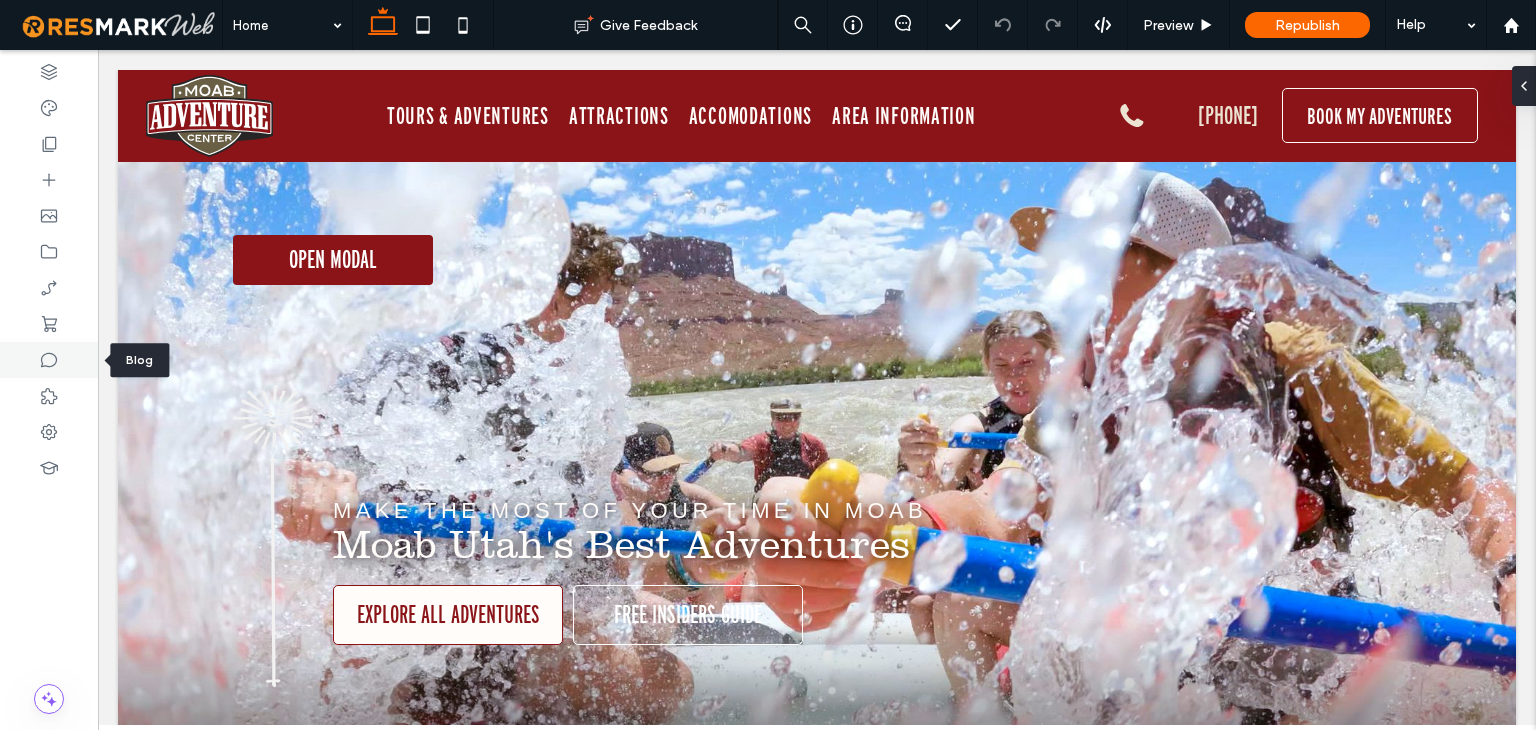 click 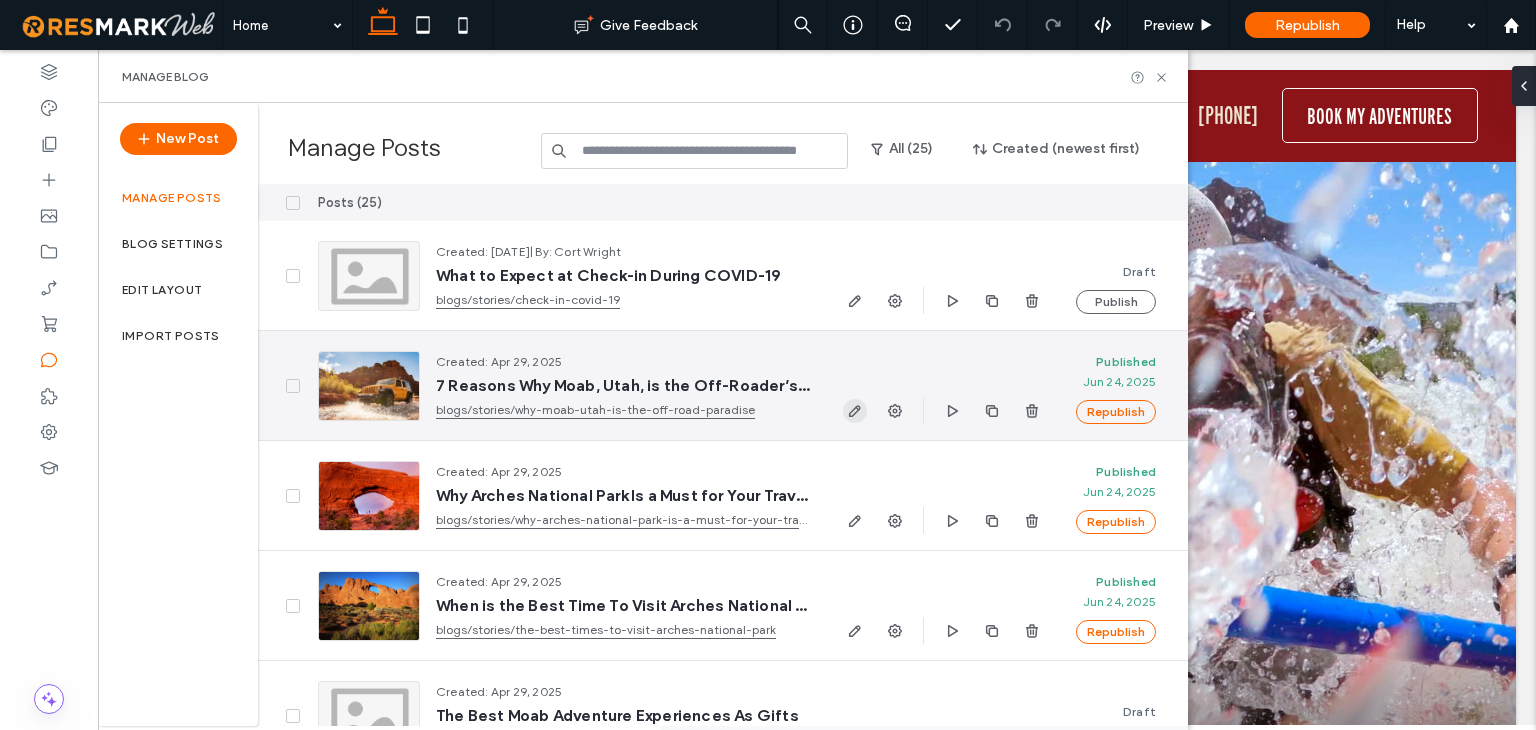 click 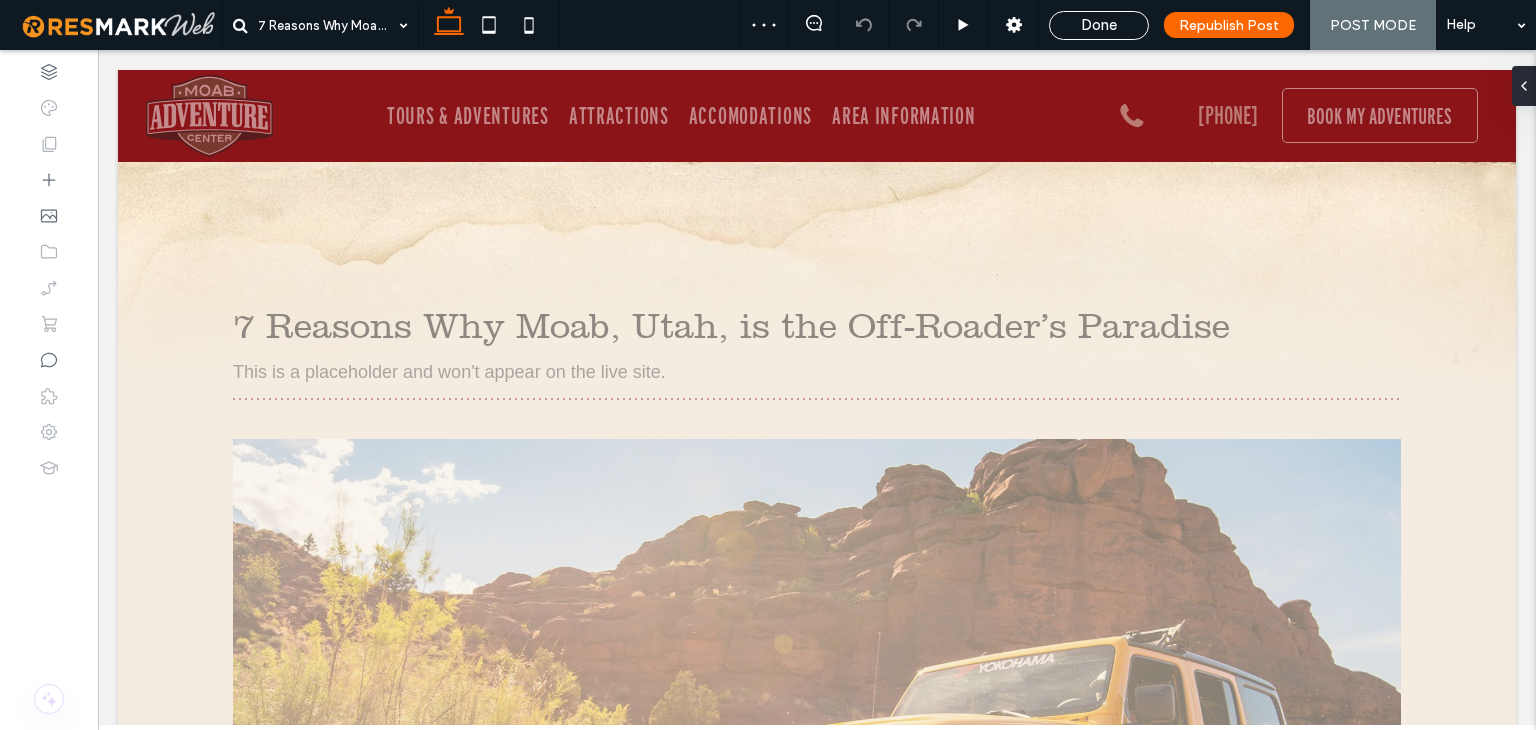 scroll, scrollTop: 0, scrollLeft: 0, axis: both 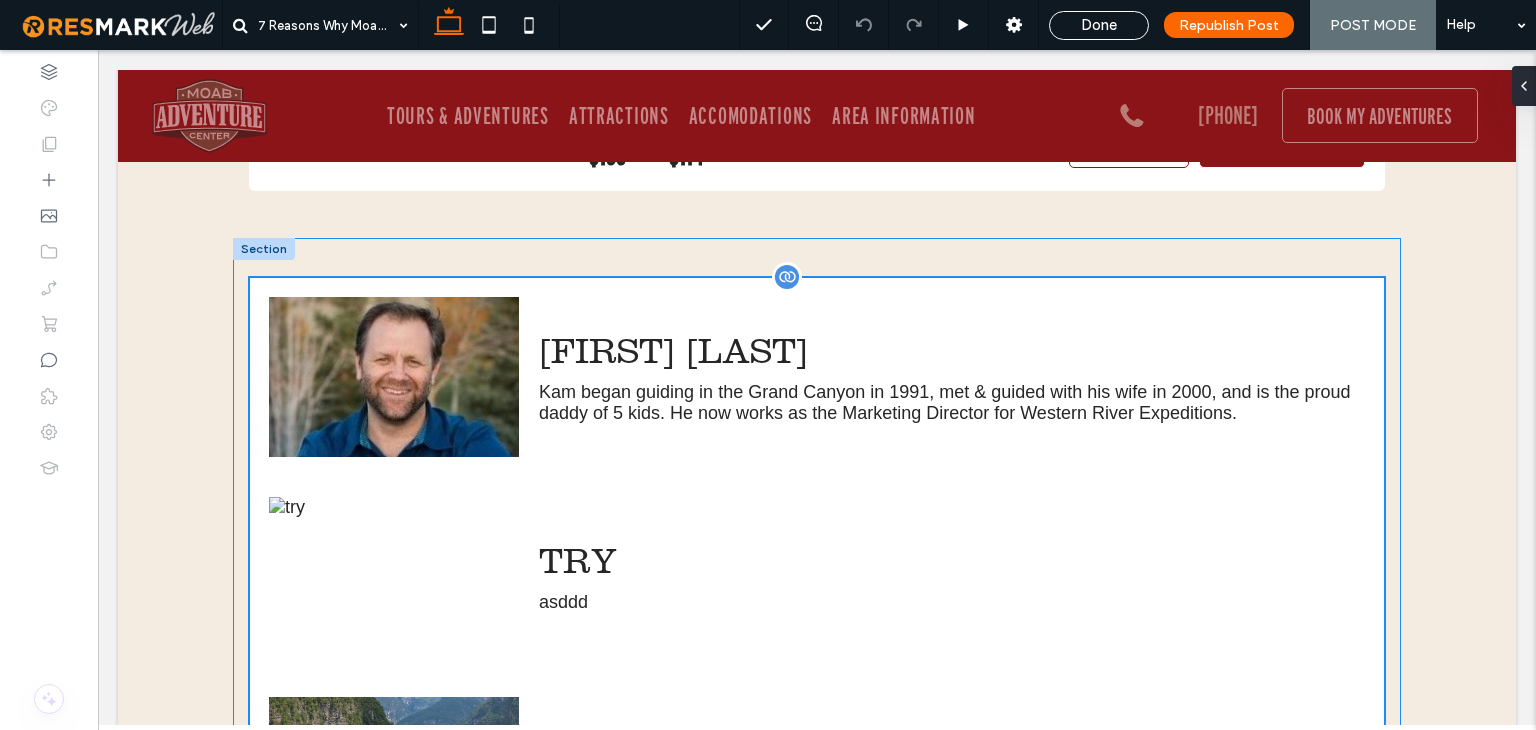 click on "try
asddd" at bounding box center (817, 577) 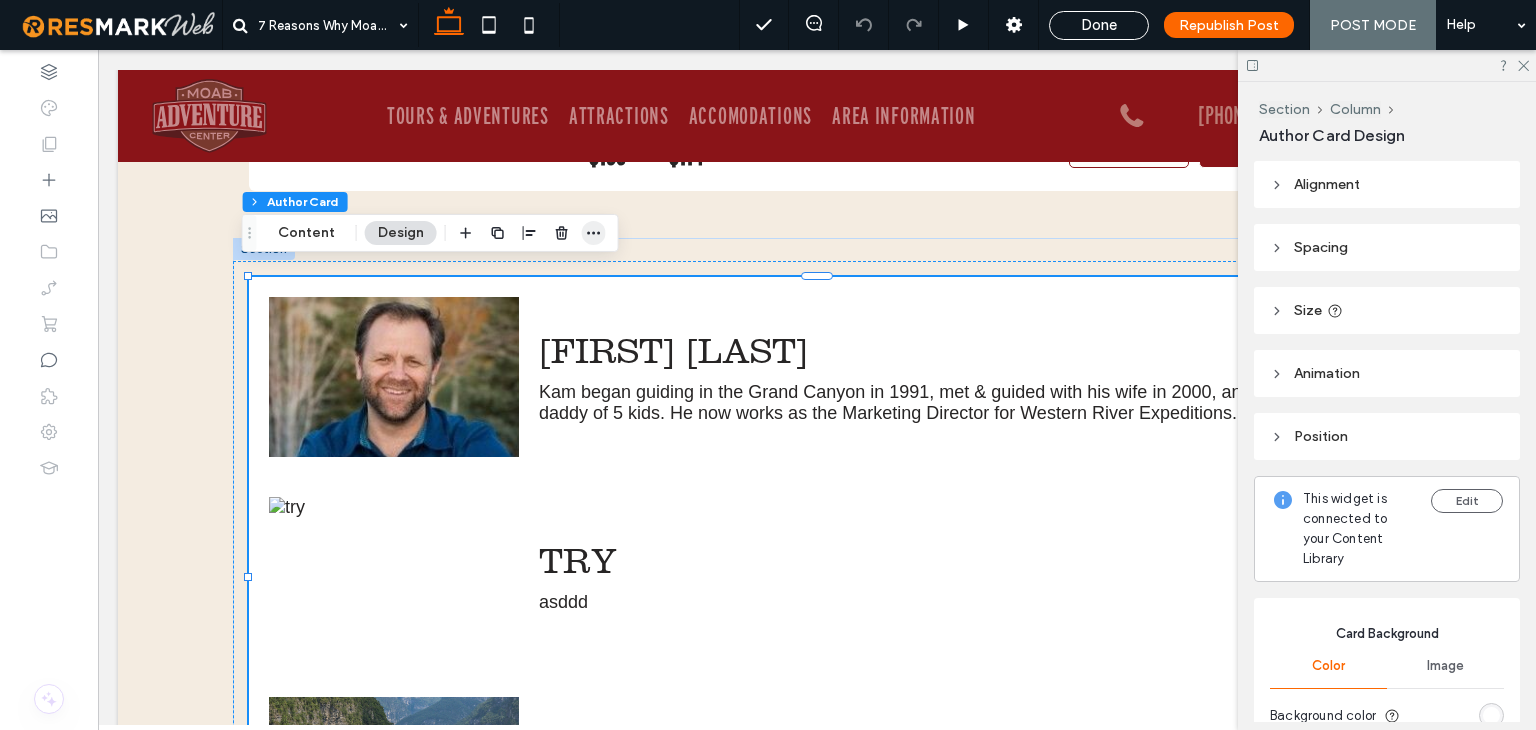 click 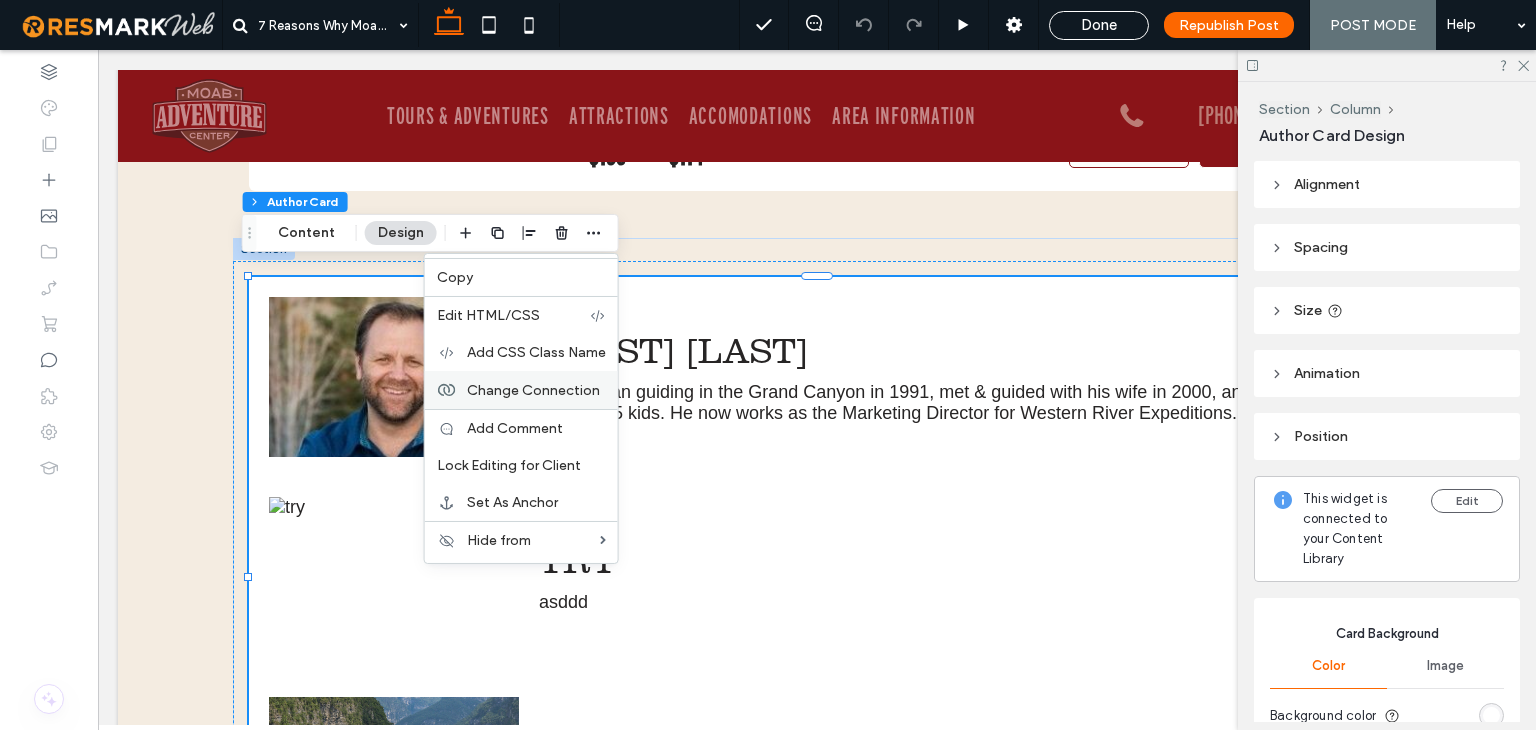 click on "Change Connection" at bounding box center [533, 389] 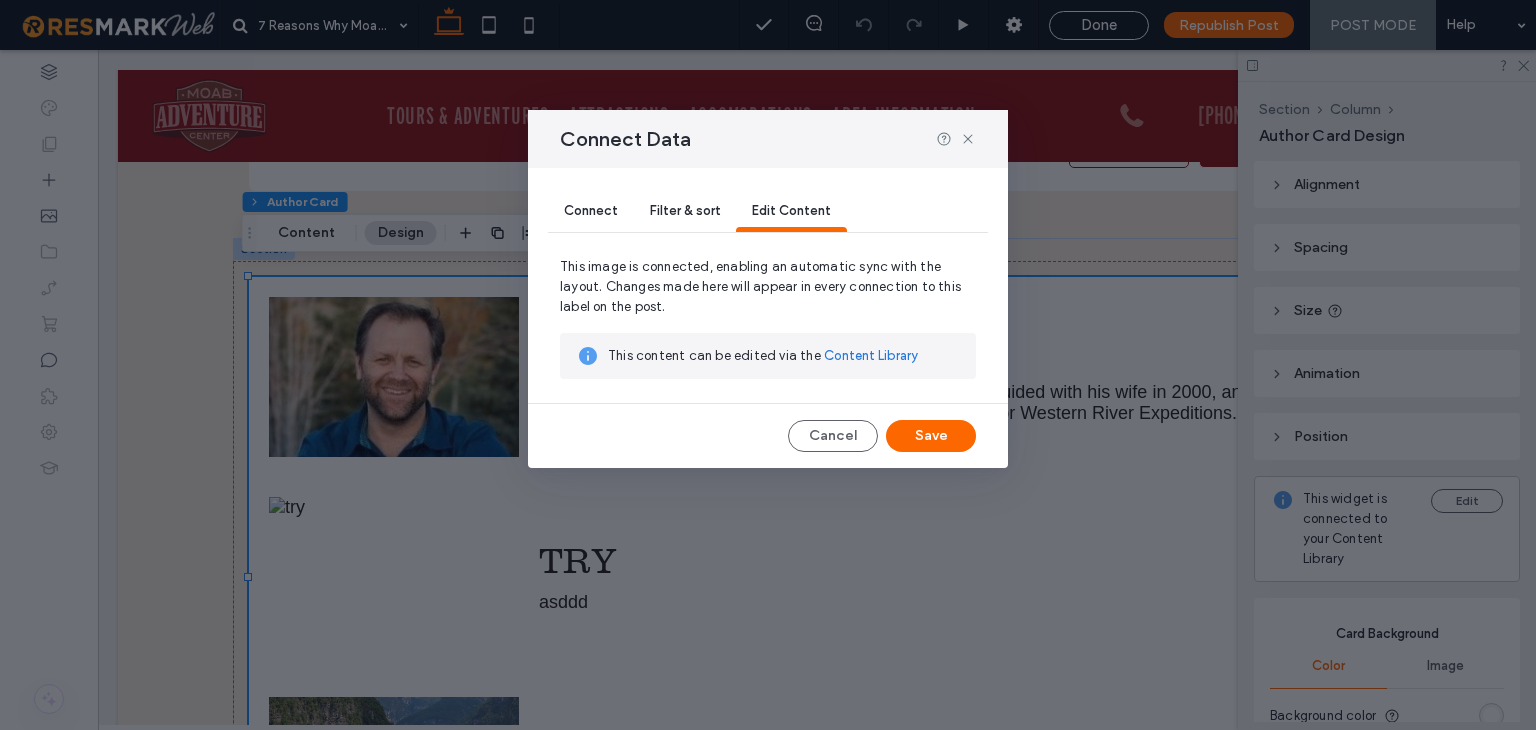 click on "Filter & sort" at bounding box center [685, 210] 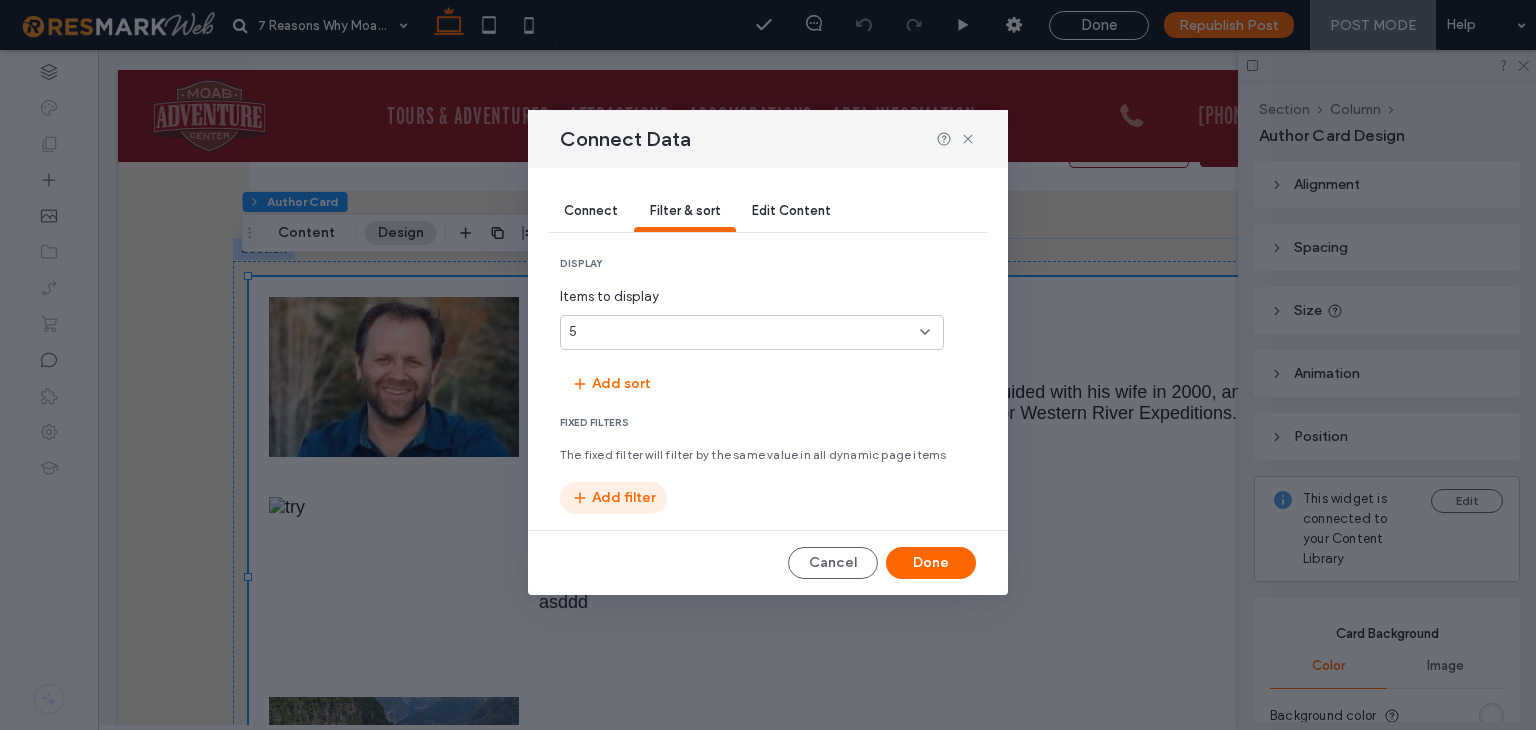 click on "Add filter" at bounding box center [613, 498] 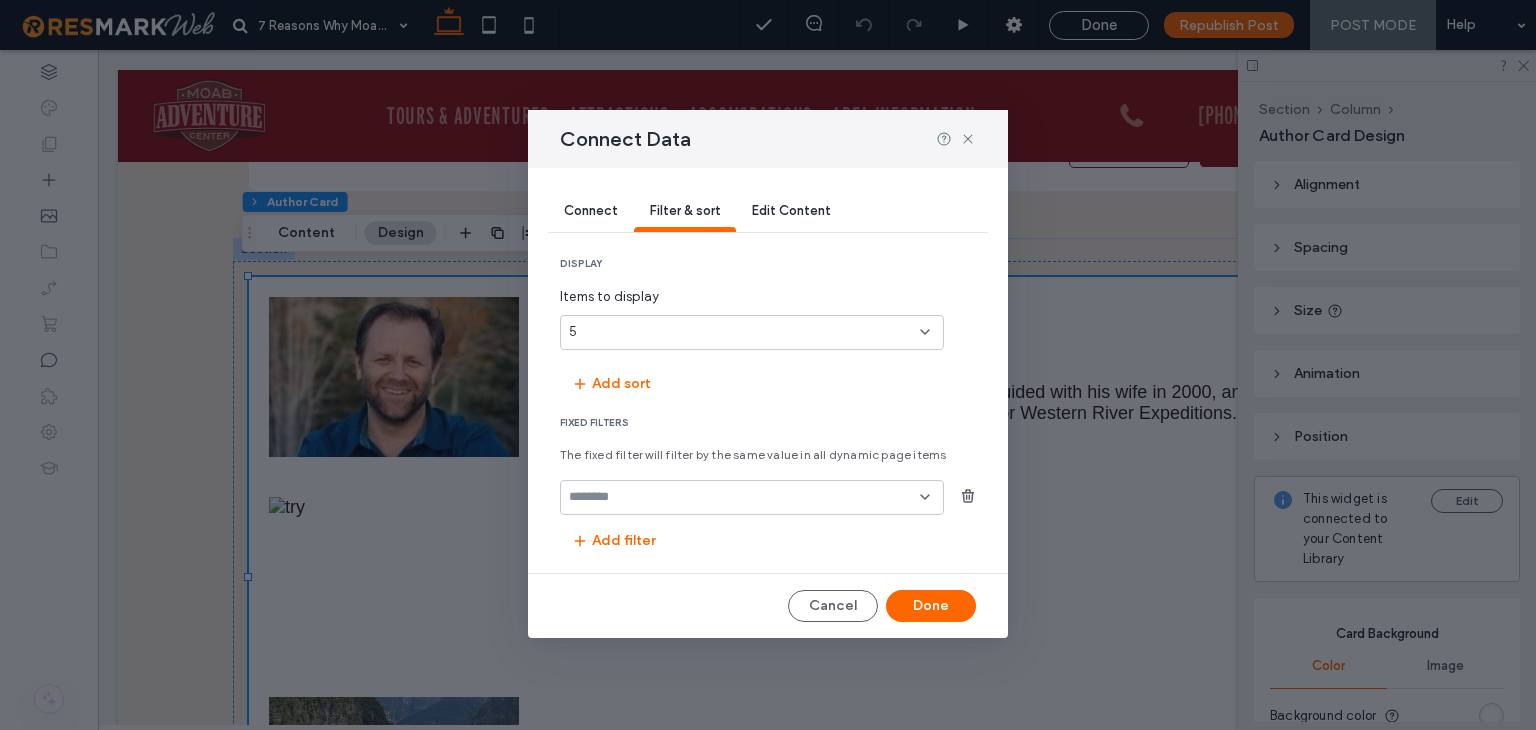 click at bounding box center [744, 497] 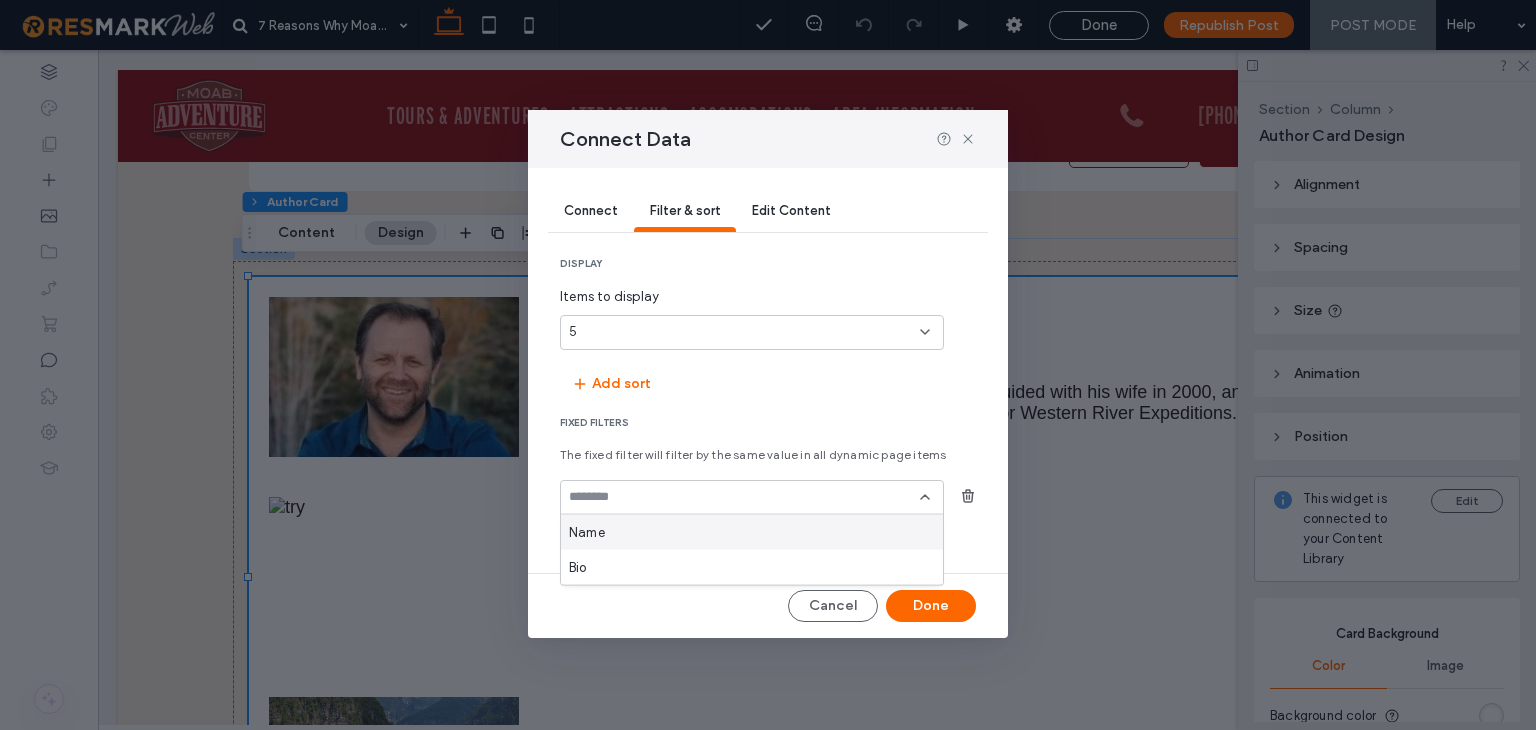 click on "Name" at bounding box center (752, 532) 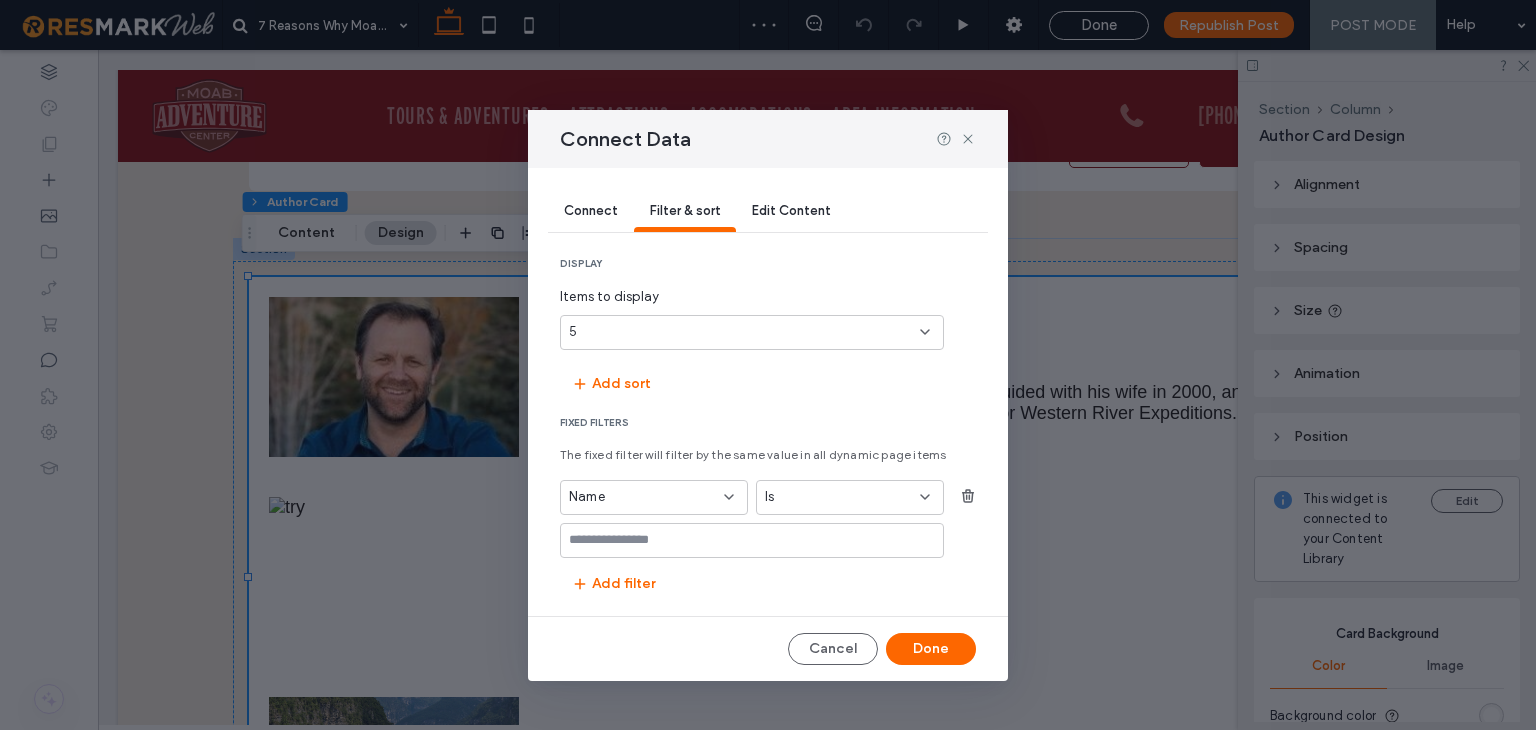 click at bounding box center [744, 540] 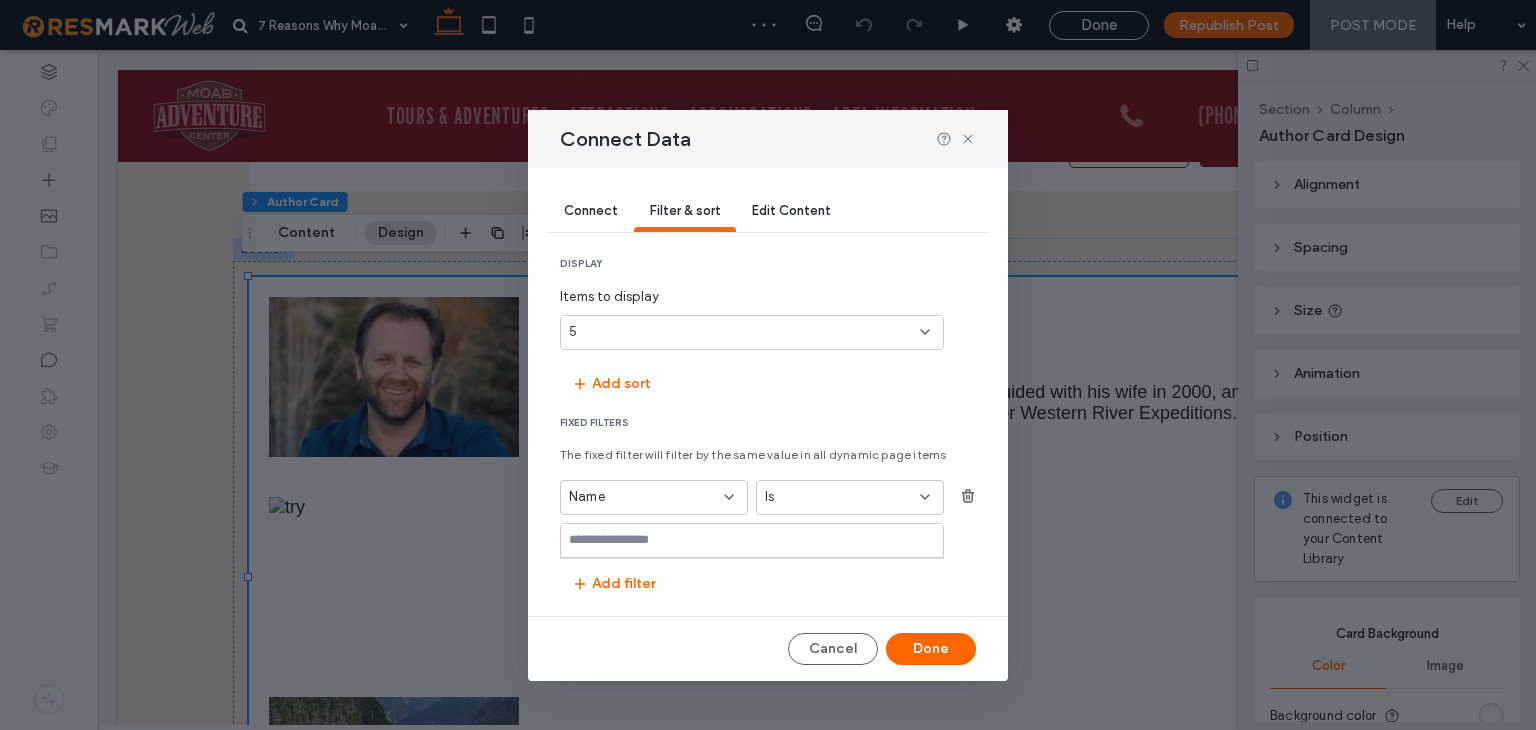 click on "Is" at bounding box center [838, 497] 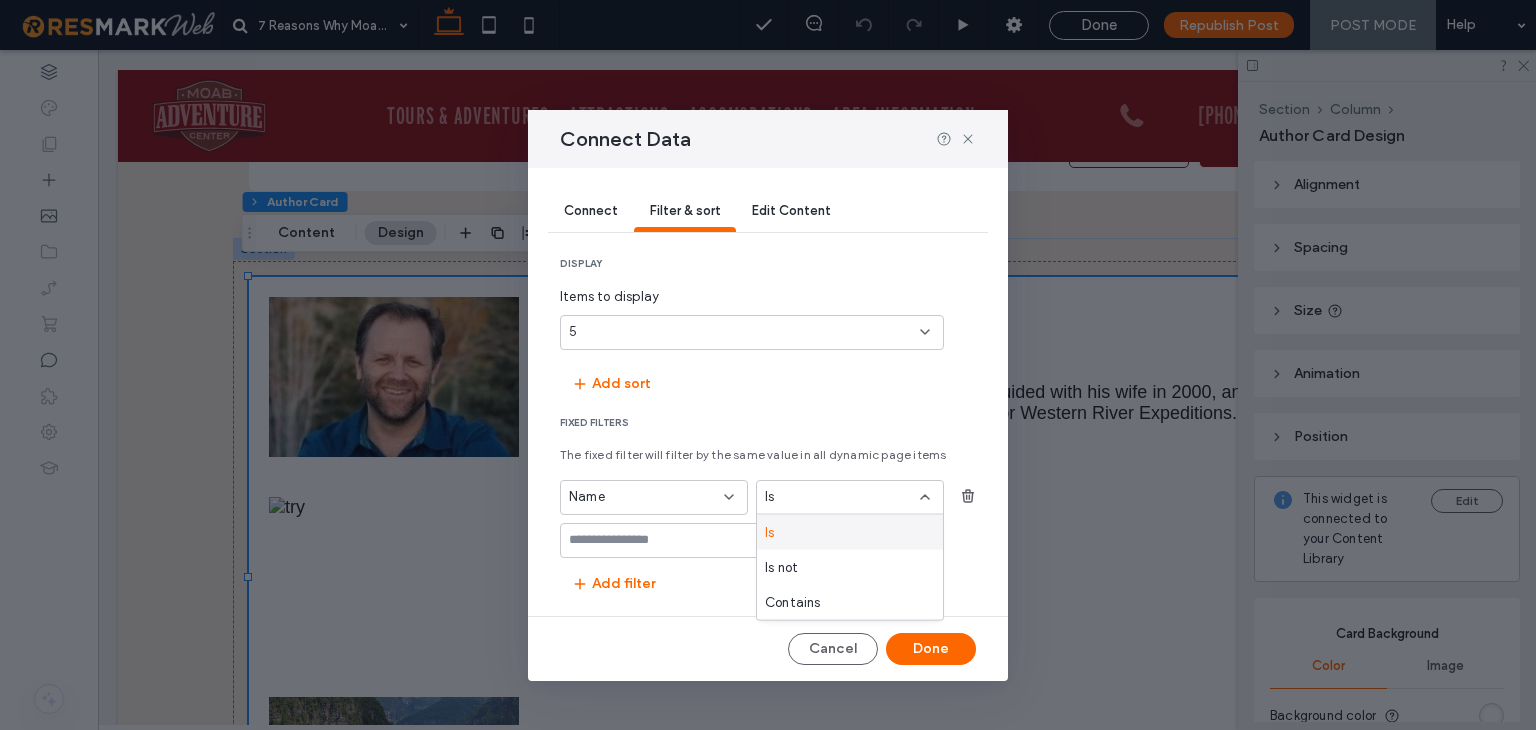 click on "Fixed Filters" at bounding box center [768, 423] 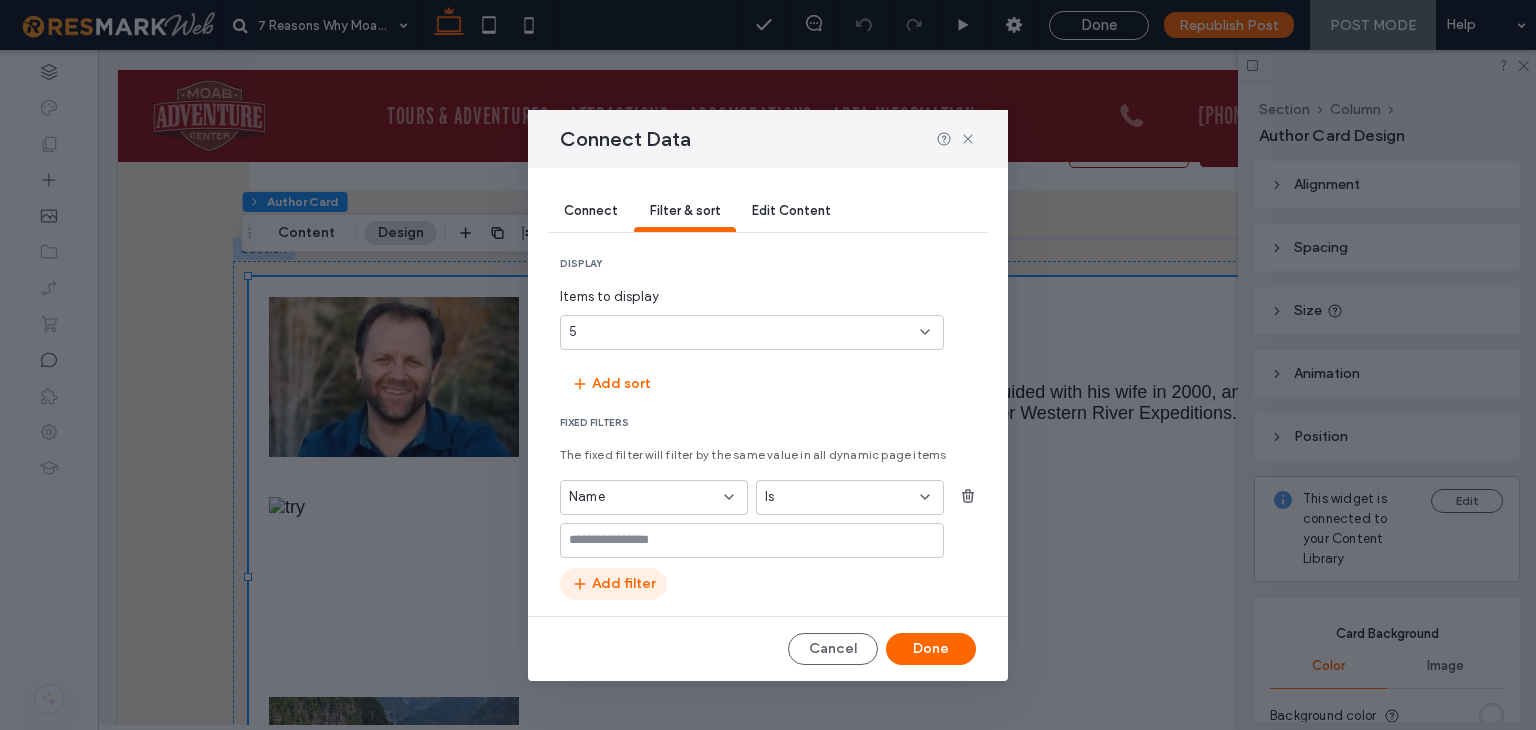 click on "Add filter" at bounding box center (613, 584) 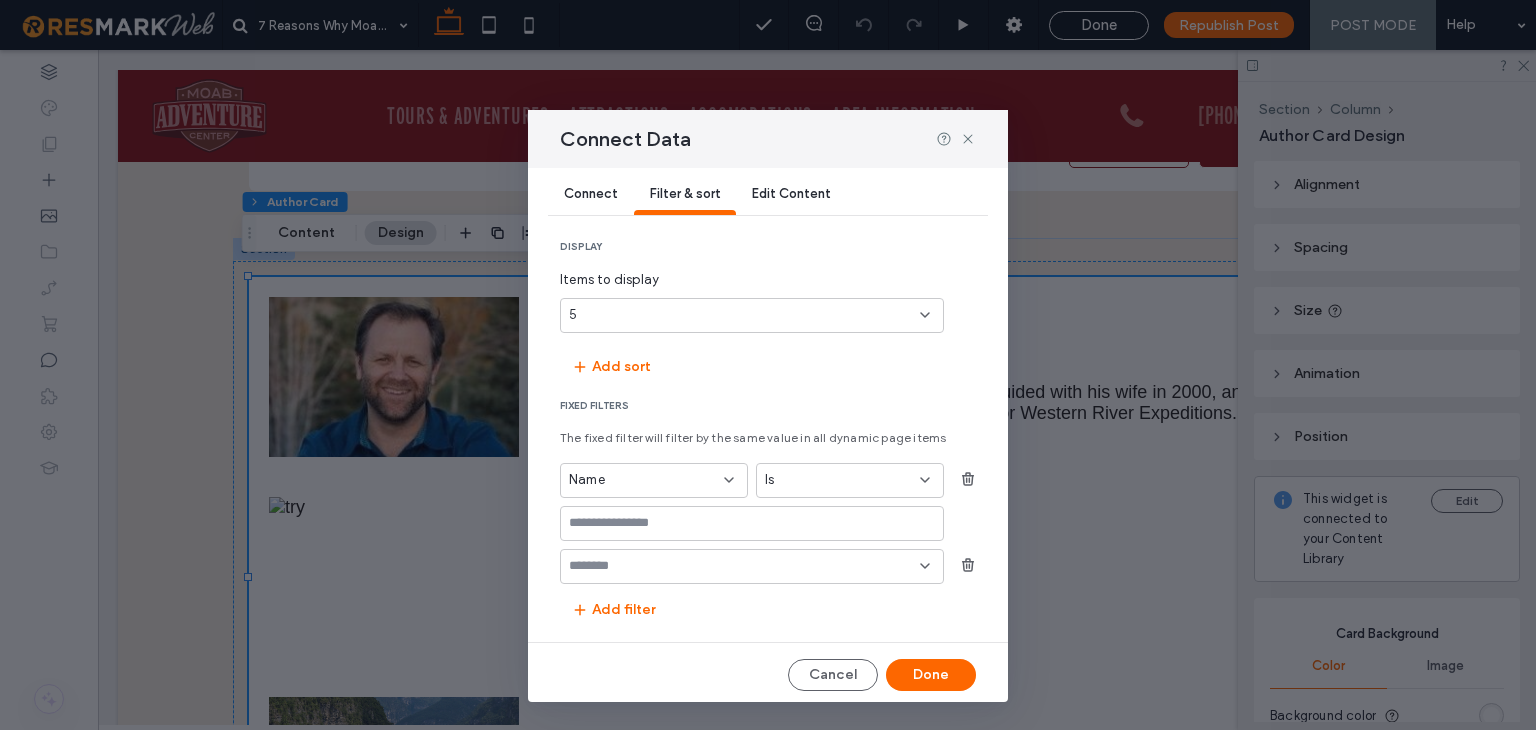 scroll, scrollTop: 22, scrollLeft: 0, axis: vertical 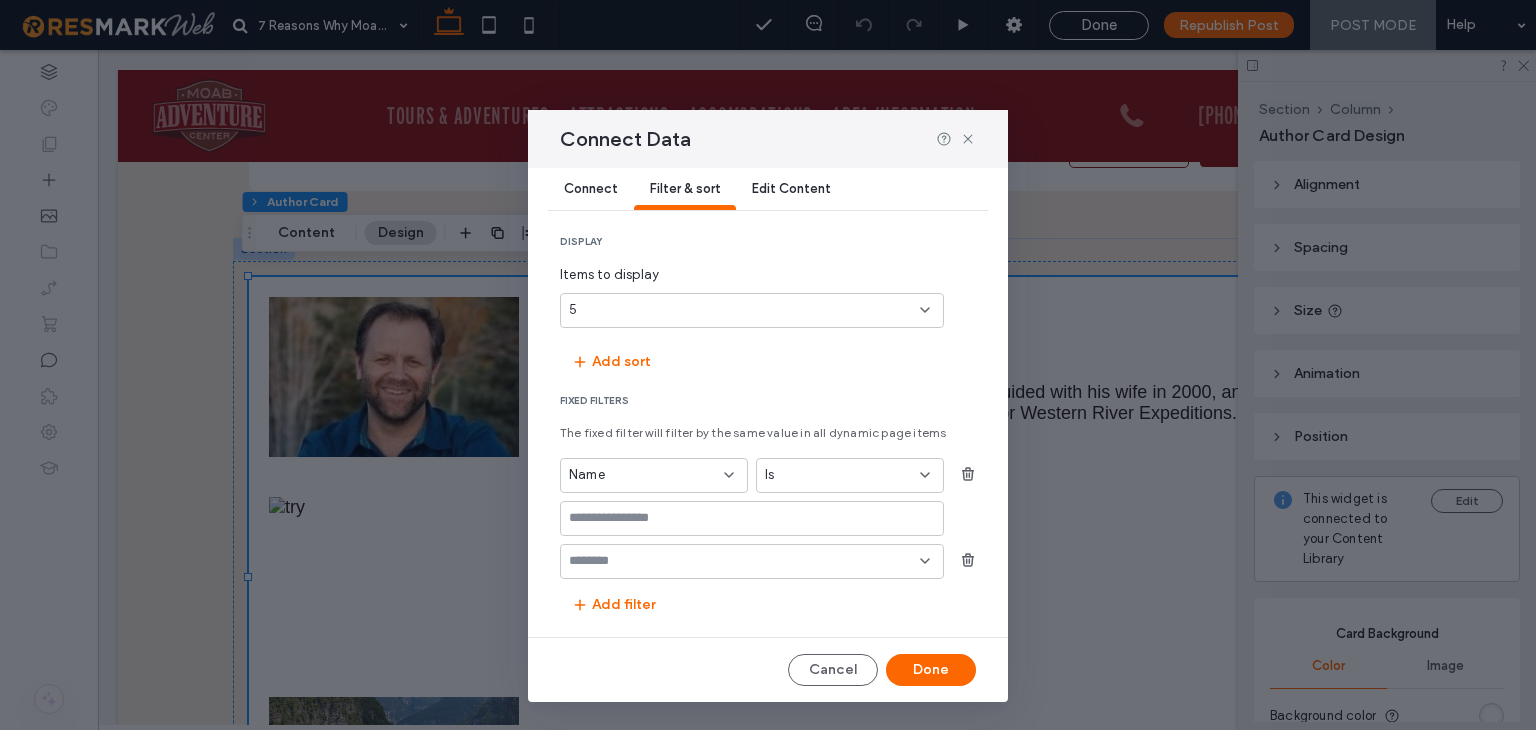 click at bounding box center (744, 561) 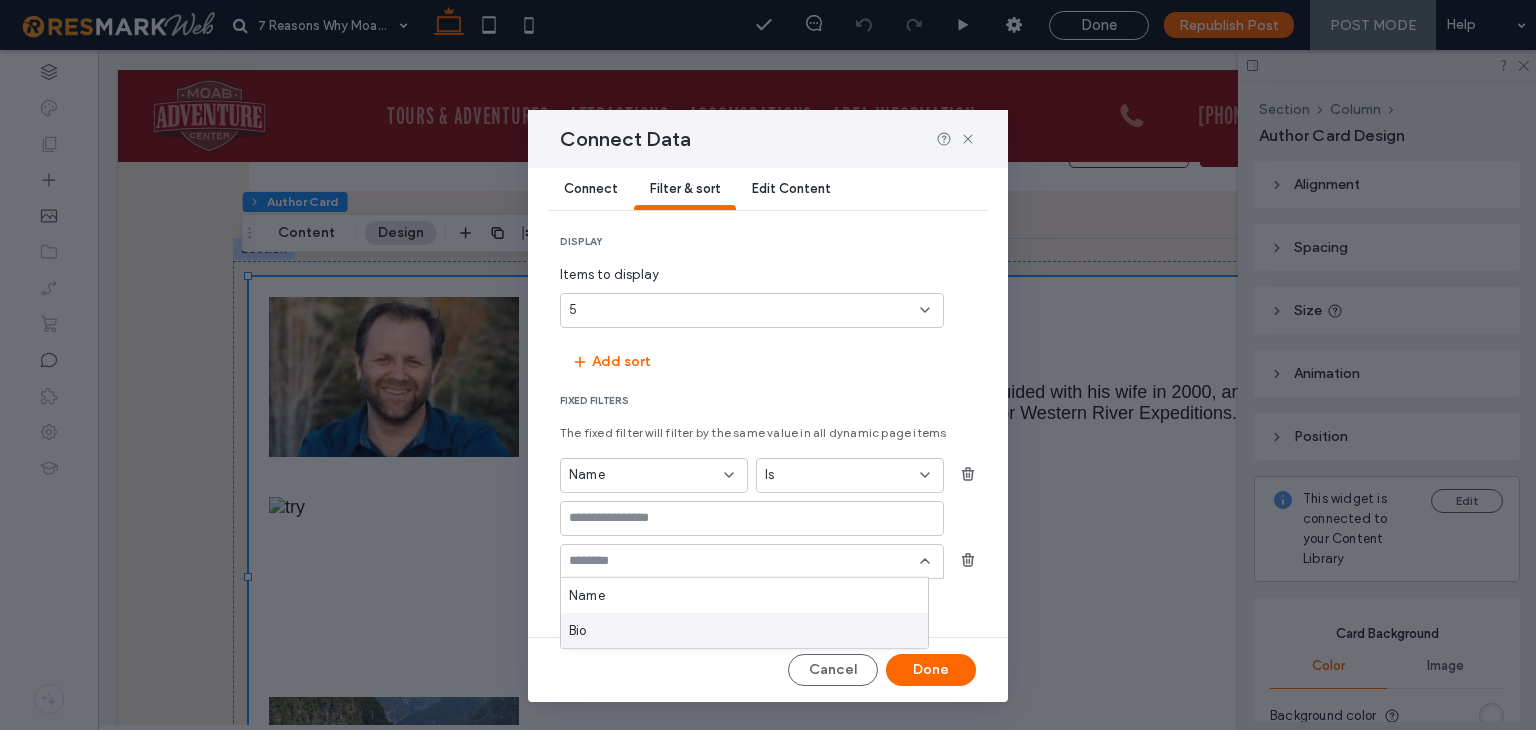 click on "Bio" at bounding box center [744, 630] 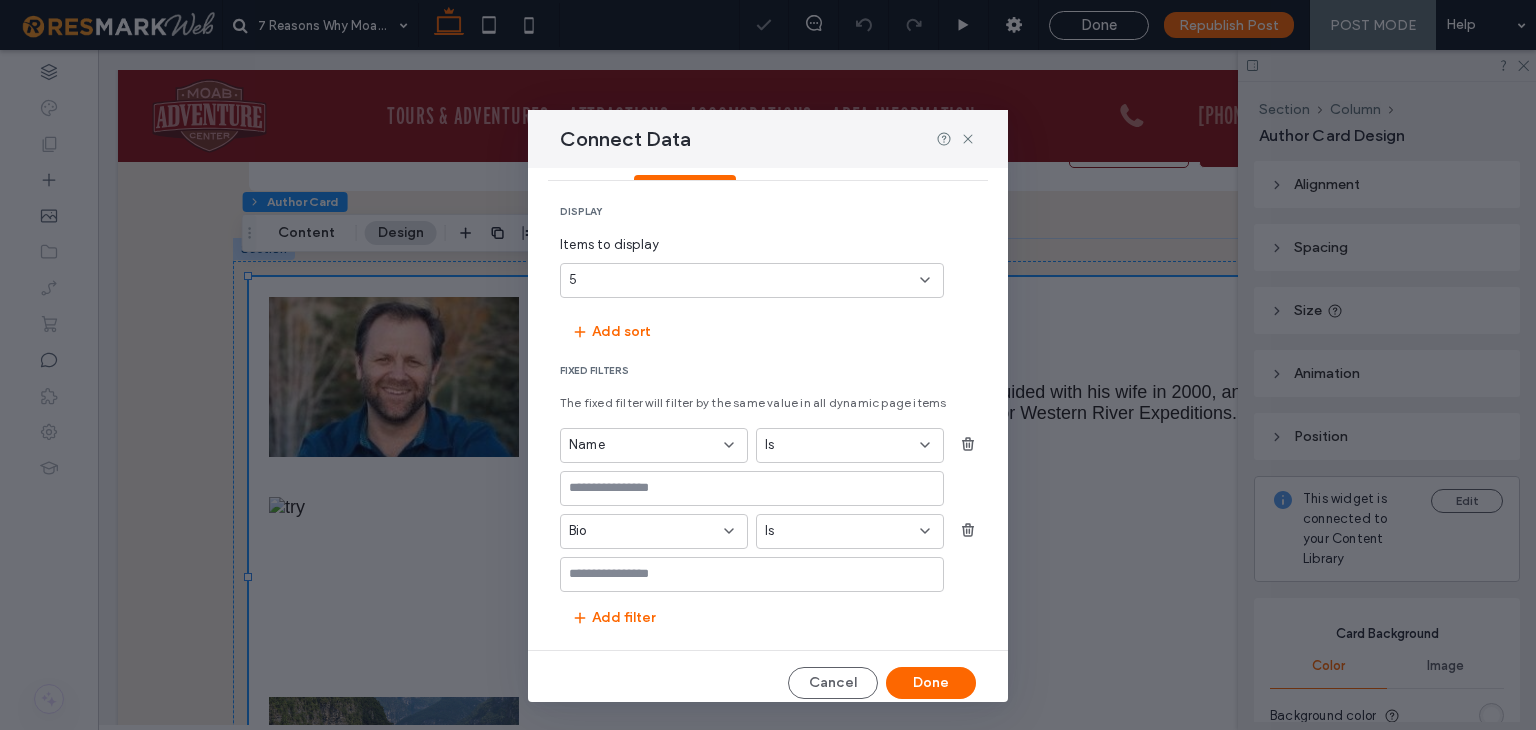 scroll, scrollTop: 65, scrollLeft: 0, axis: vertical 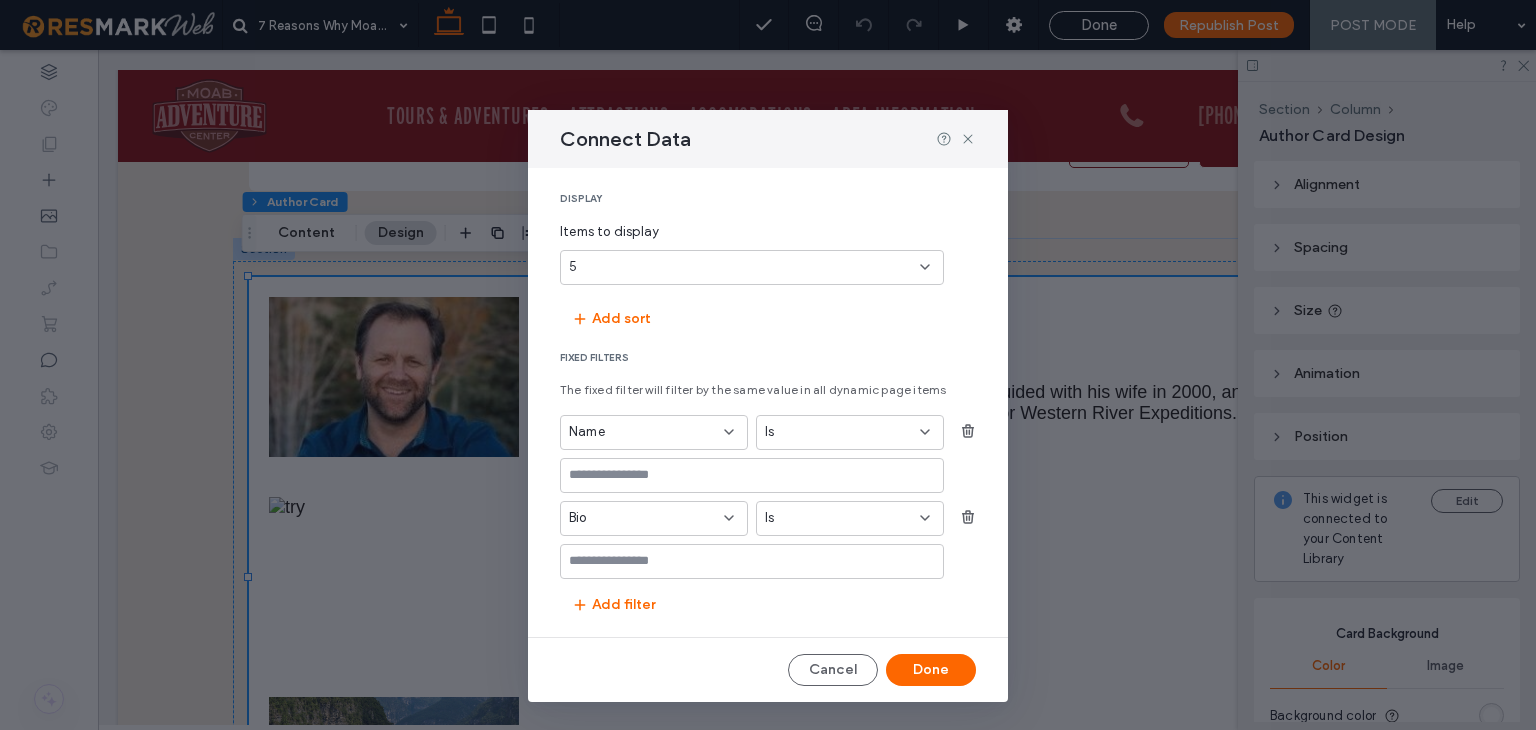 click at bounding box center (744, 475) 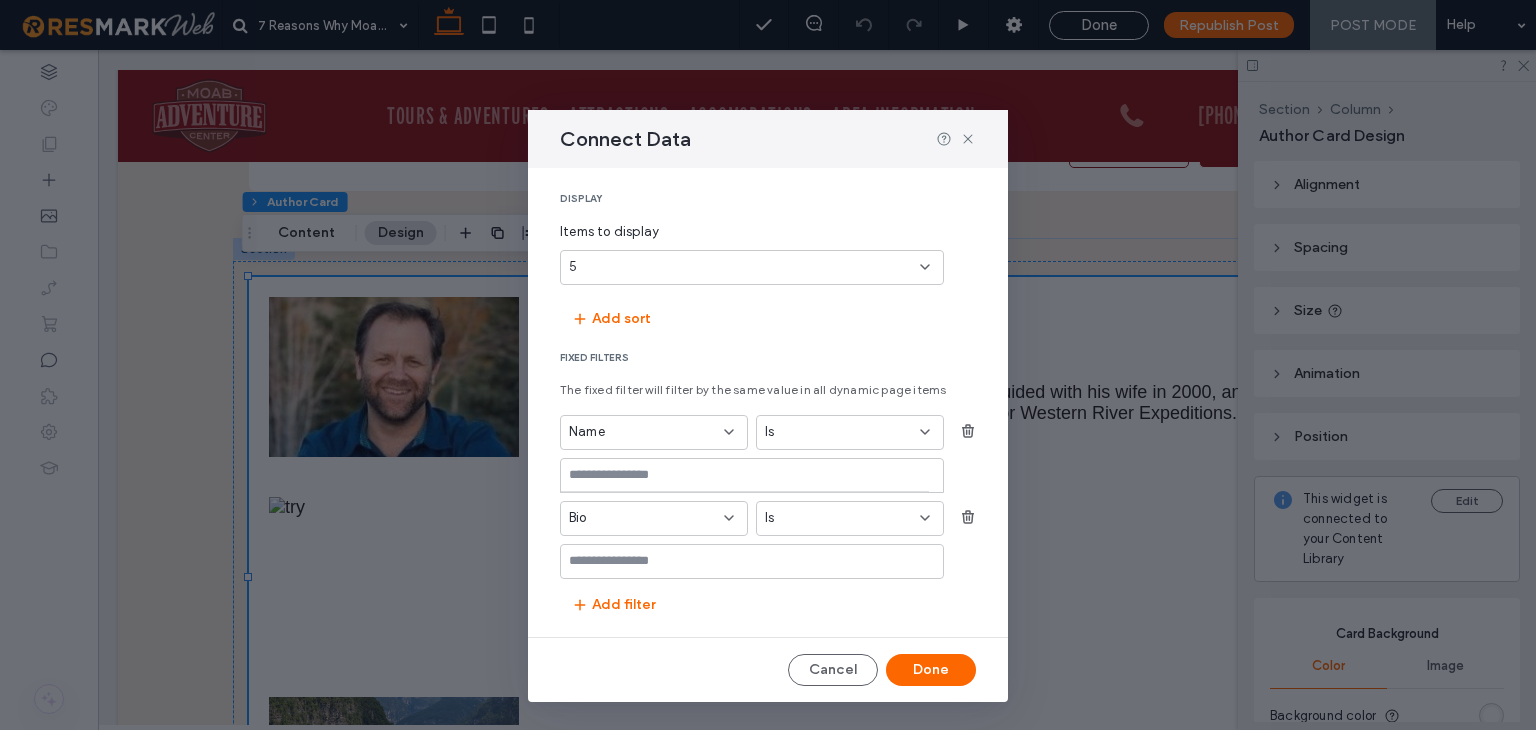 click on "5" at bounding box center [740, 267] 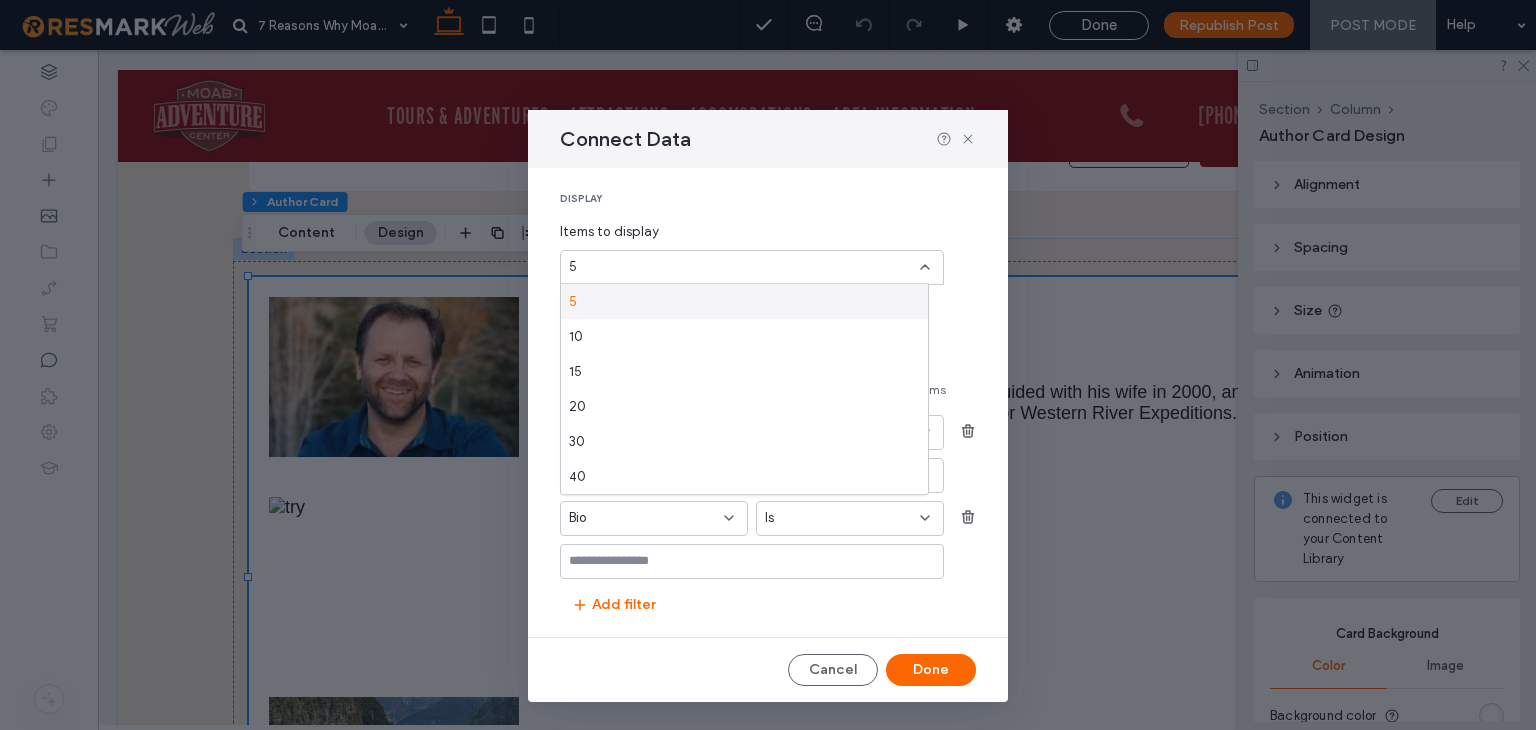click on "Items to display" at bounding box center [752, 232] 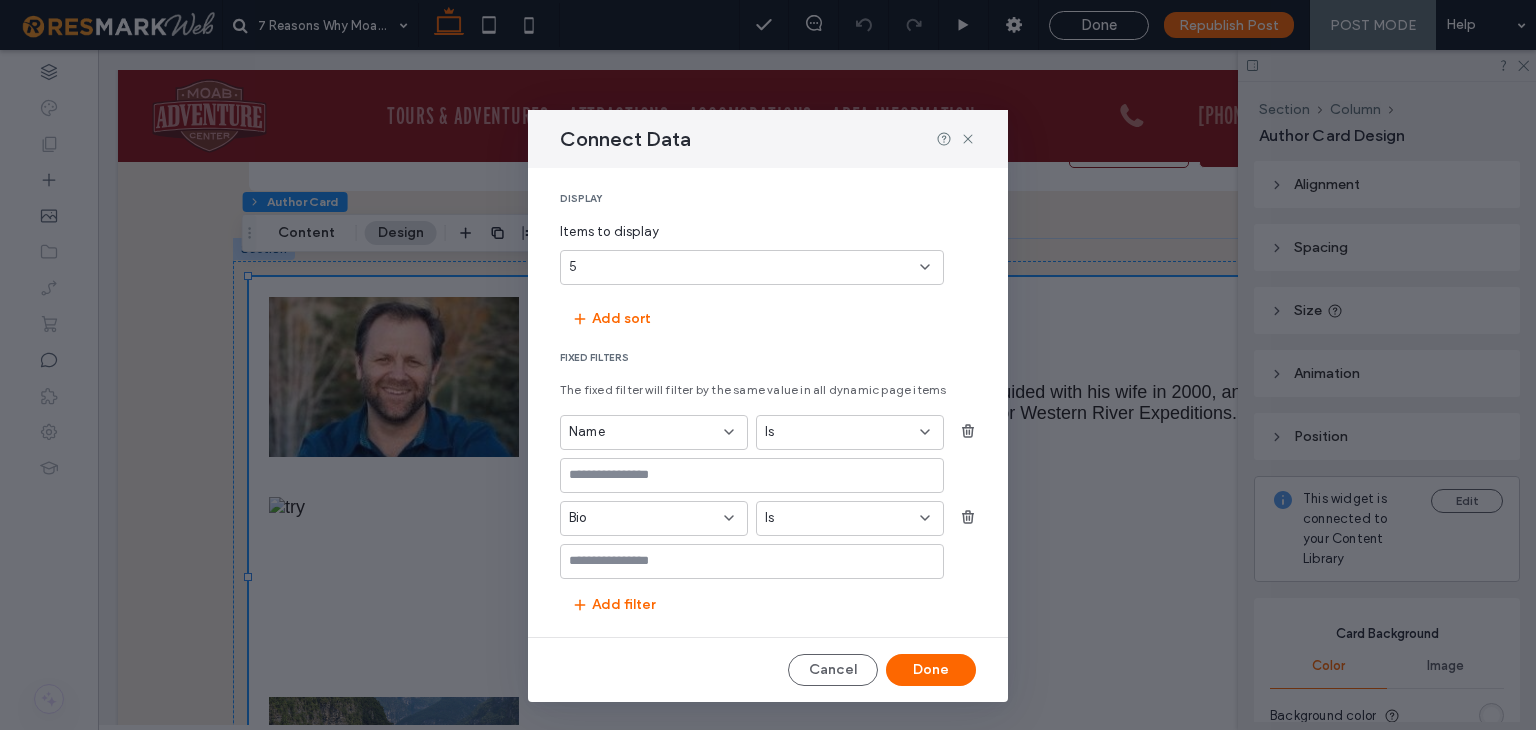 click on "Is" at bounding box center (838, 432) 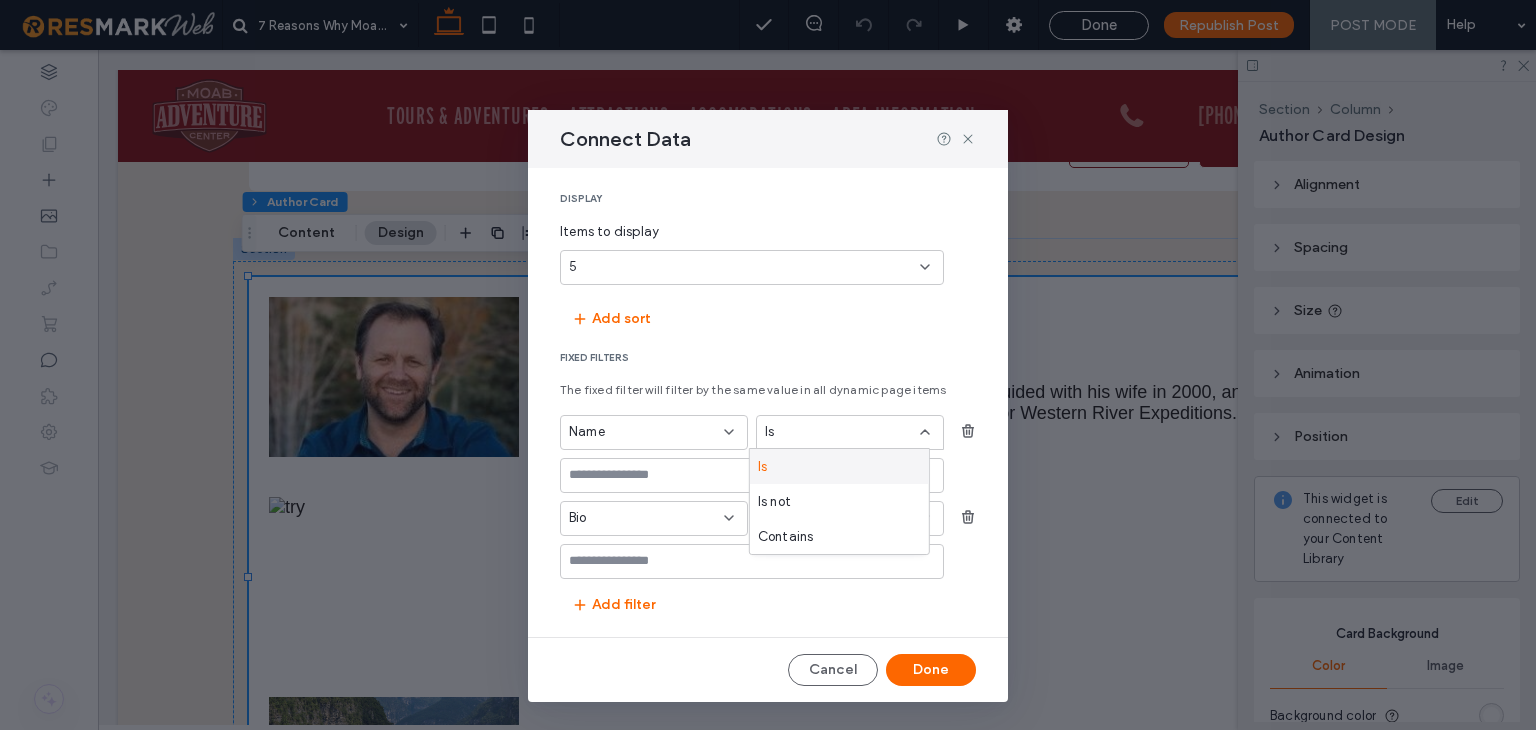 click on "display Items to display 5 Add sort Fixed Filters The fixed filter will filter by the same value in all dynamic page items Name Is Bio Is Add filter" at bounding box center [768, 406] 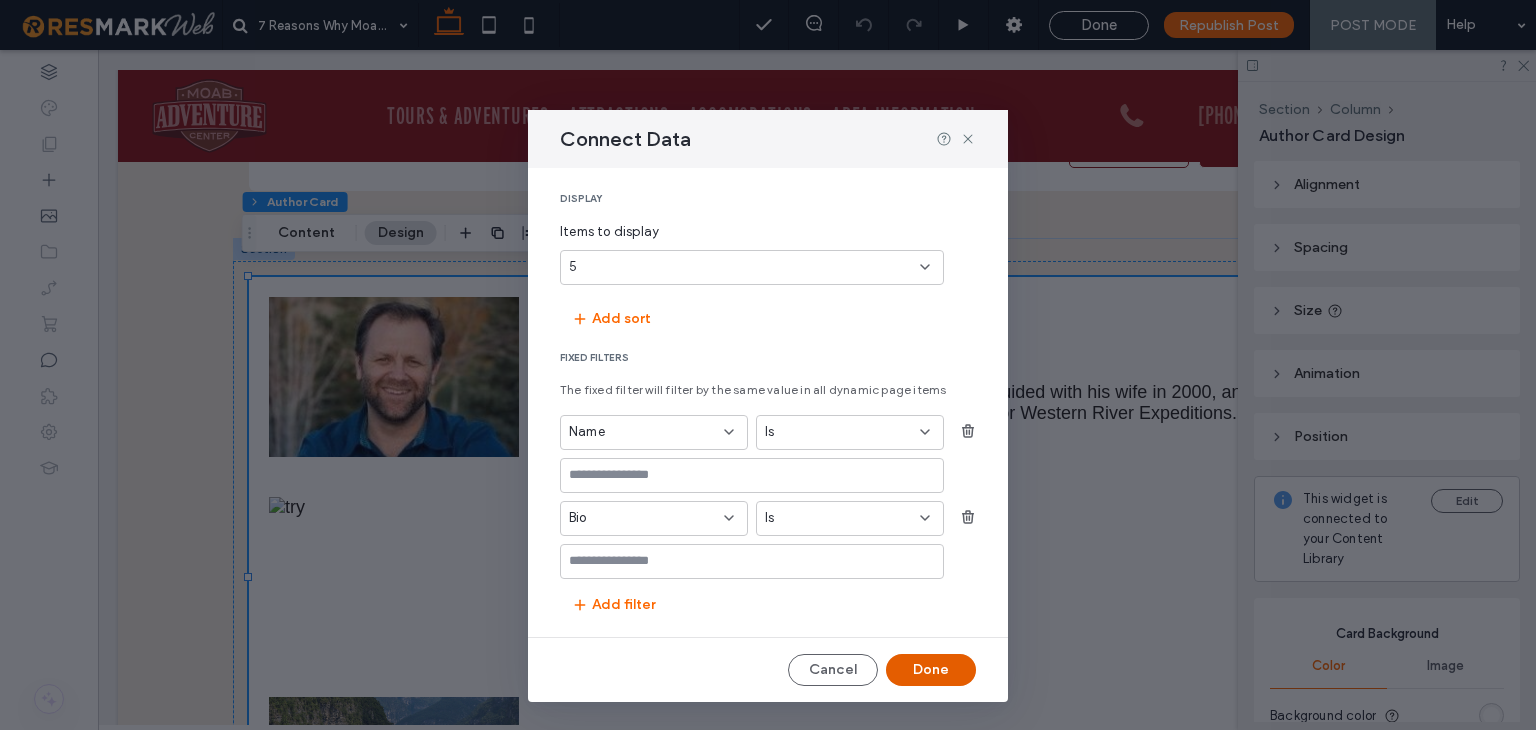 click on "Done" at bounding box center (931, 670) 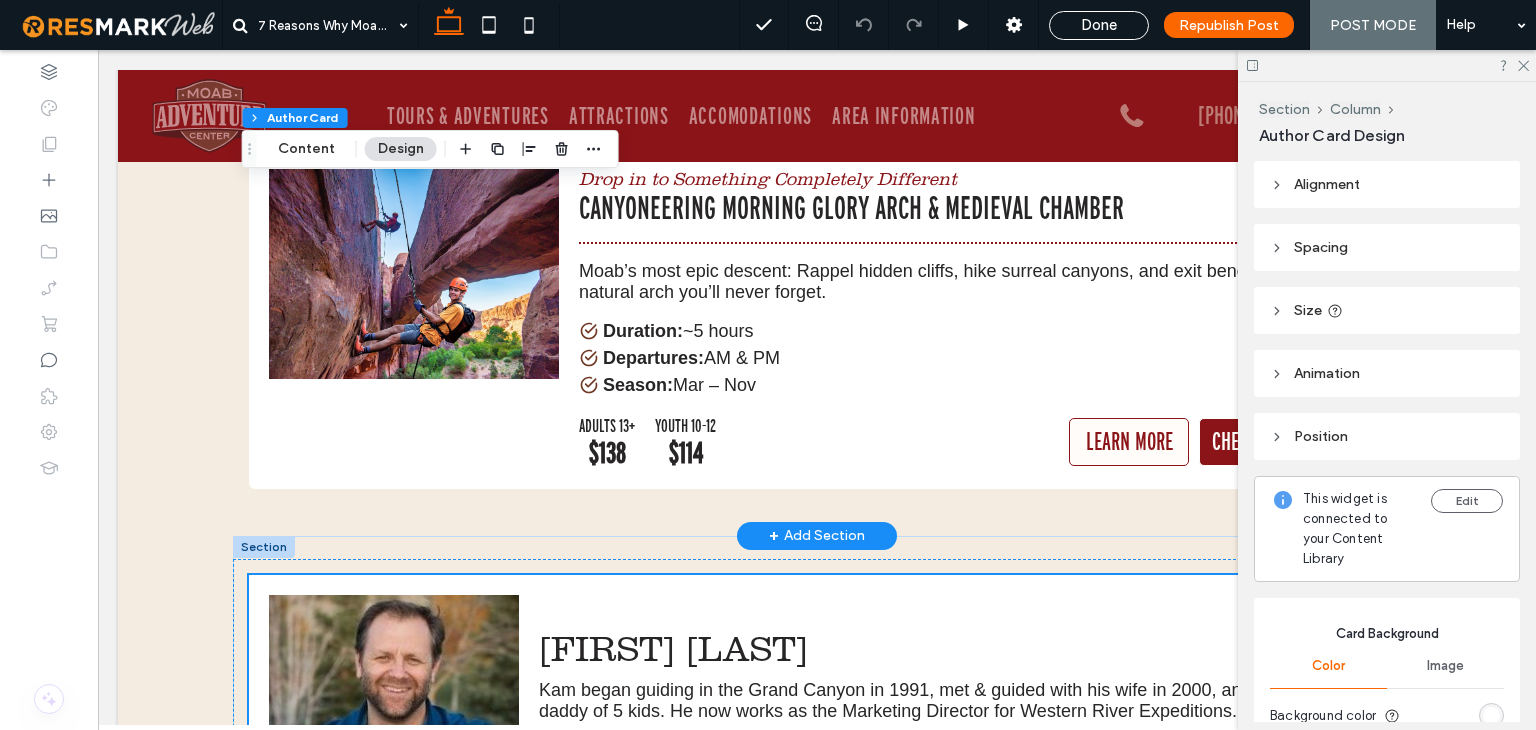 scroll, scrollTop: 12502, scrollLeft: 0, axis: vertical 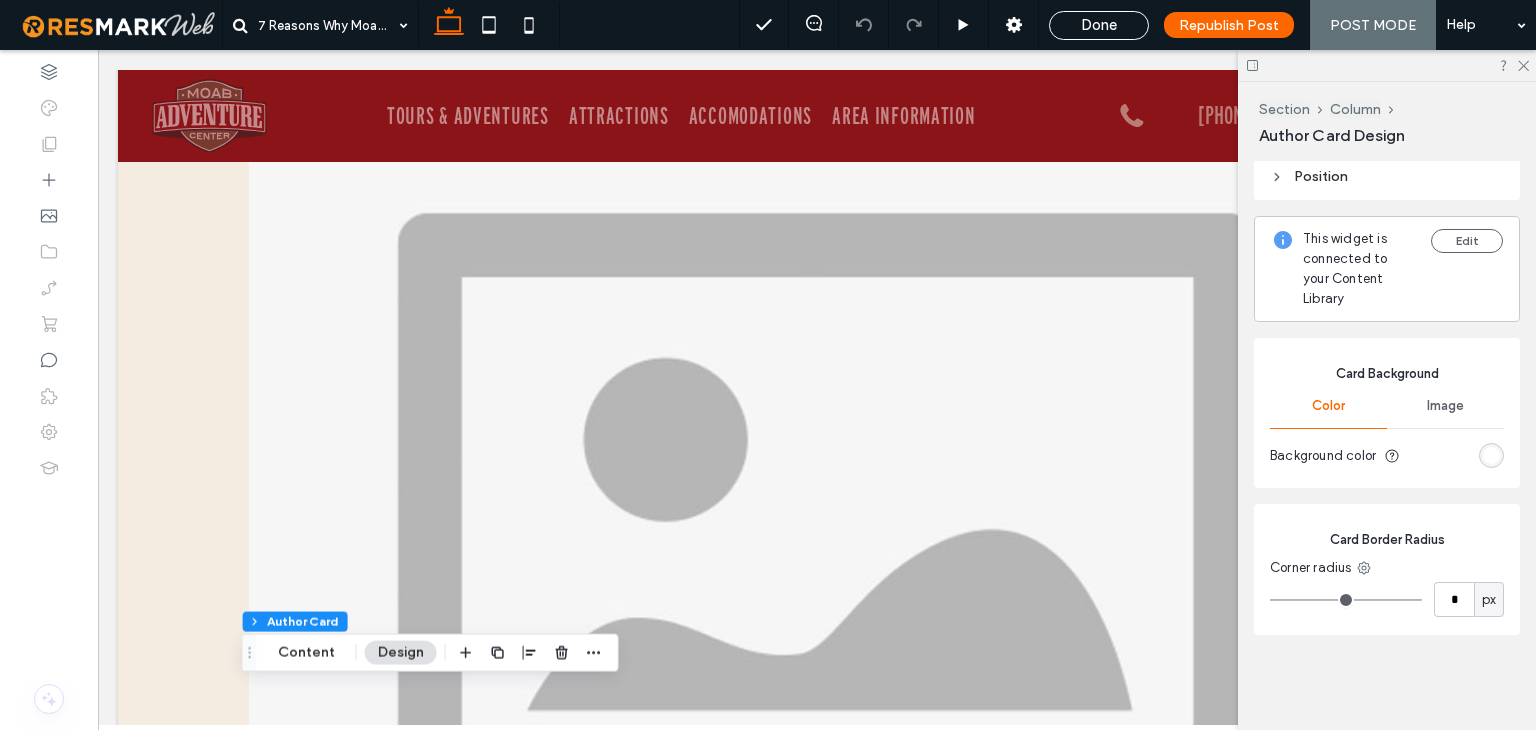 click at bounding box center (1387, 65) 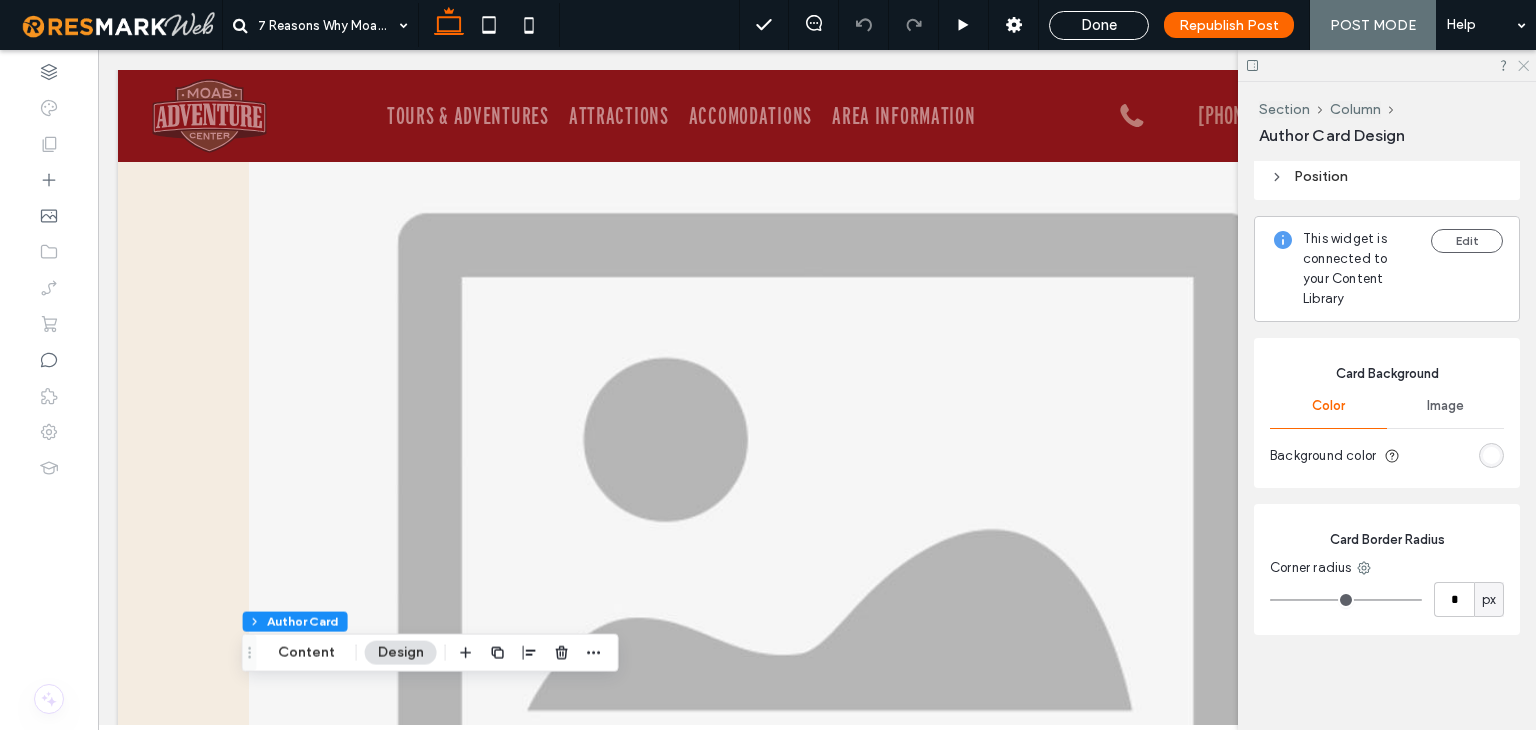 click 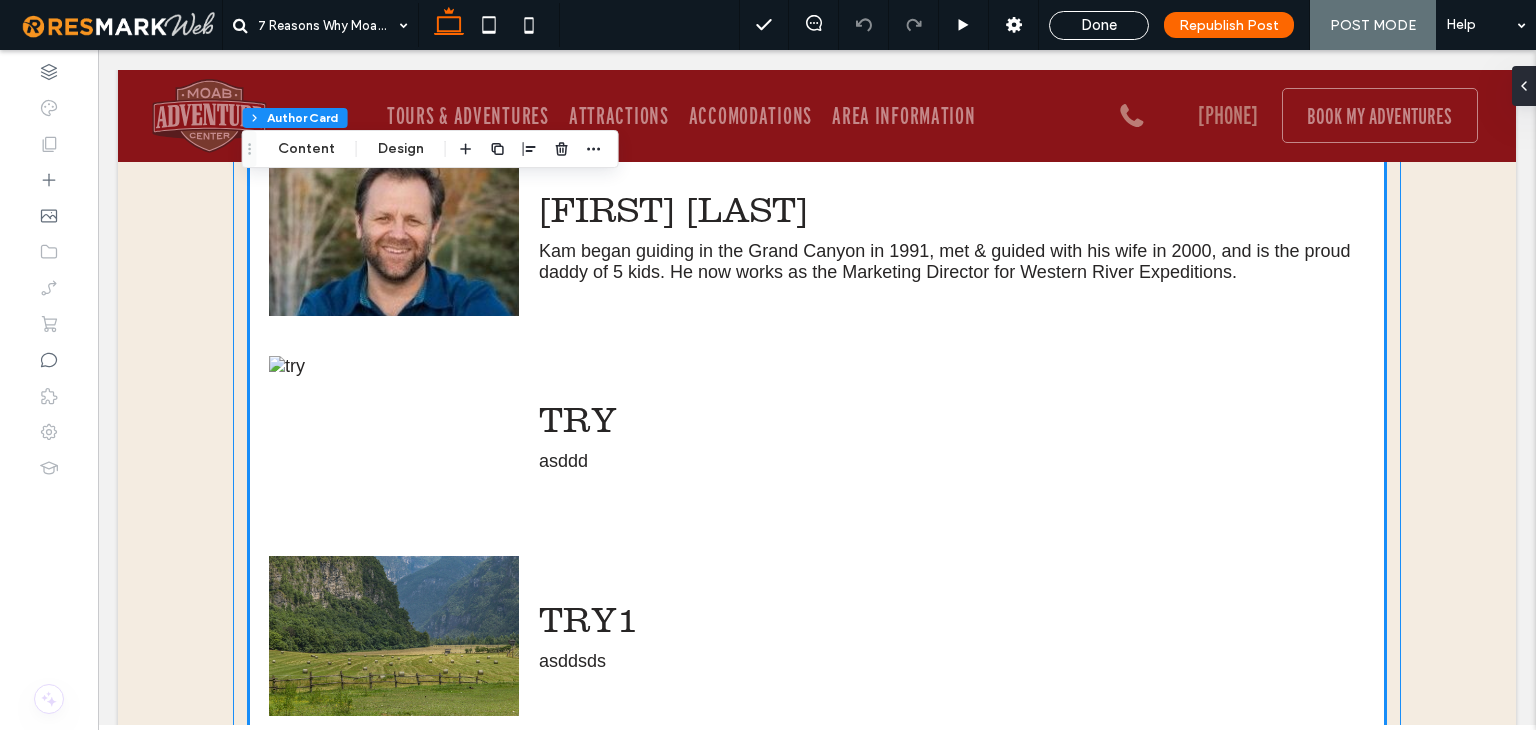 scroll, scrollTop: 12289, scrollLeft: 0, axis: vertical 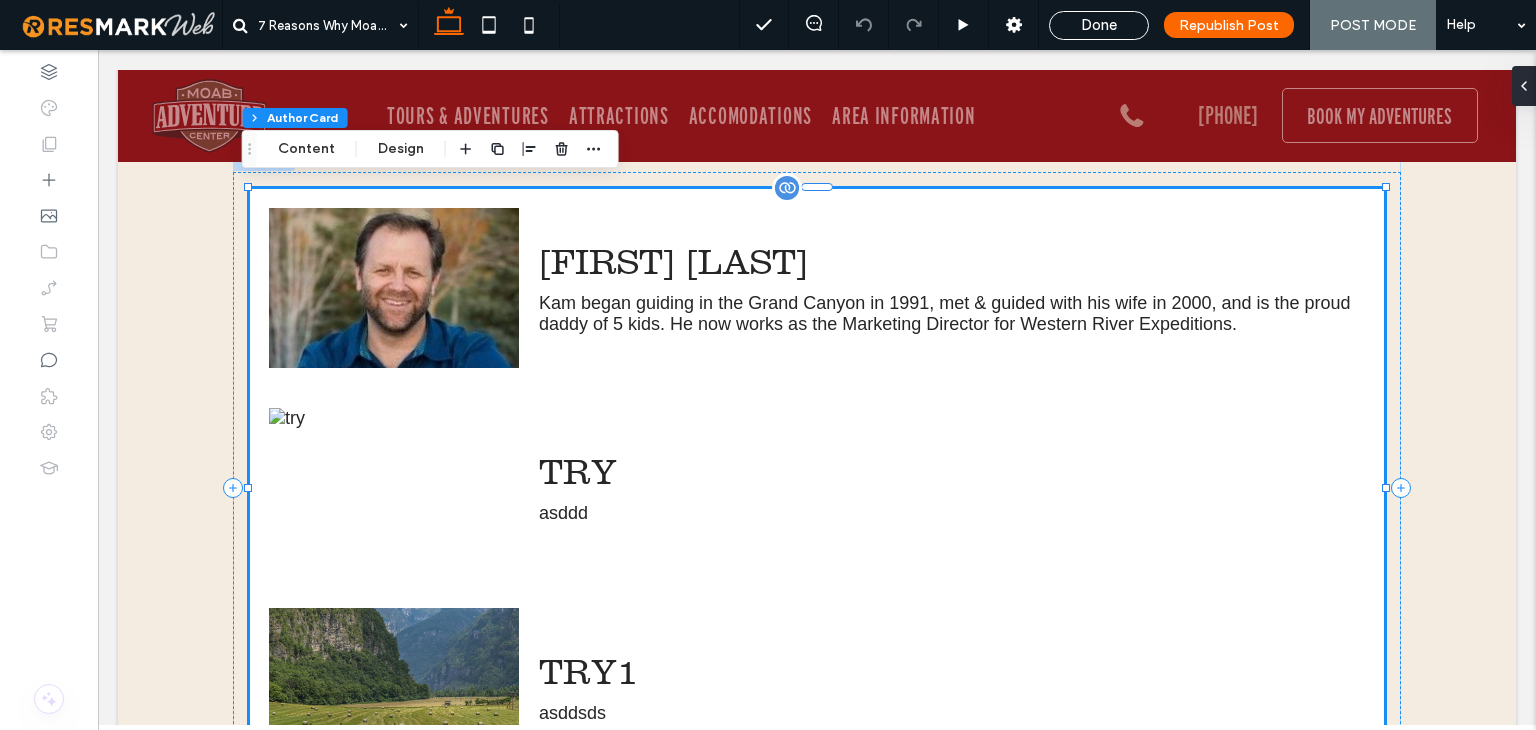 click on "try
asddd" at bounding box center (817, 488) 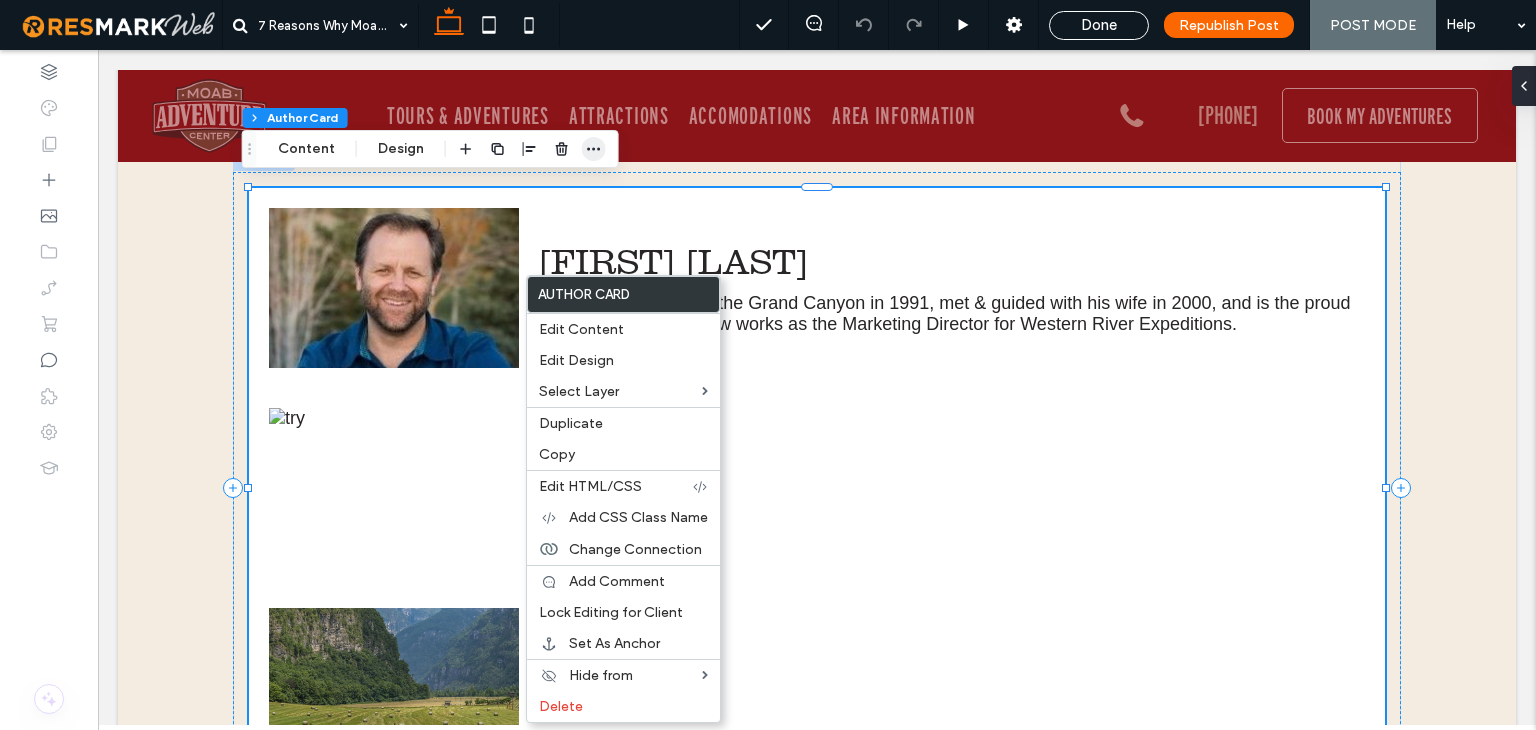 click 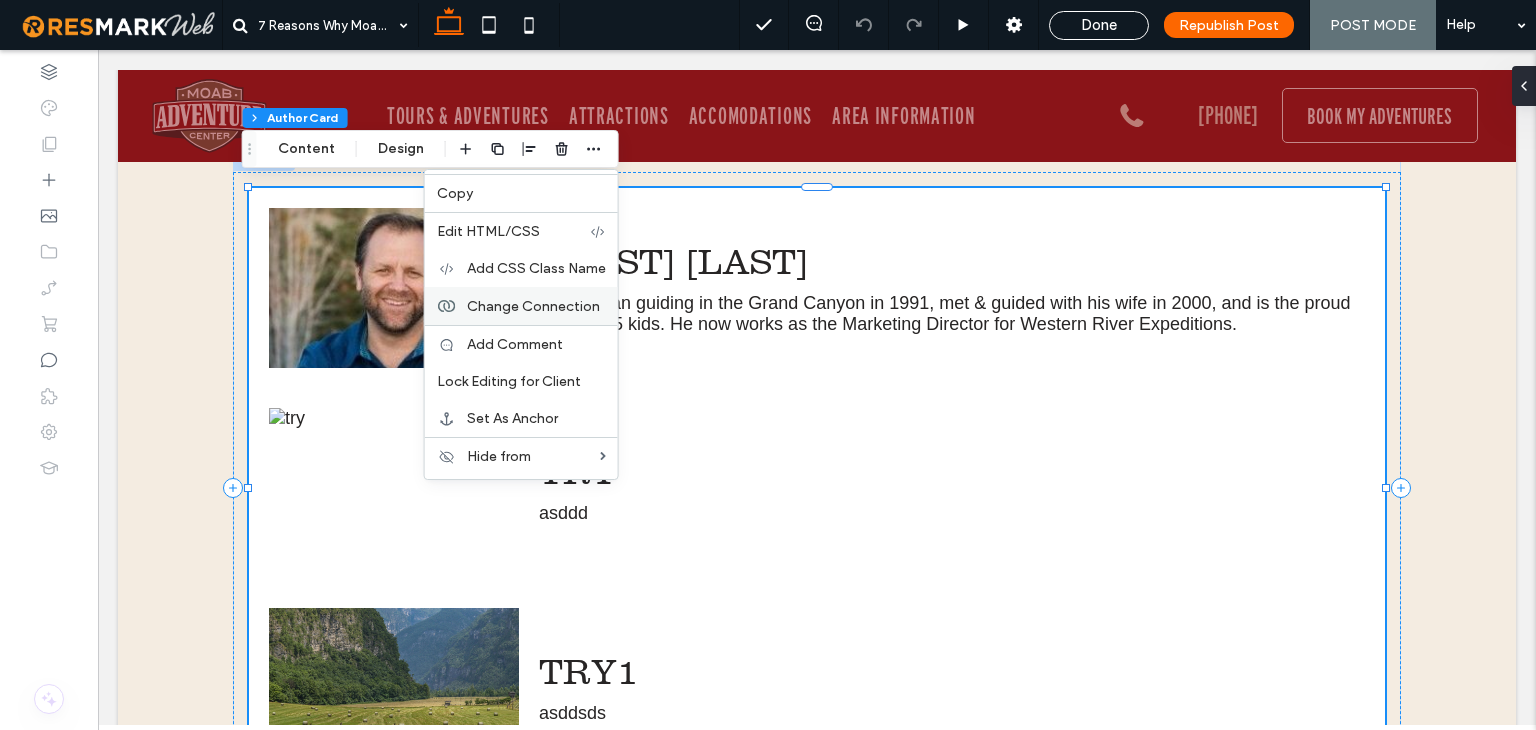 click on "Change Connection" at bounding box center [533, 306] 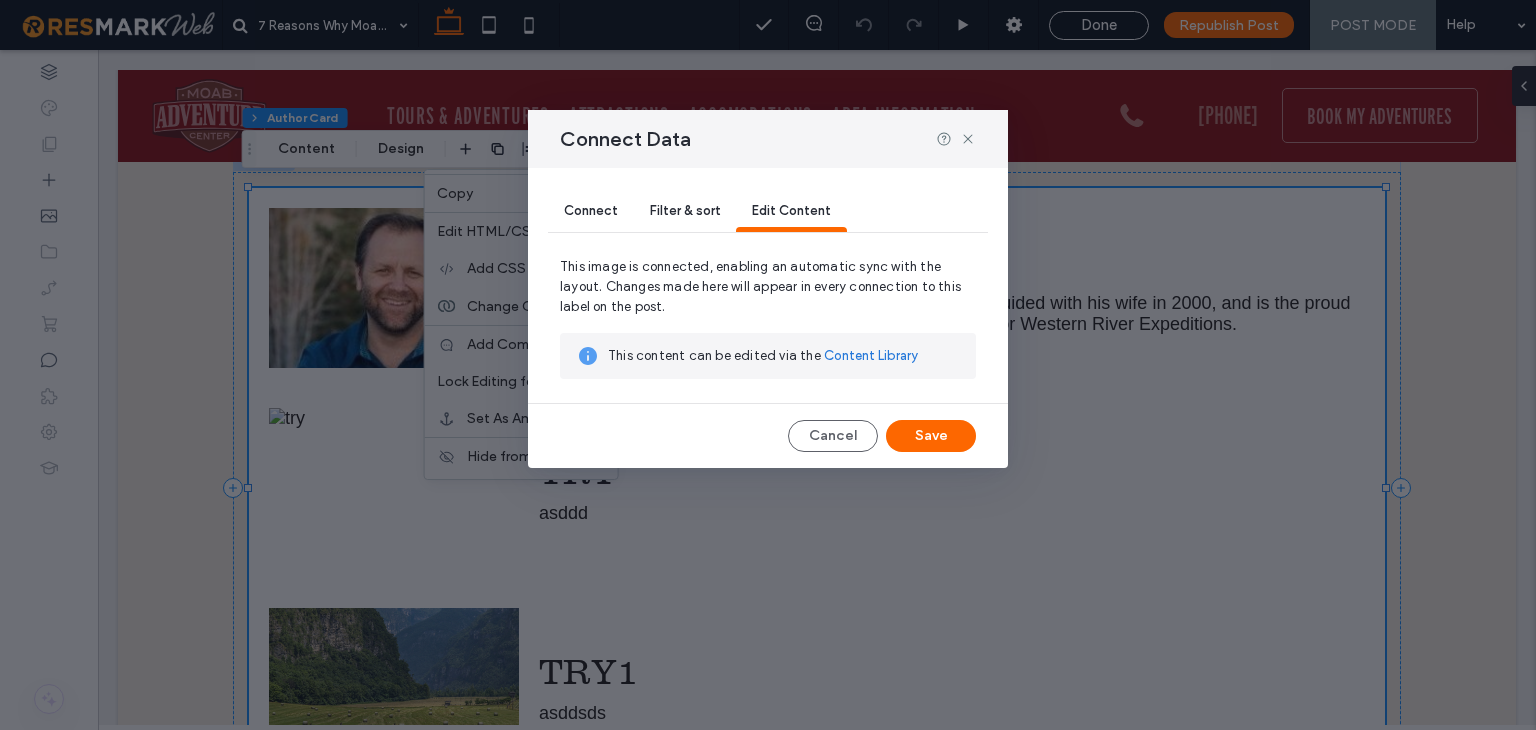 click on "Connect" at bounding box center [591, 210] 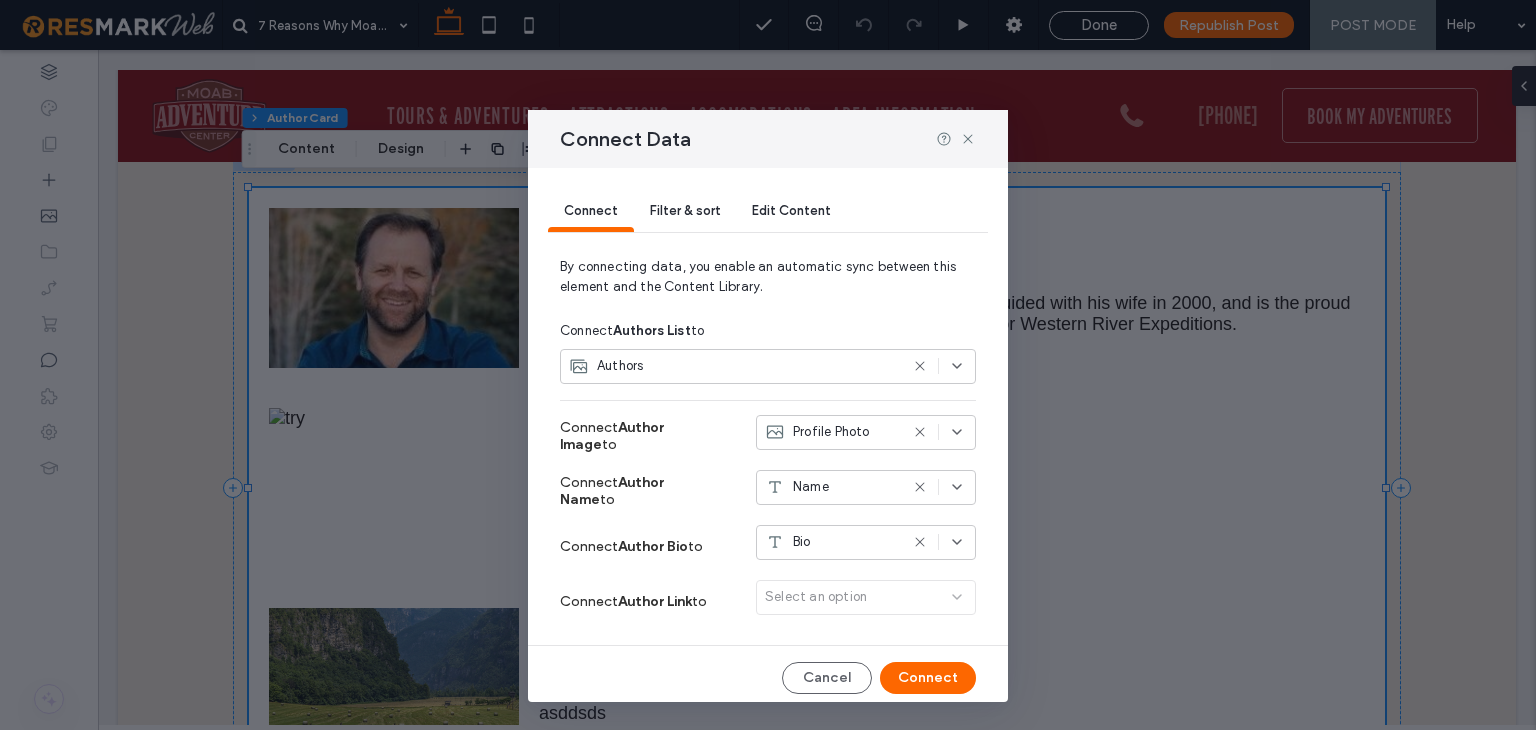 scroll, scrollTop: 8, scrollLeft: 0, axis: vertical 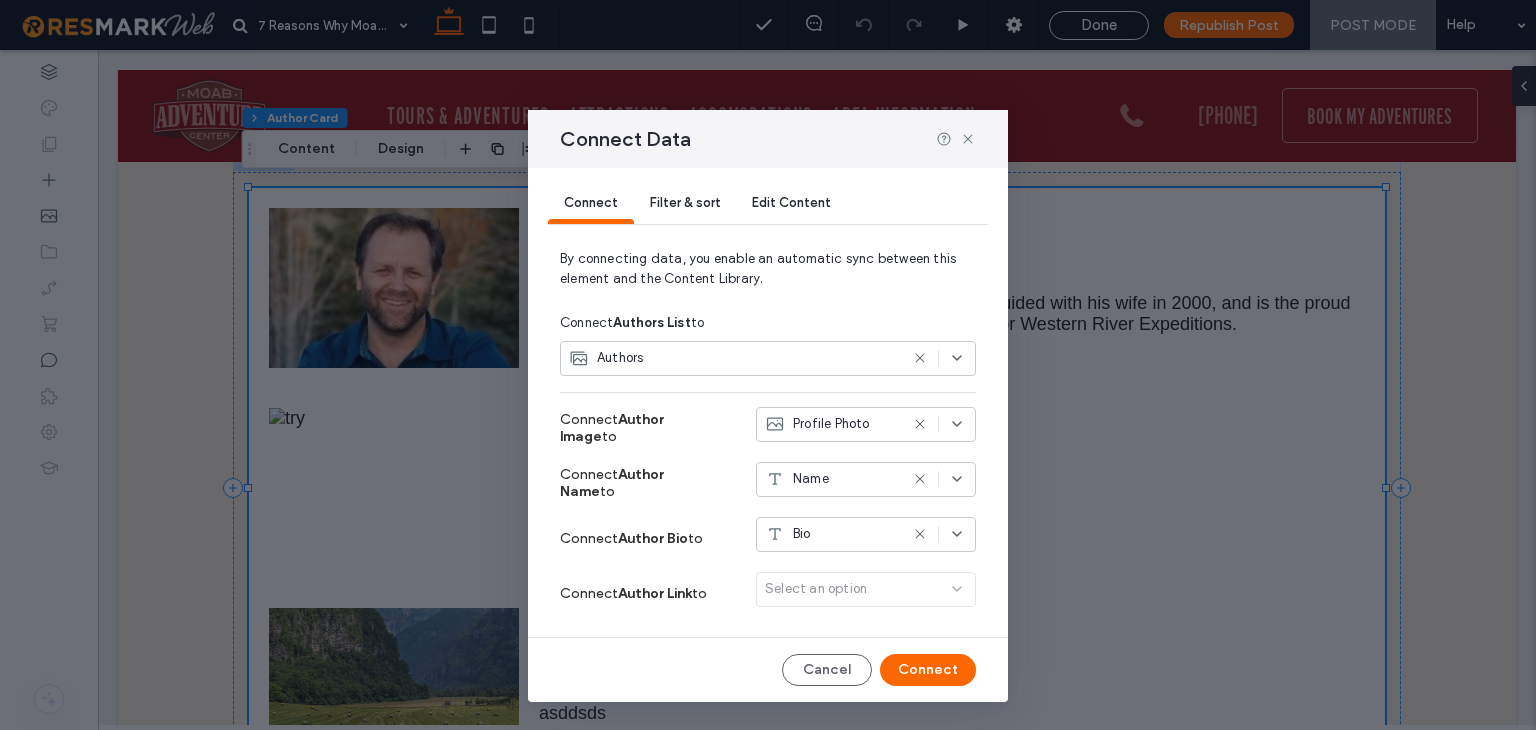 click on "Filter & sort" at bounding box center (685, 202) 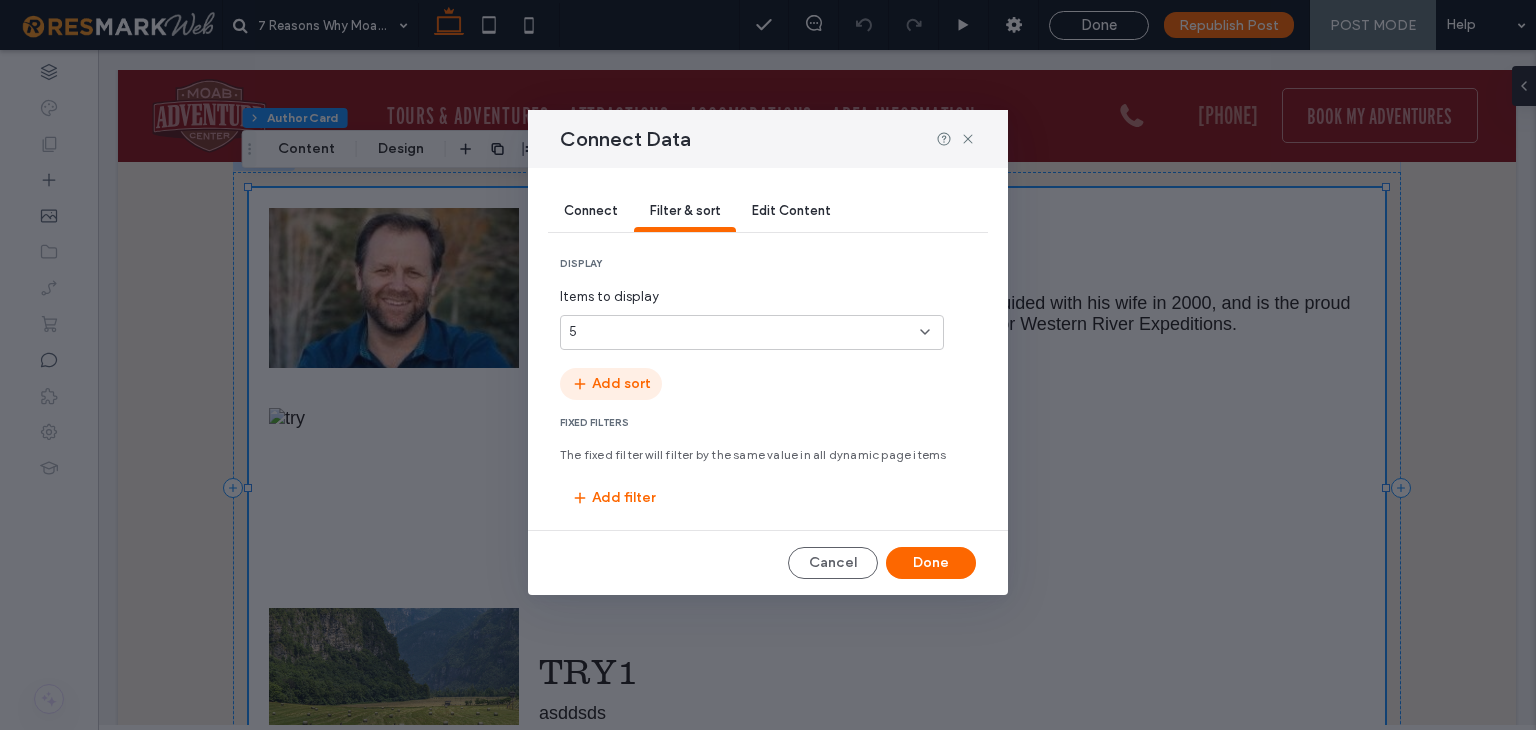 click on "Add sort" at bounding box center [611, 384] 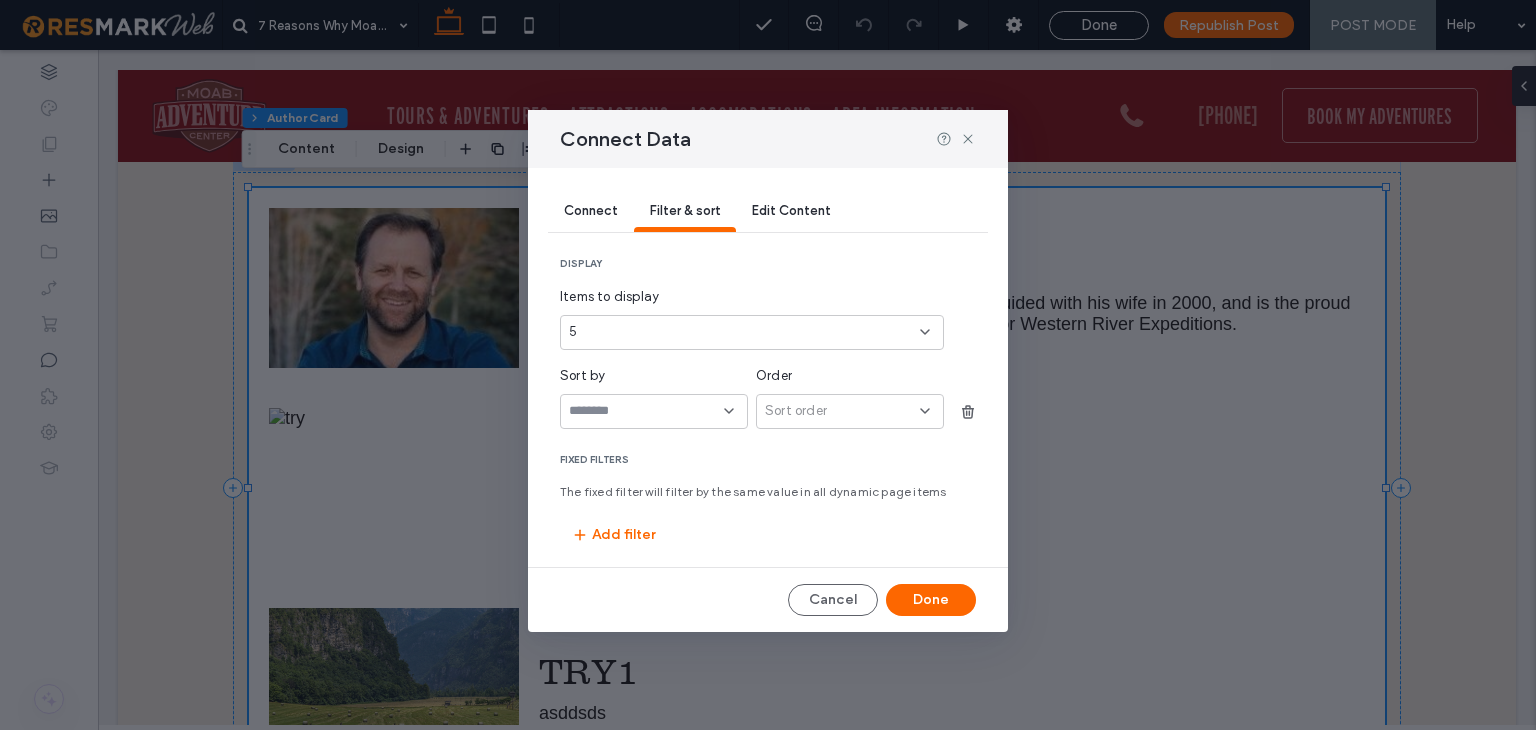 click at bounding box center [646, 411] 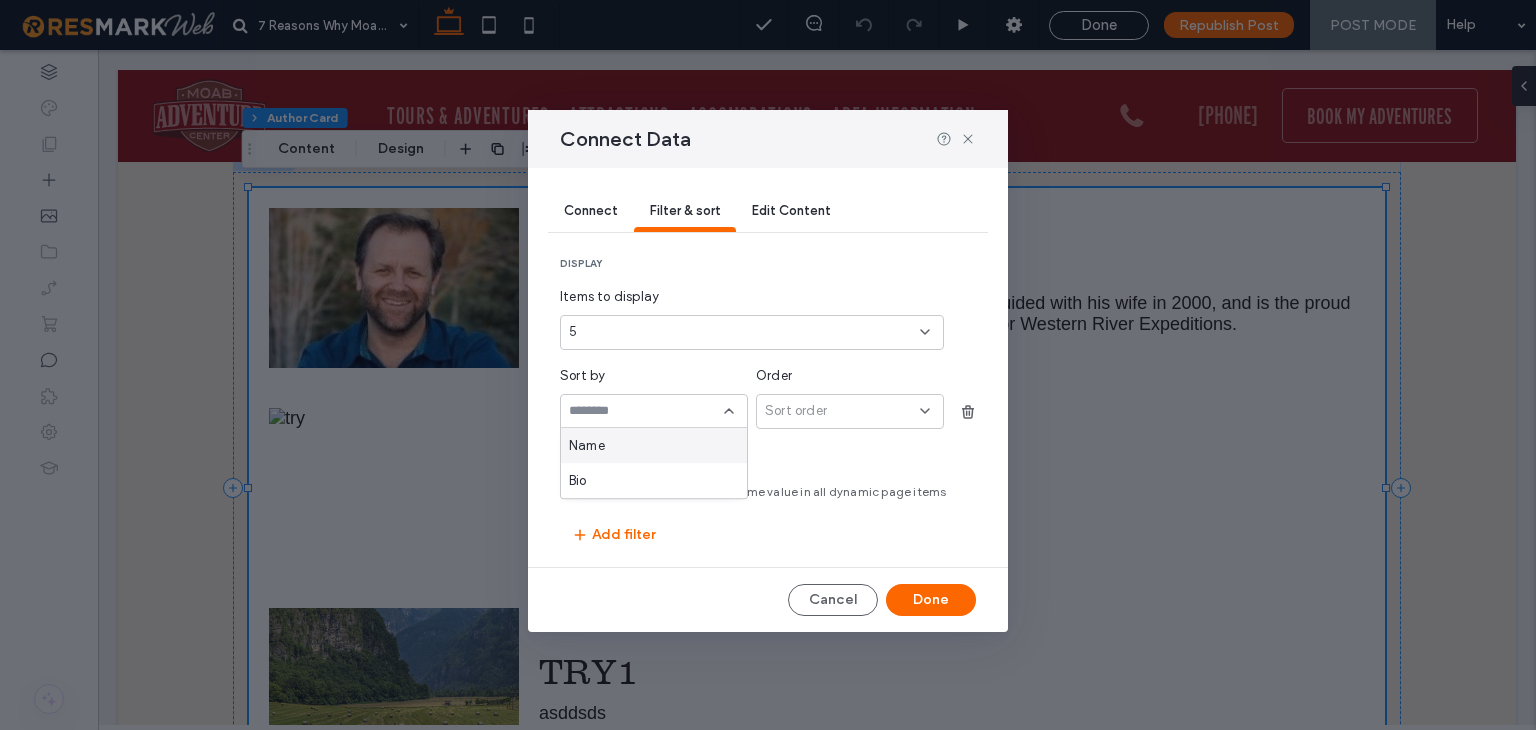 click on "Name" at bounding box center [654, 445] 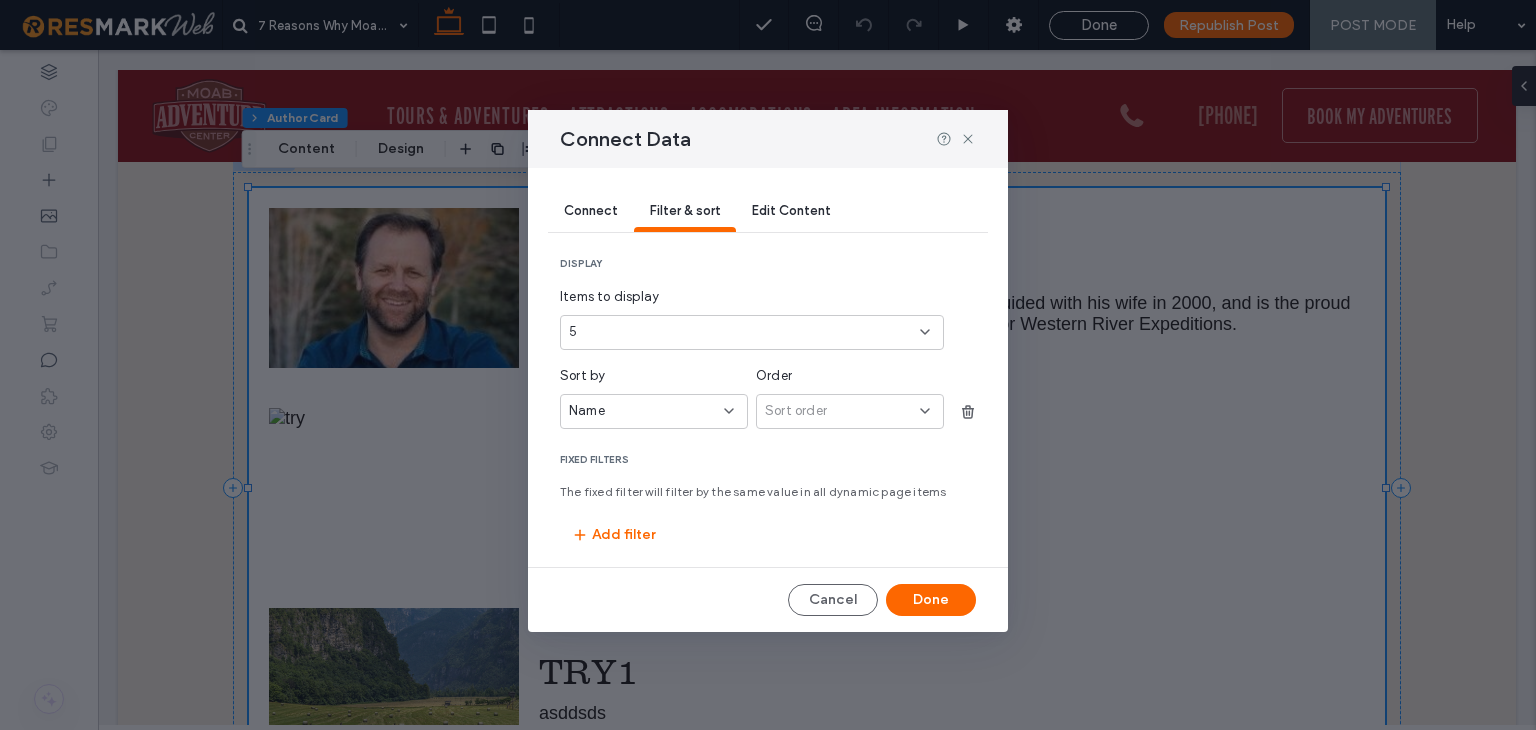 click on "Sort order" at bounding box center [796, 411] 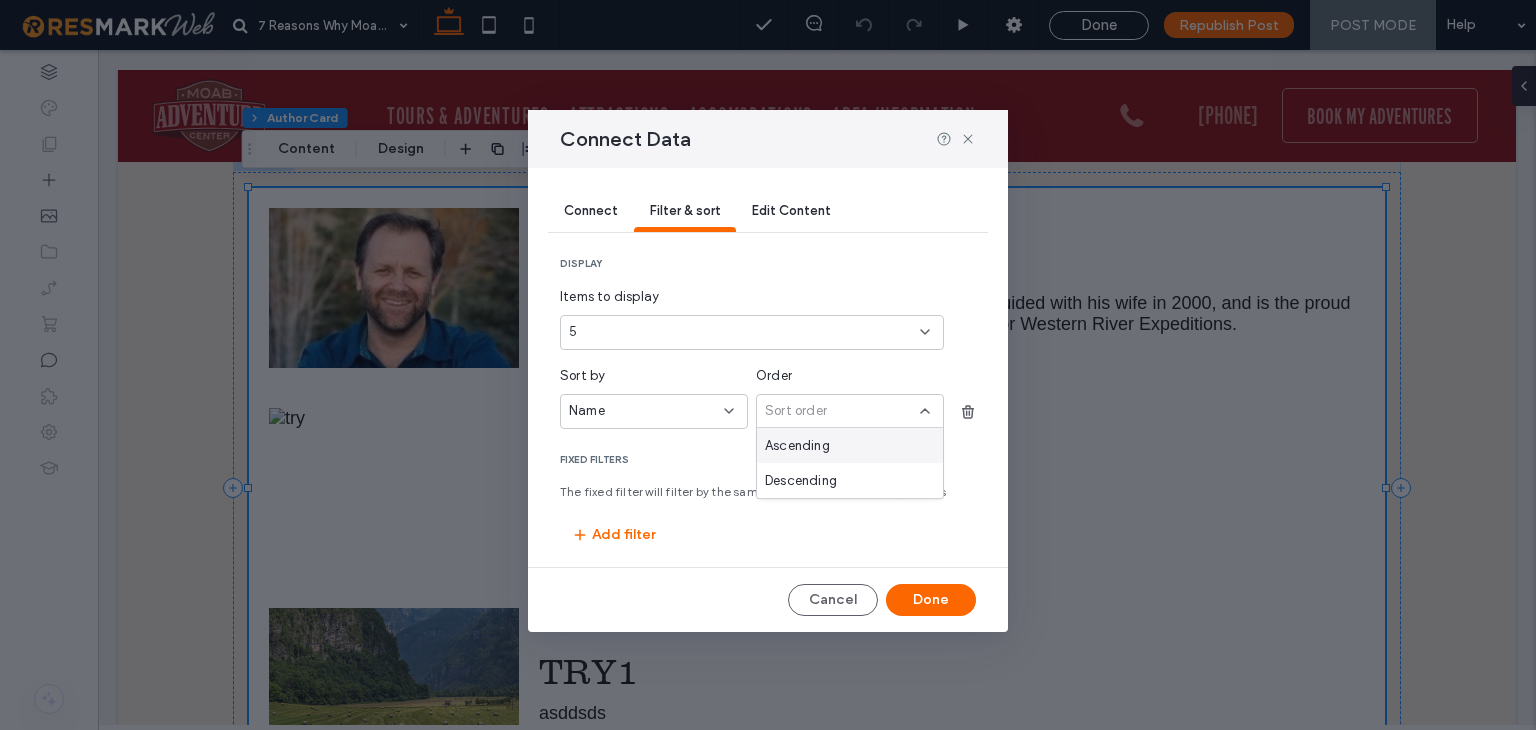 click on "Name" at bounding box center (642, 411) 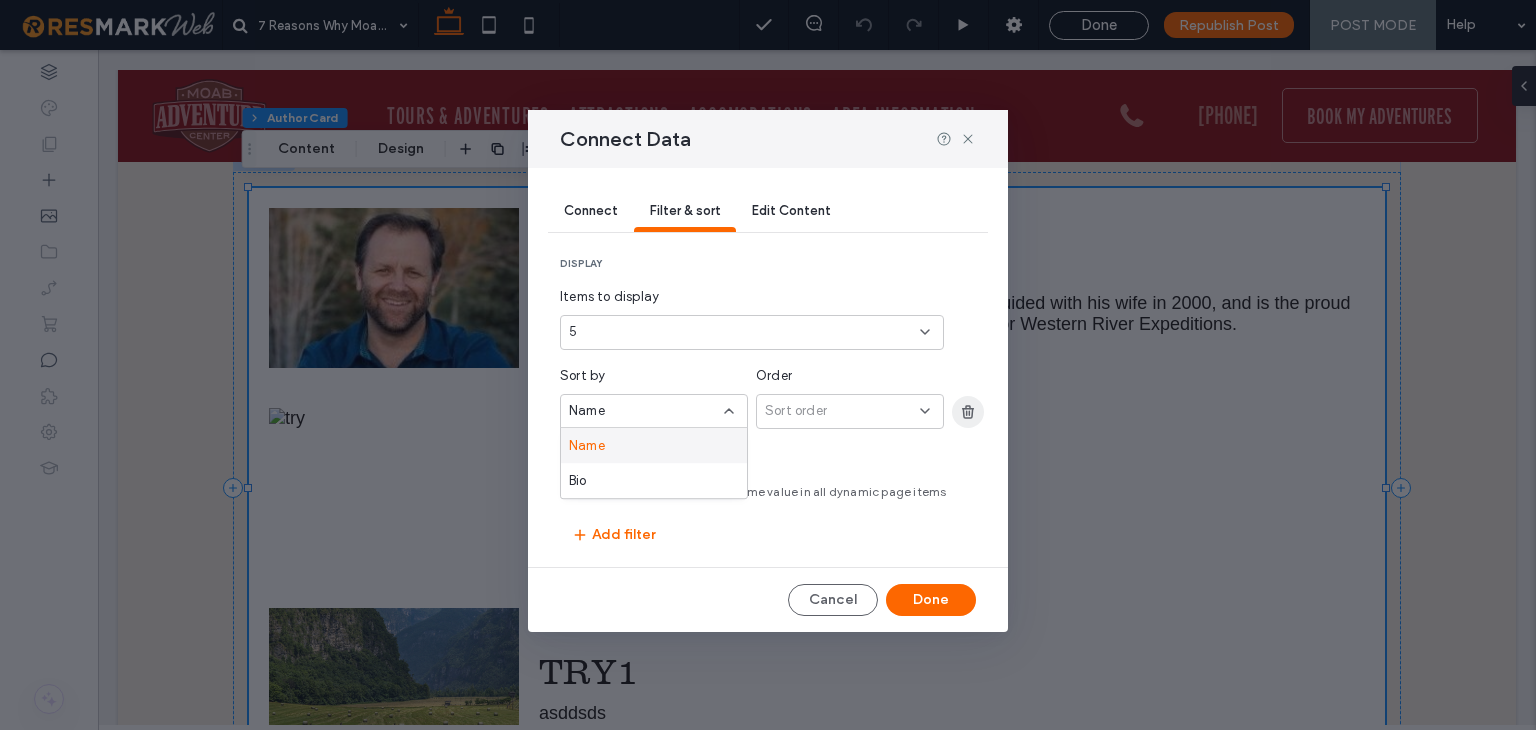 click 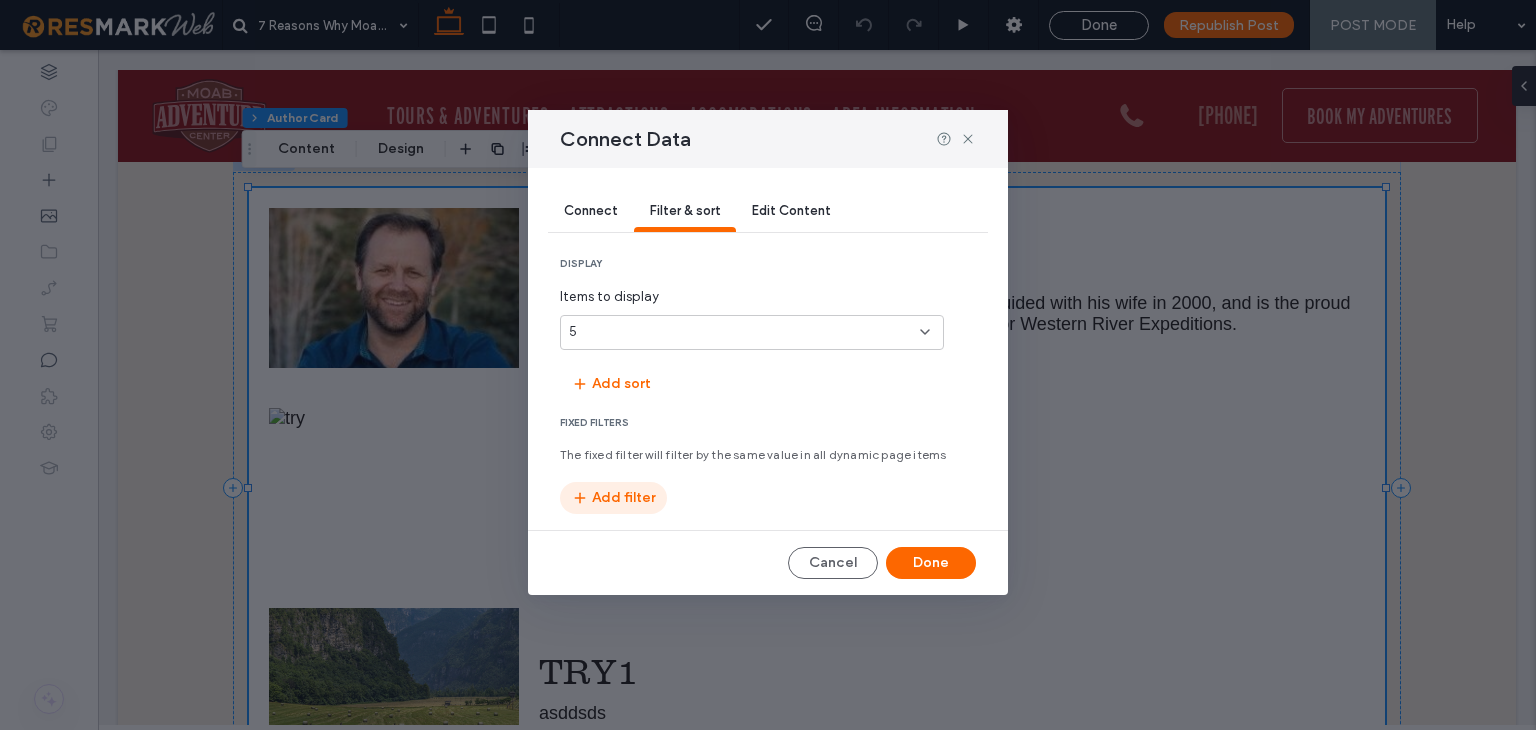click on "Add filter" at bounding box center (613, 498) 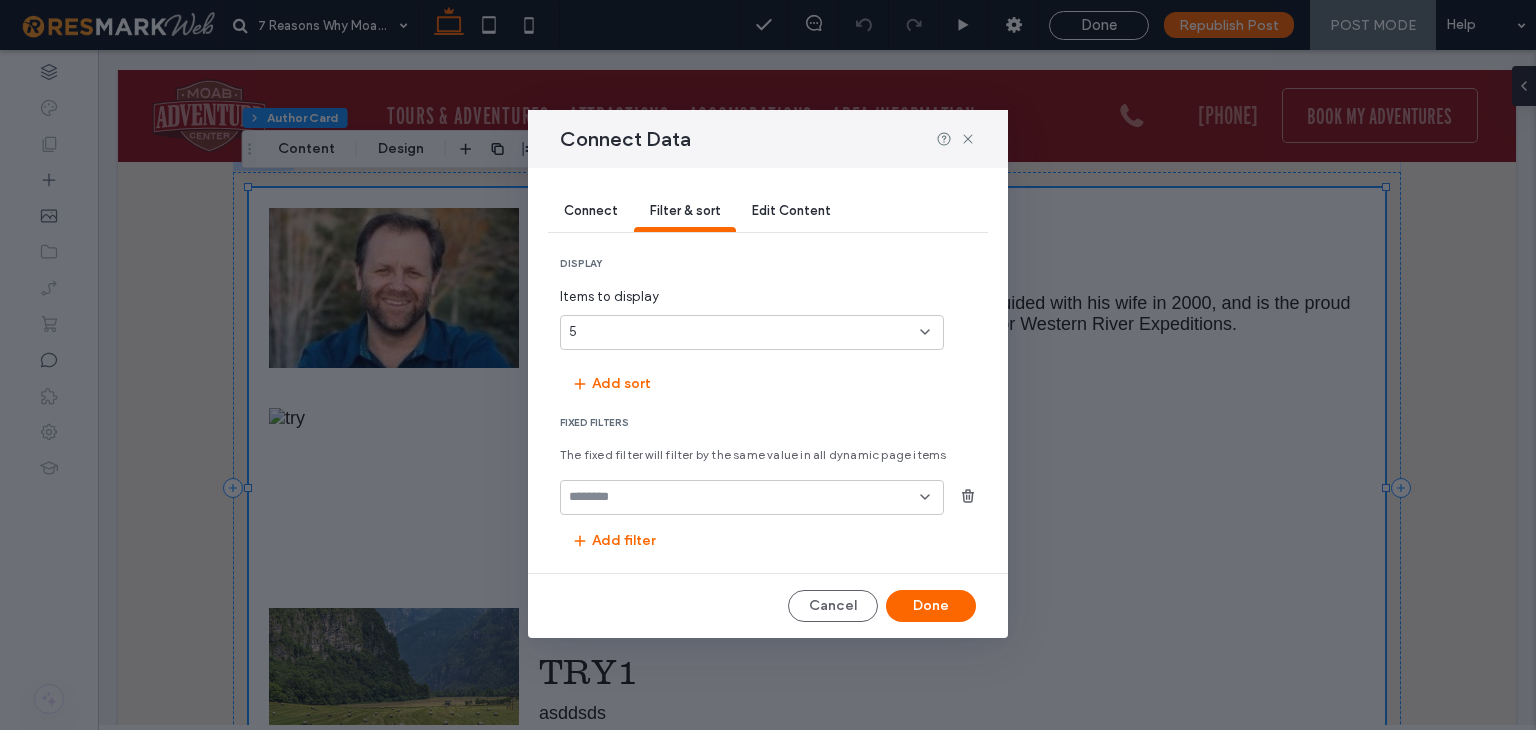 click at bounding box center (744, 497) 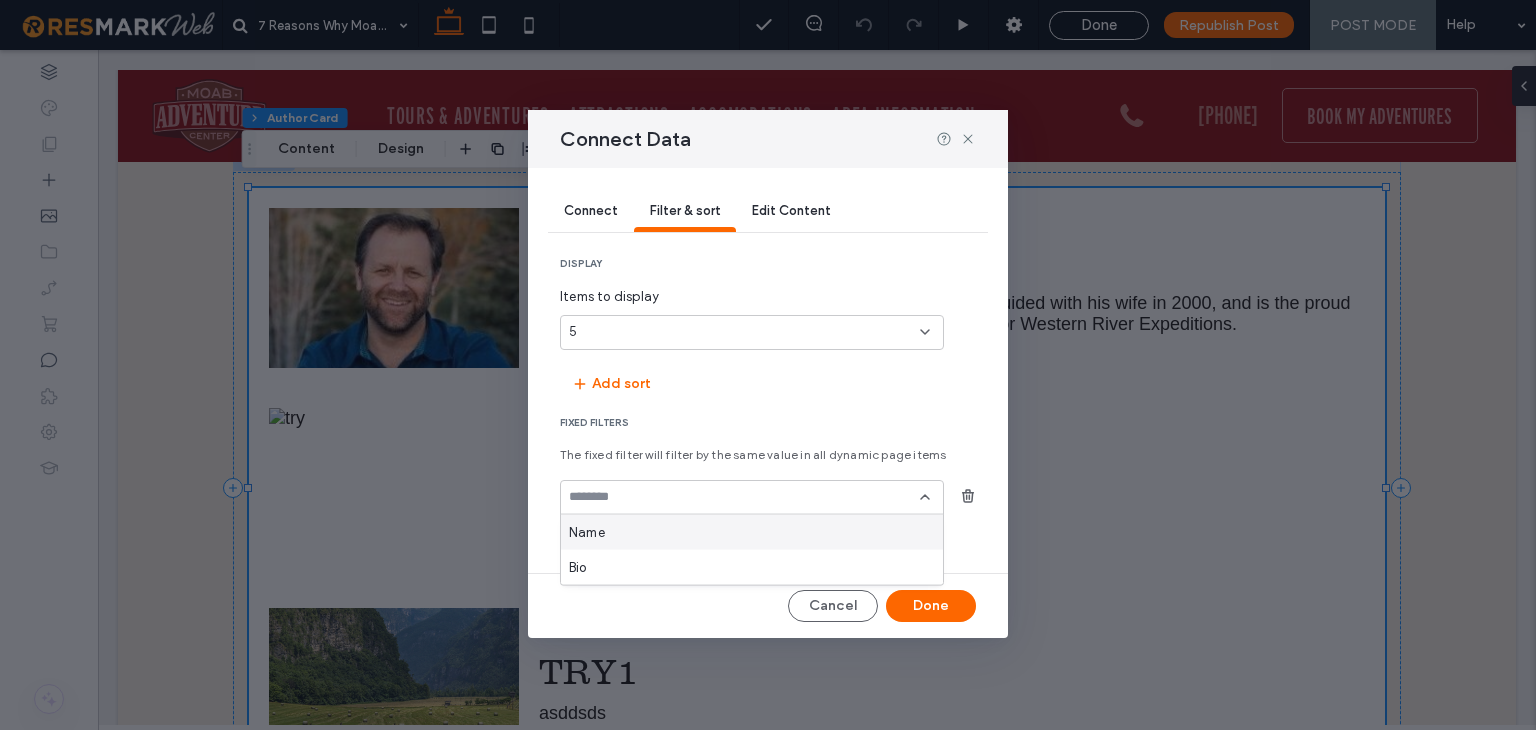click on "Name" at bounding box center [752, 532] 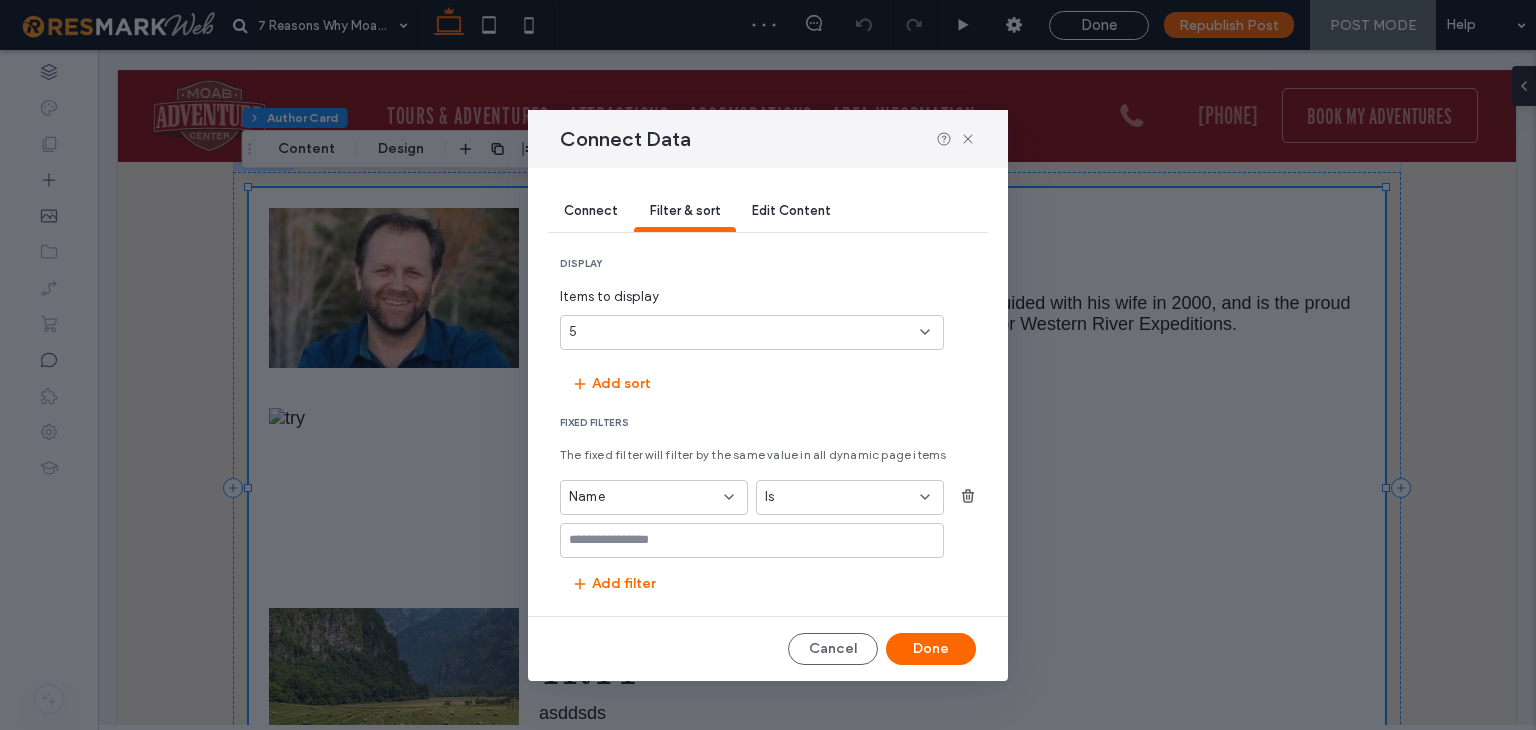 click at bounding box center (744, 540) 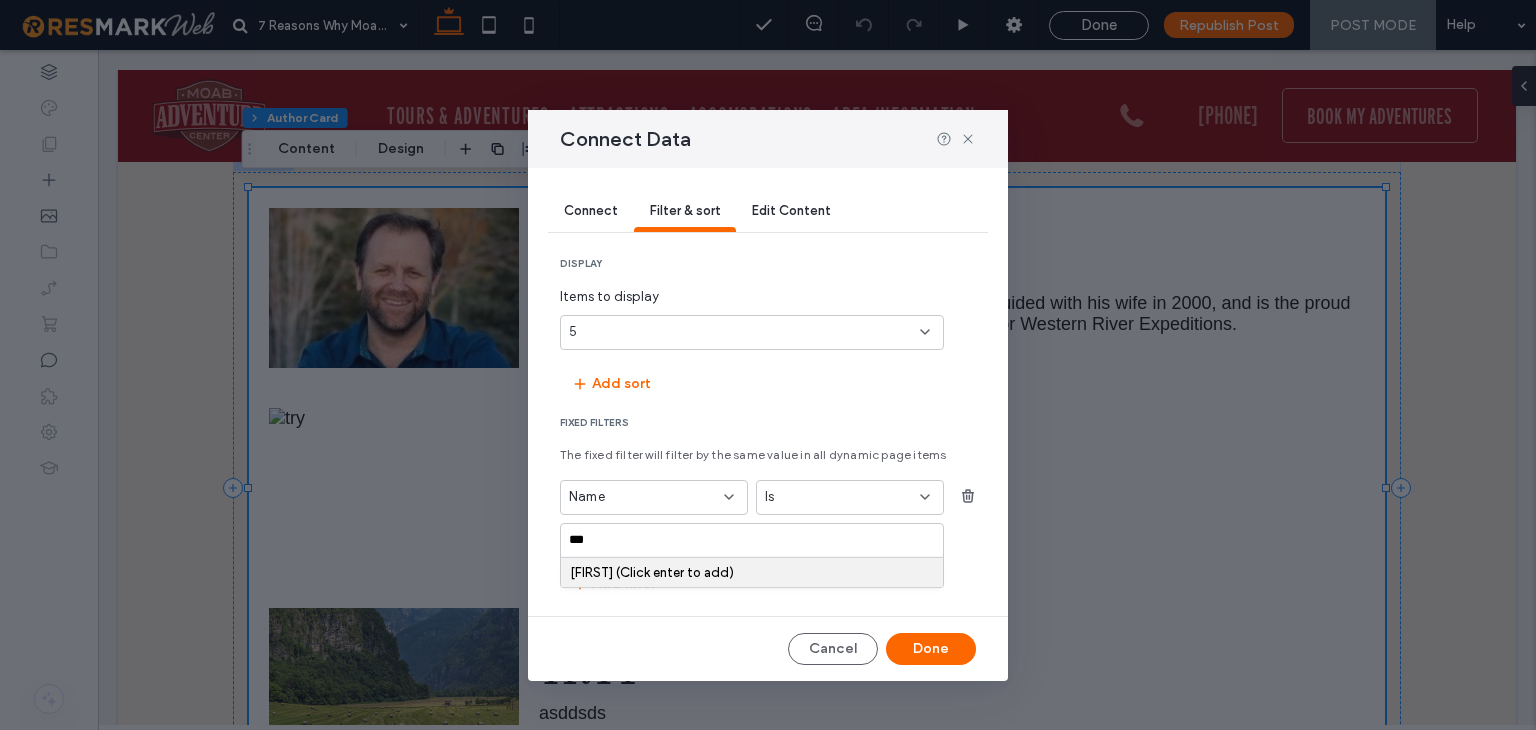 type on "***" 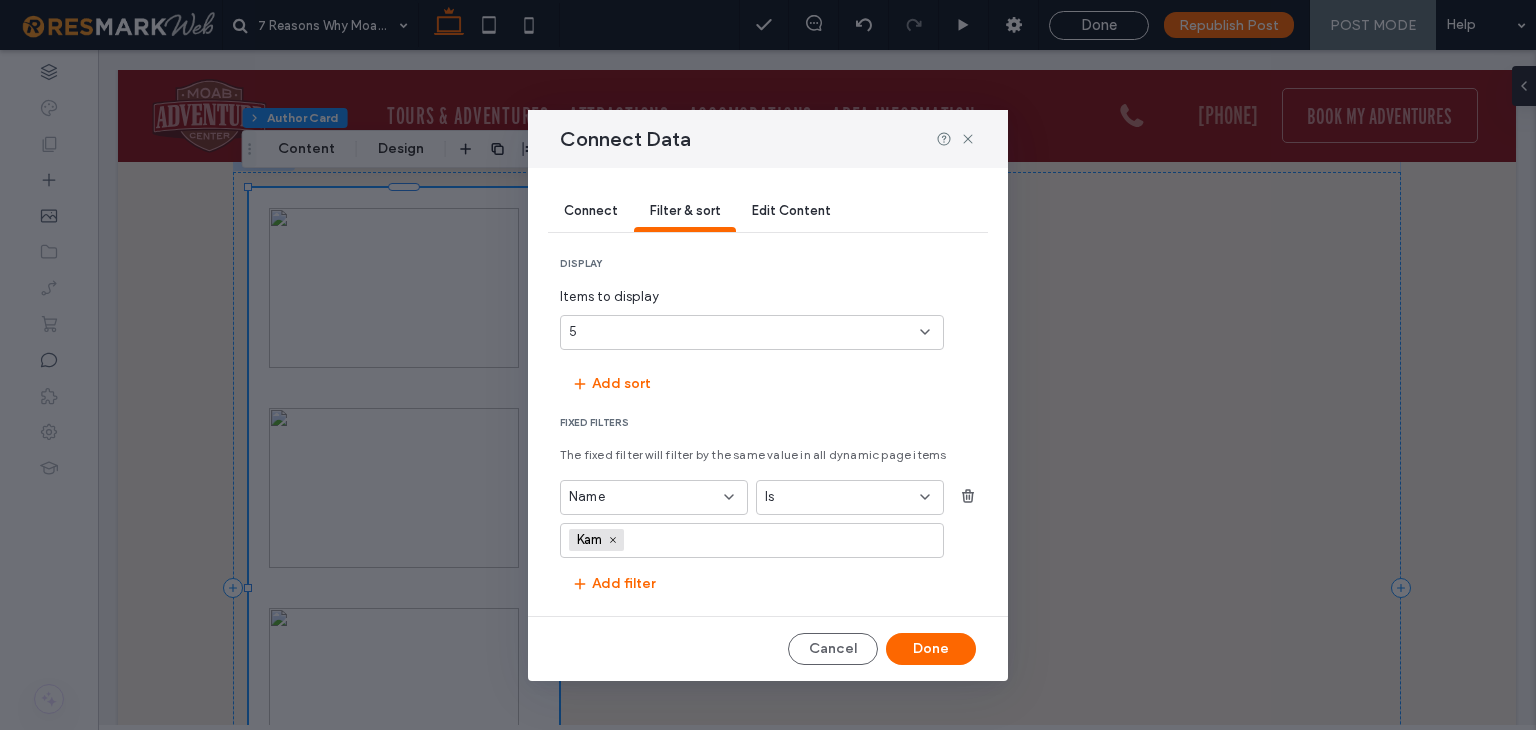 click on "Kam" at bounding box center (596, 540) 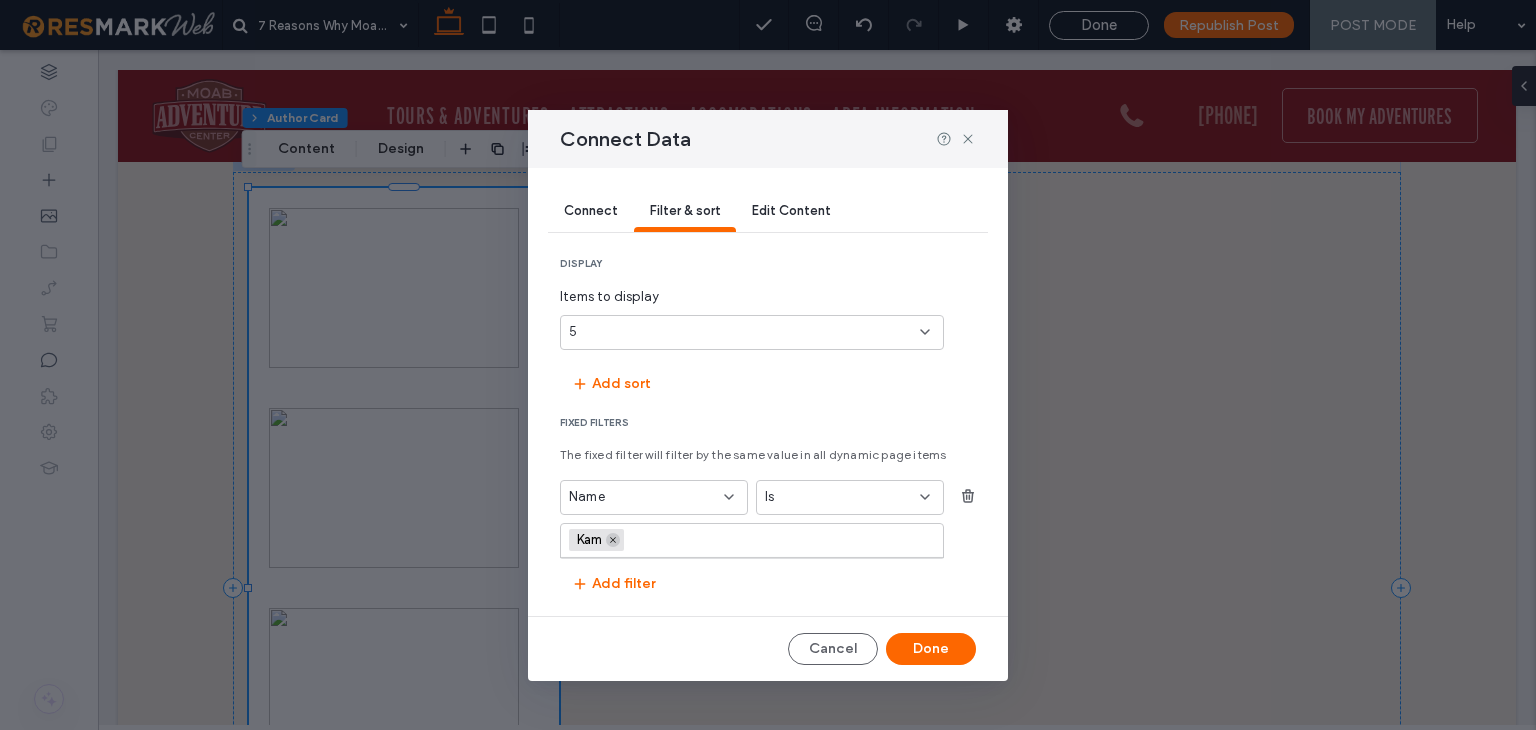 click 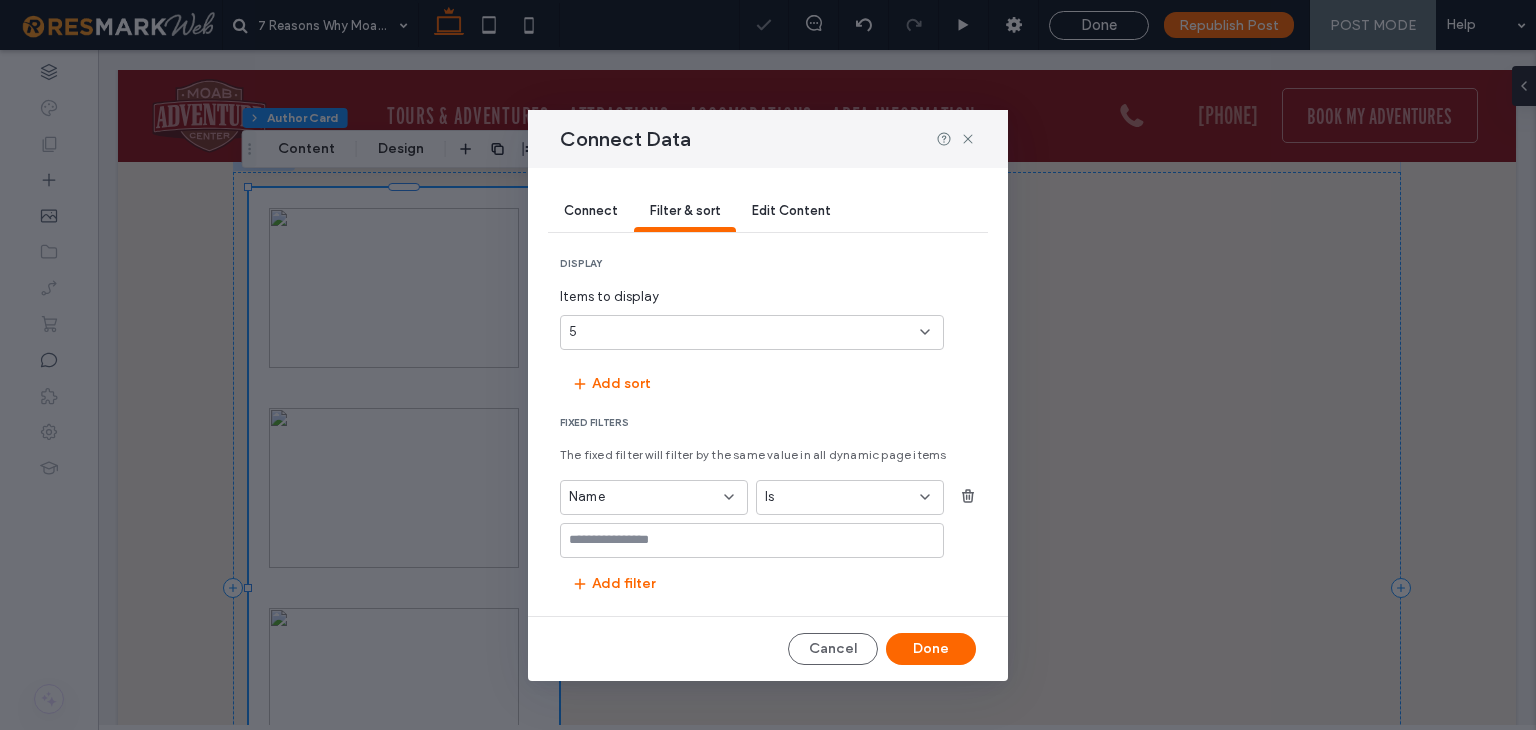 click at bounding box center (744, 540) 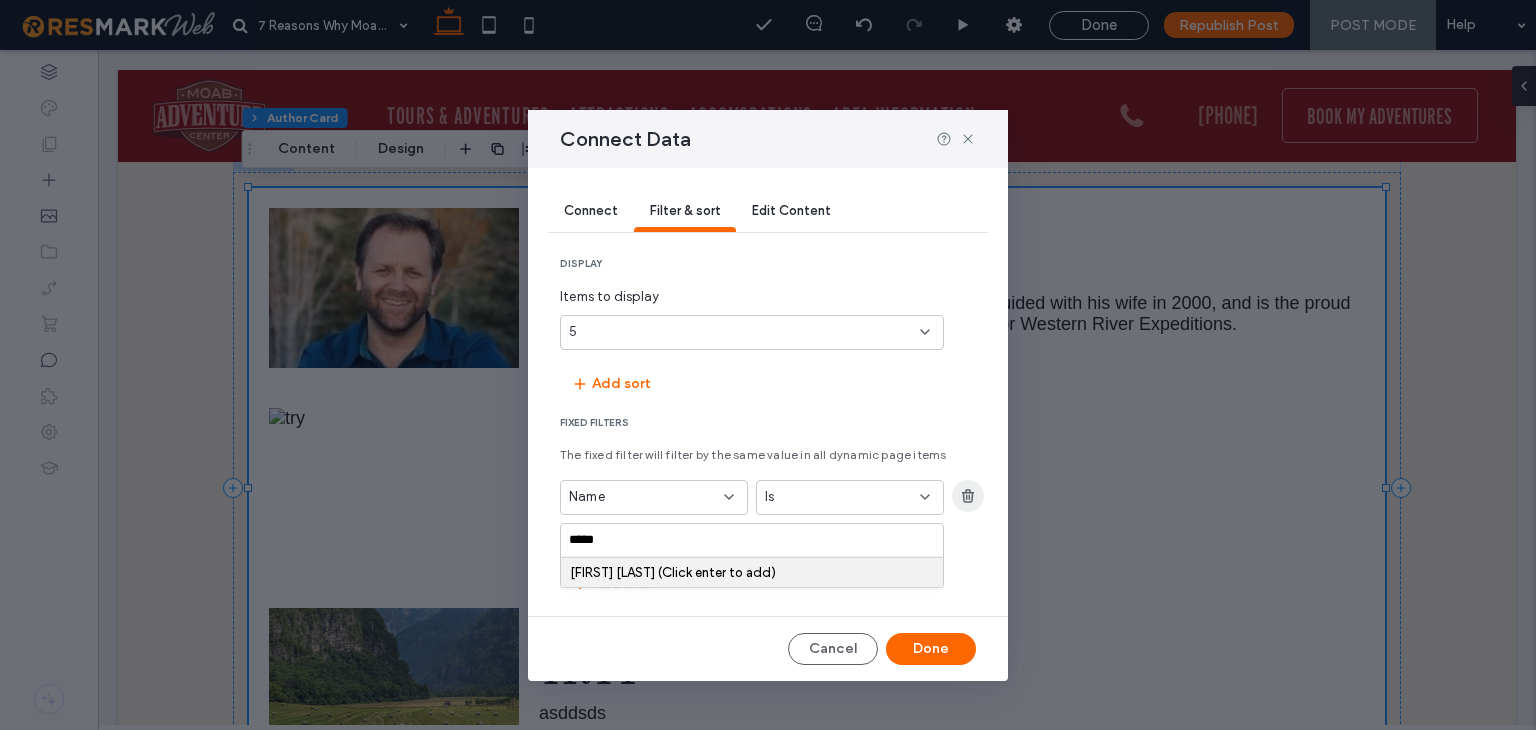 type on "*****" 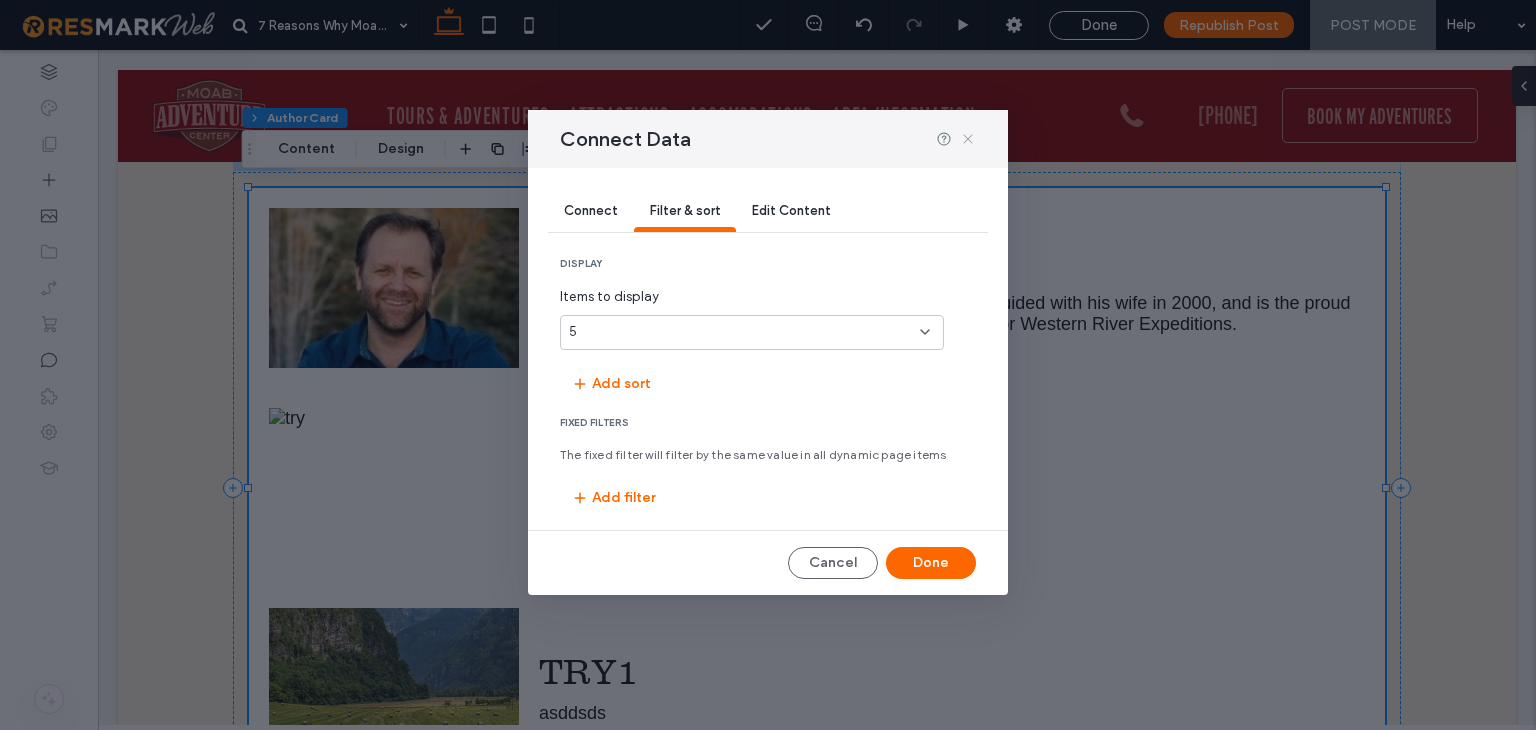 click 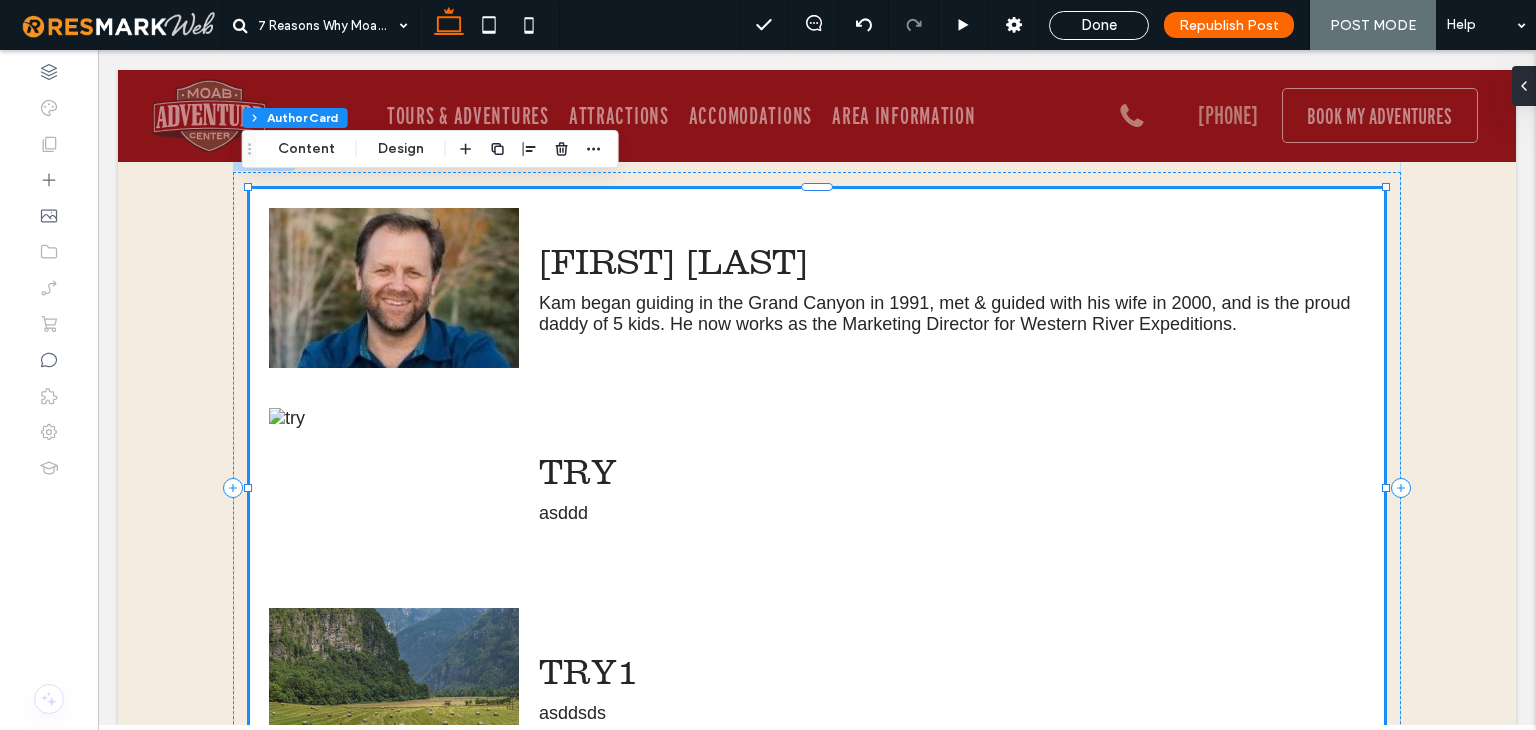 drag, startPoint x: 1308, startPoint y: 405, endPoint x: 1235, endPoint y: 409, distance: 73.109505 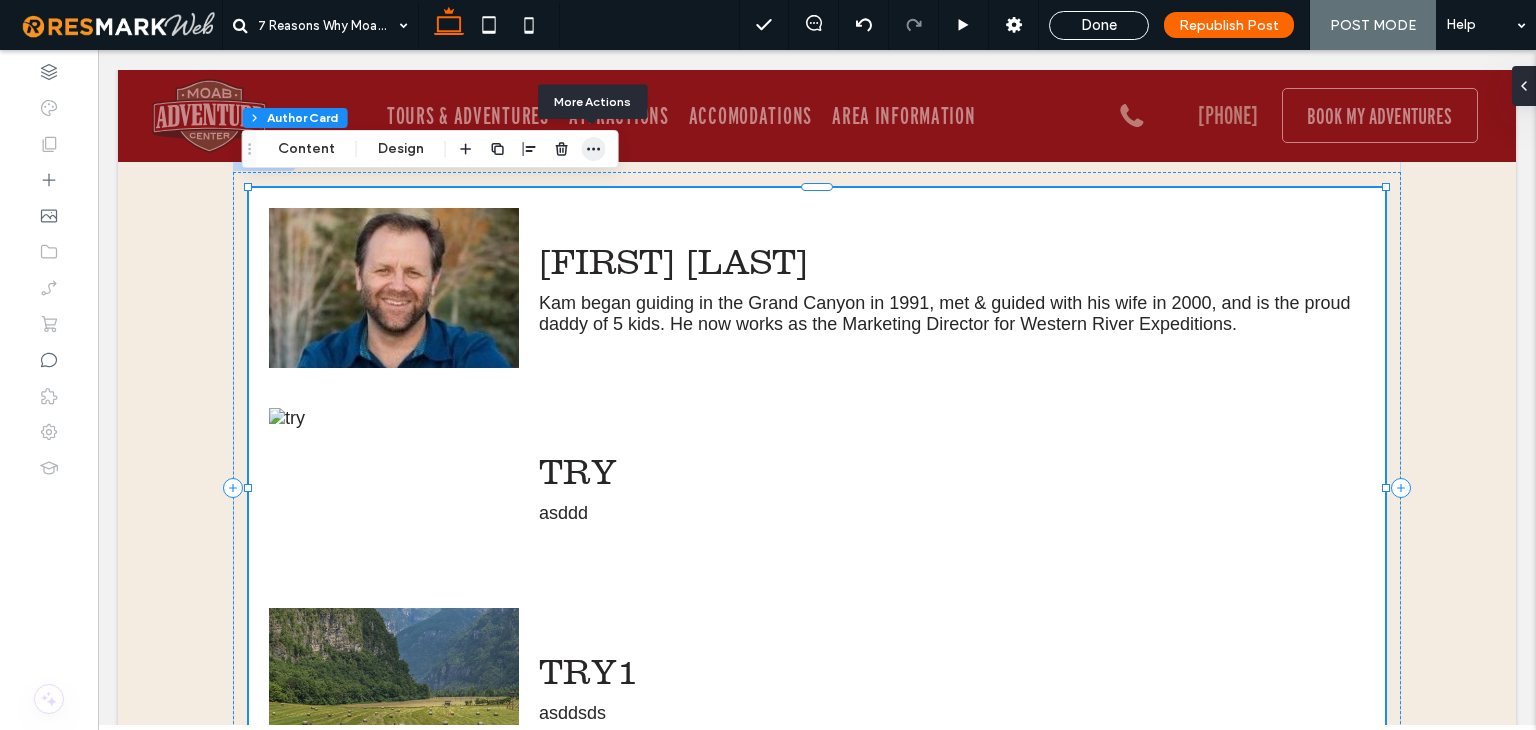 click 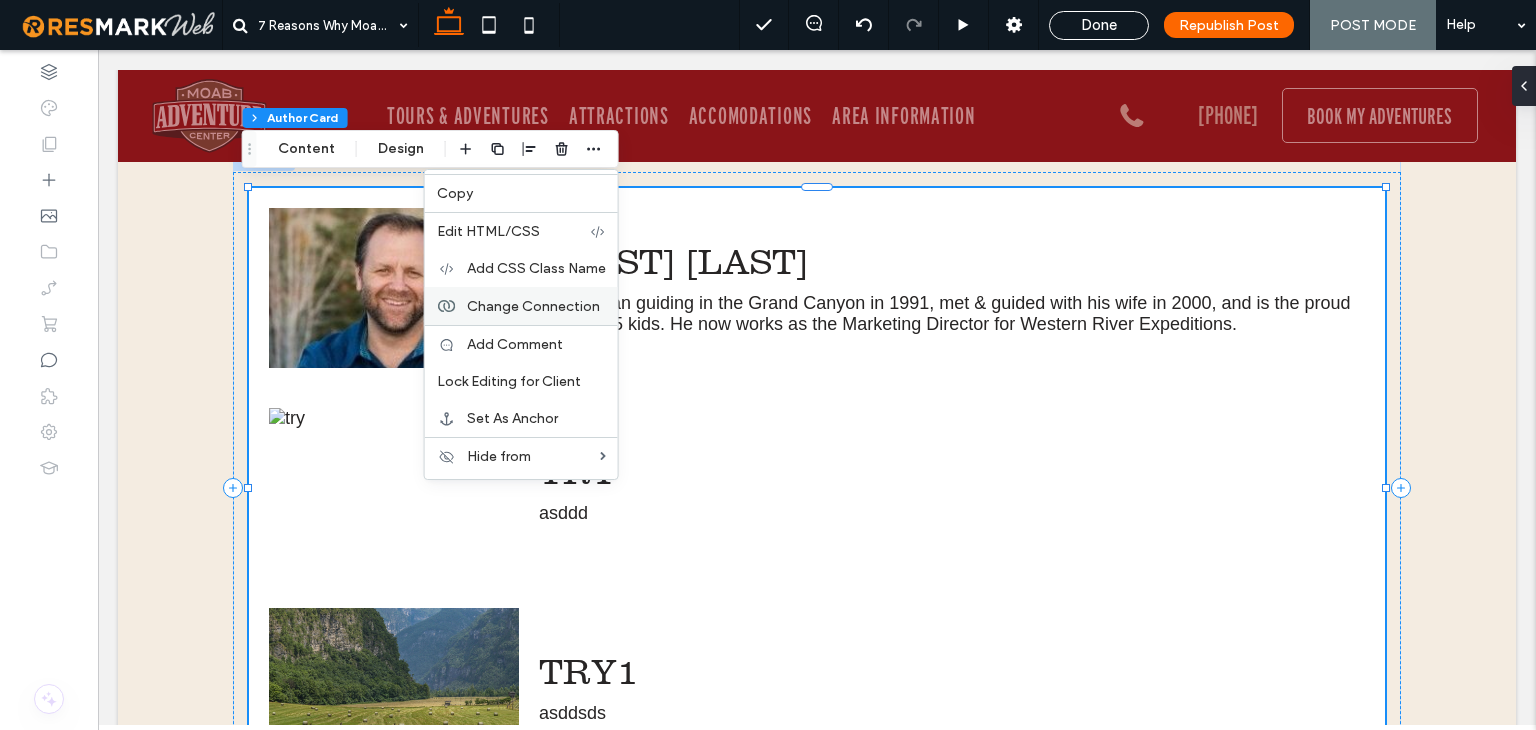 click on "Change Connection" at bounding box center (533, 306) 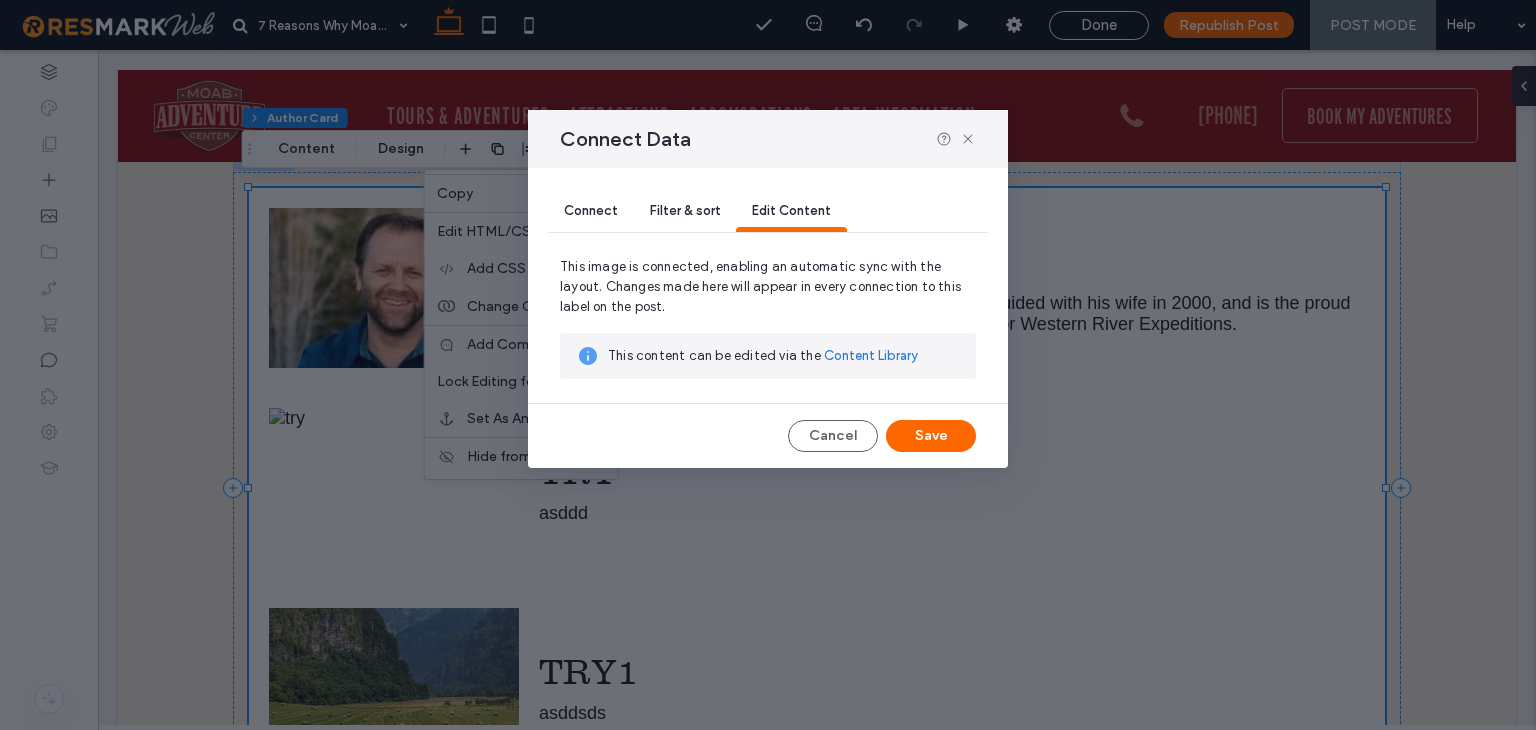 click on "Filter & sort" at bounding box center [685, 210] 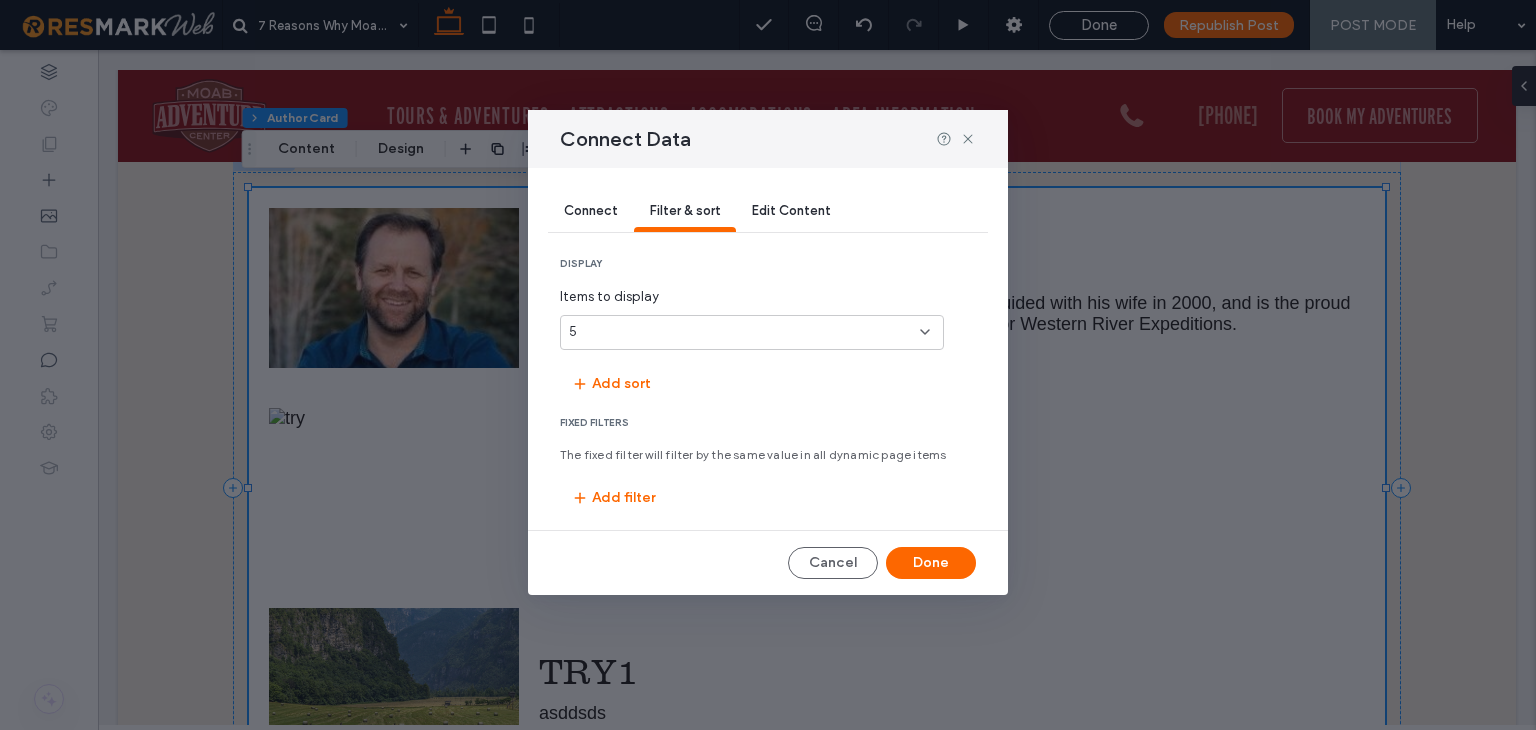 click on "5" at bounding box center [740, 332] 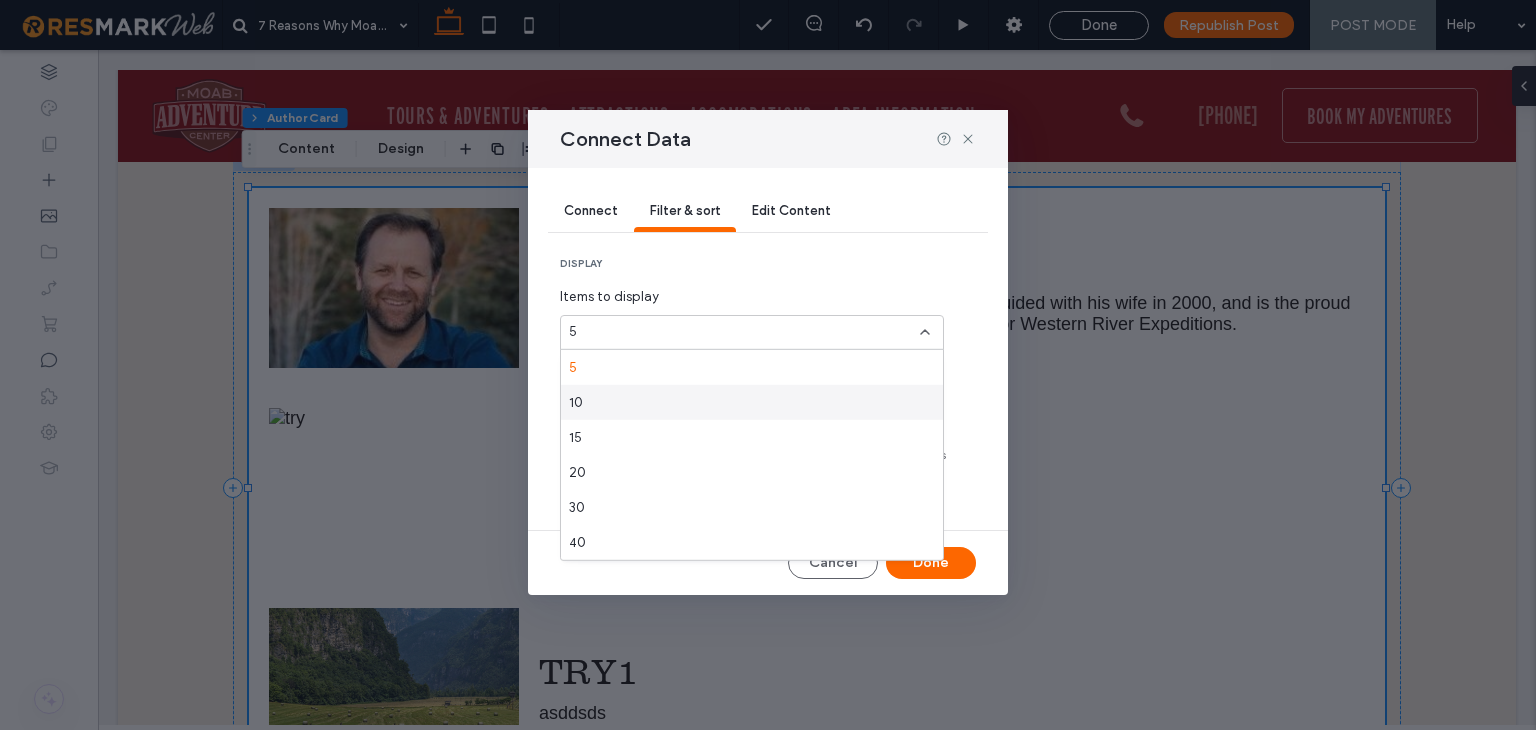 scroll, scrollTop: 69, scrollLeft: 0, axis: vertical 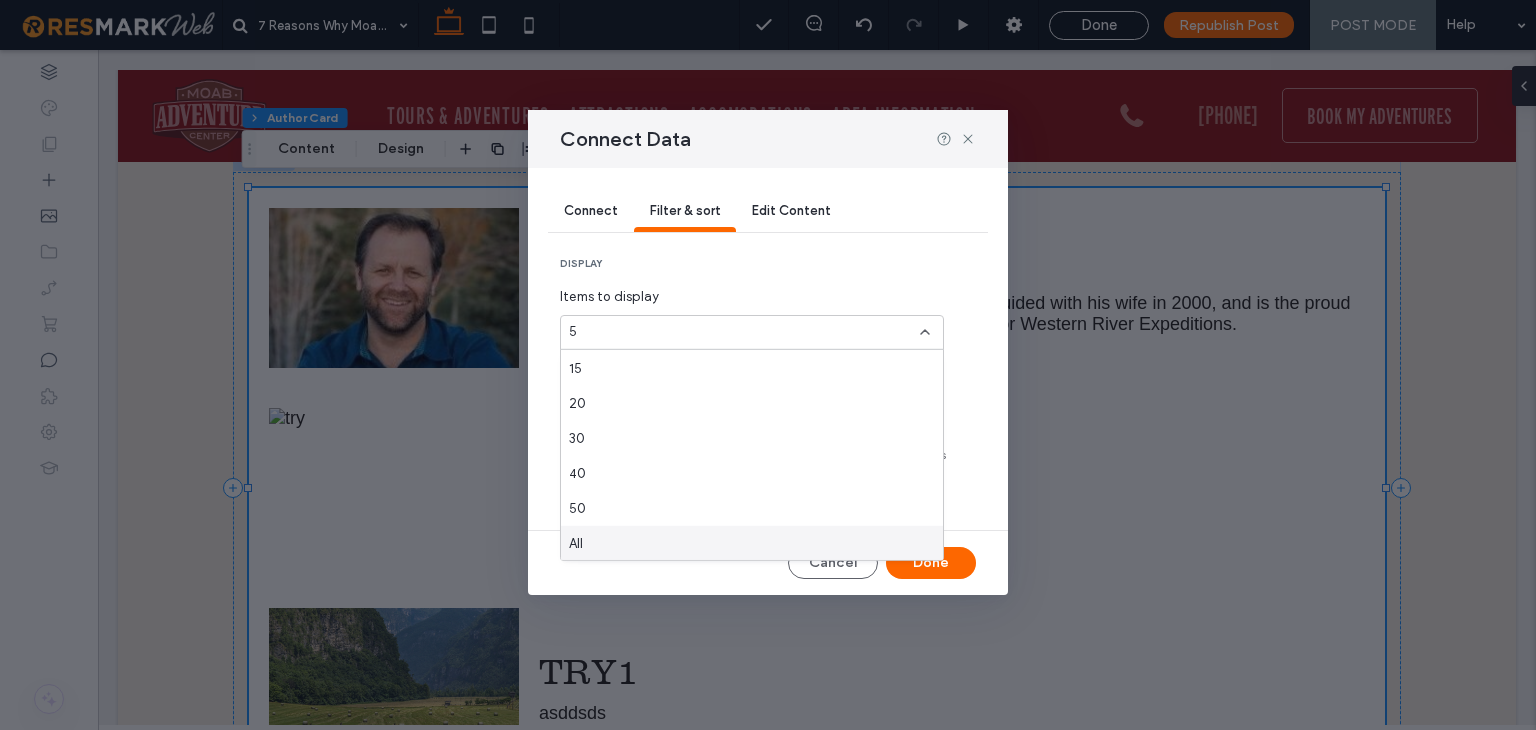 click on "All" at bounding box center [752, 543] 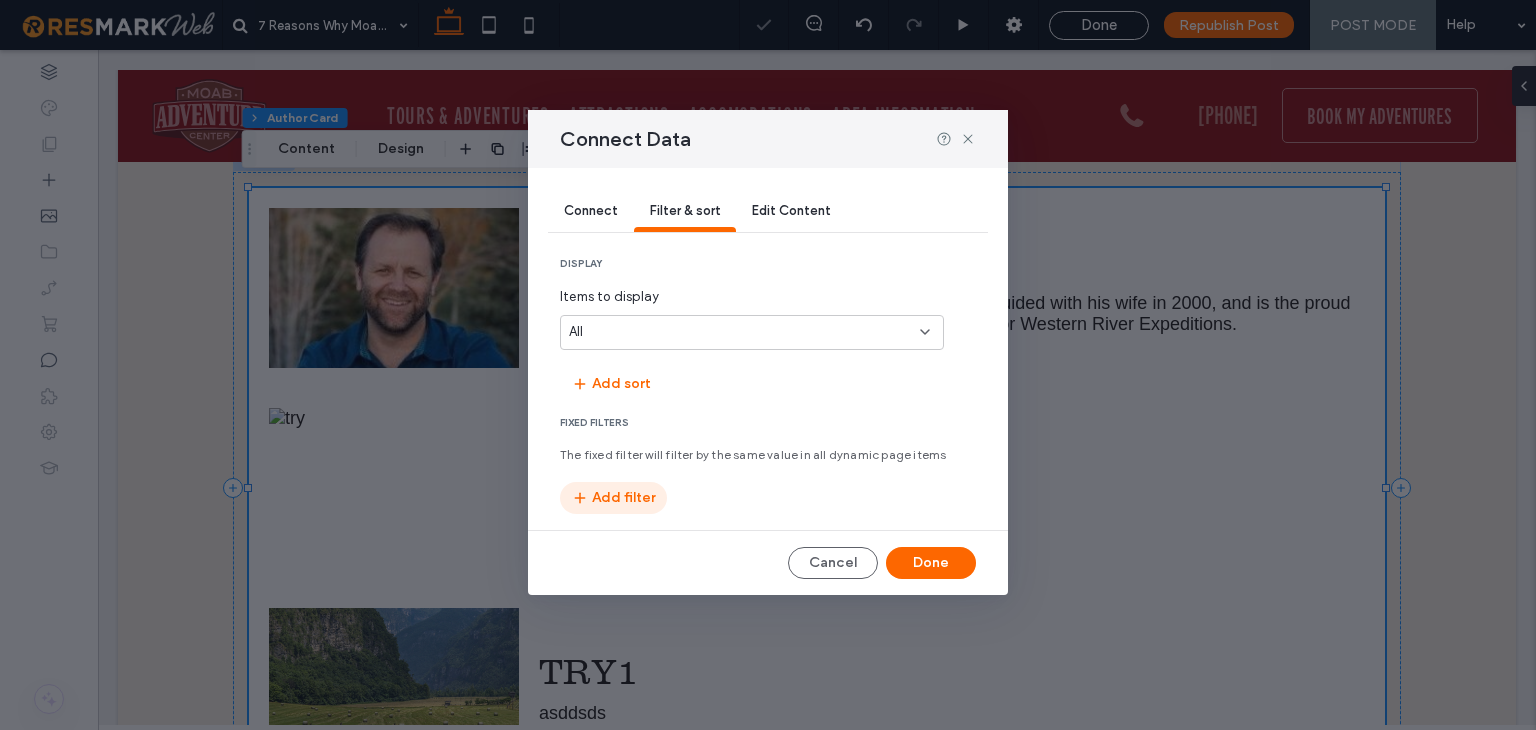 click on "Add filter" at bounding box center [613, 498] 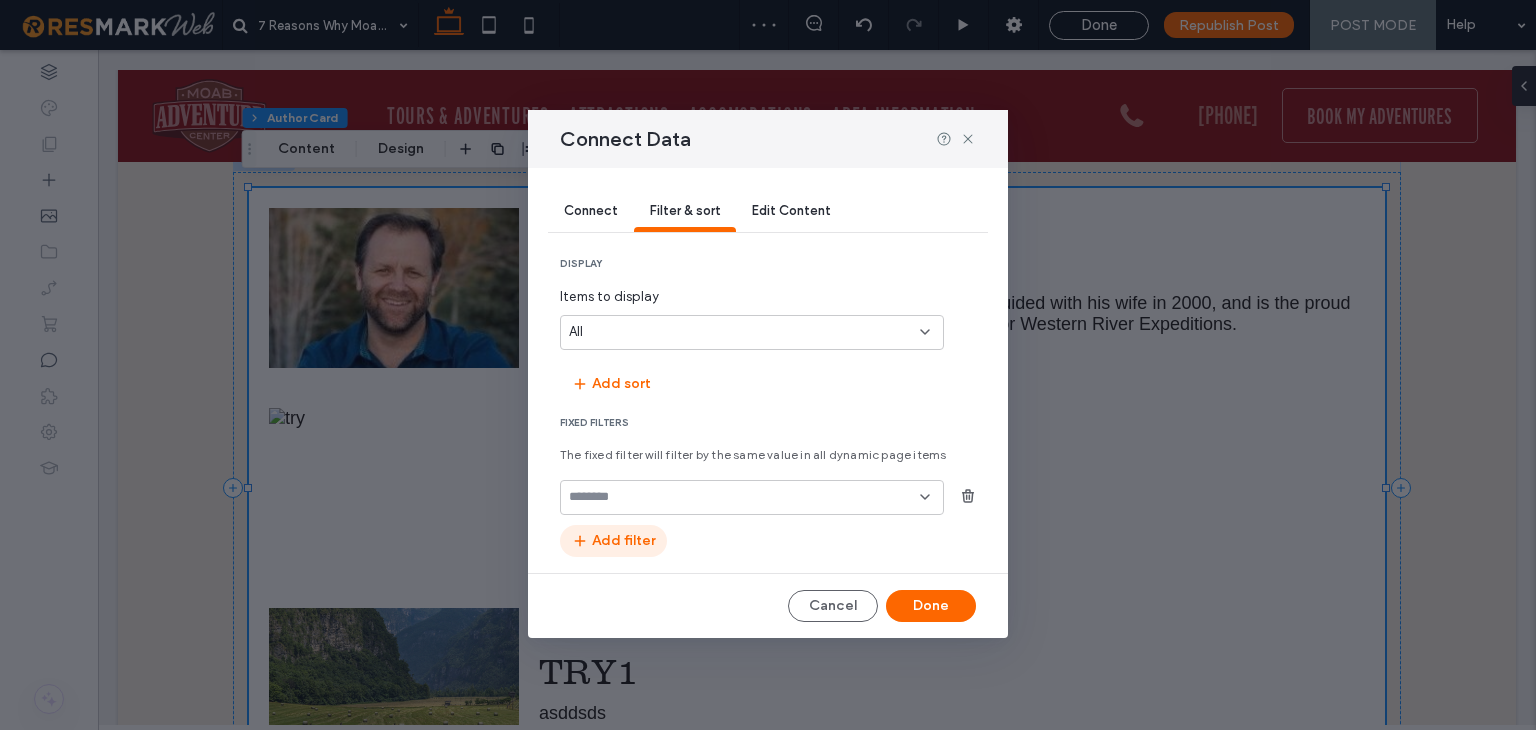 click at bounding box center (744, 497) 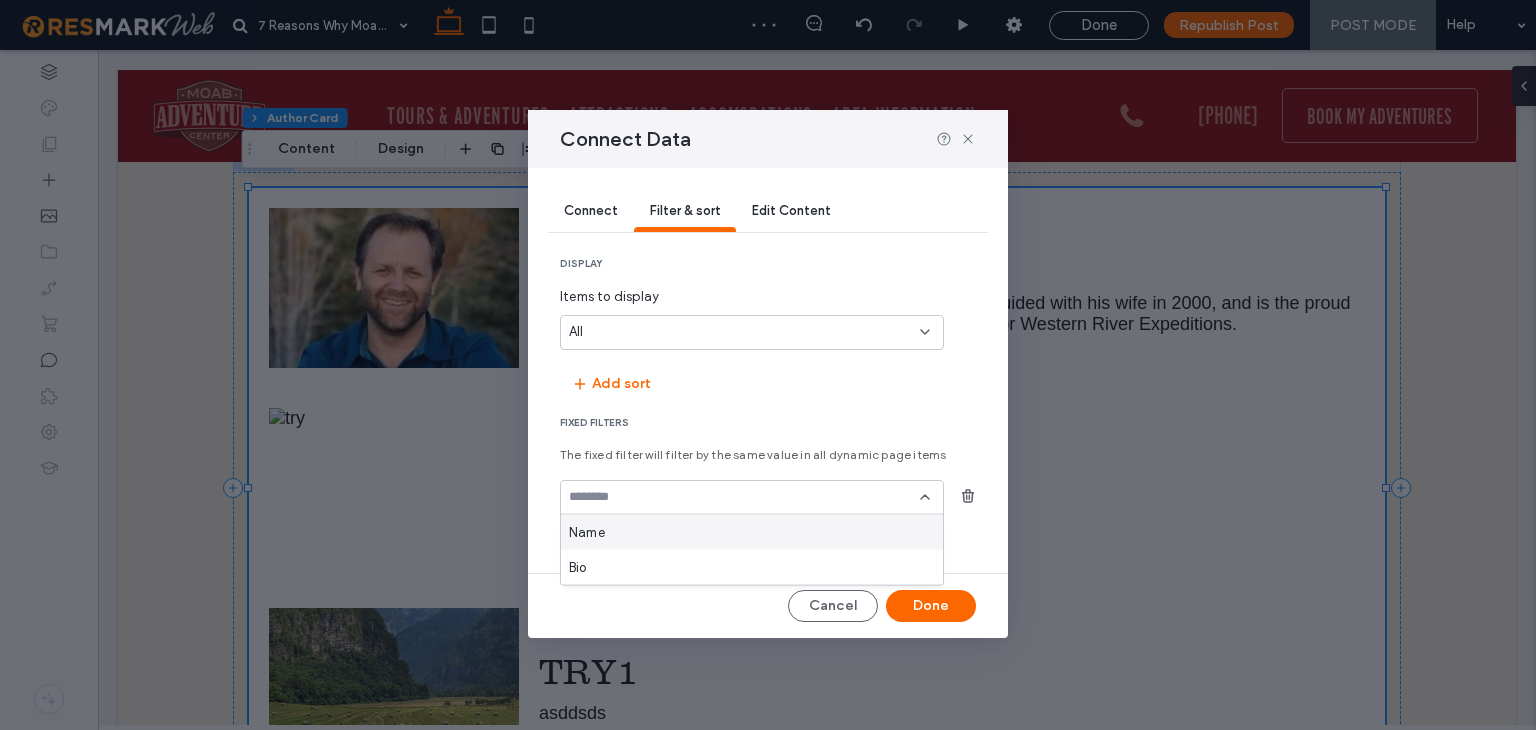 click on "Name" at bounding box center [752, 532] 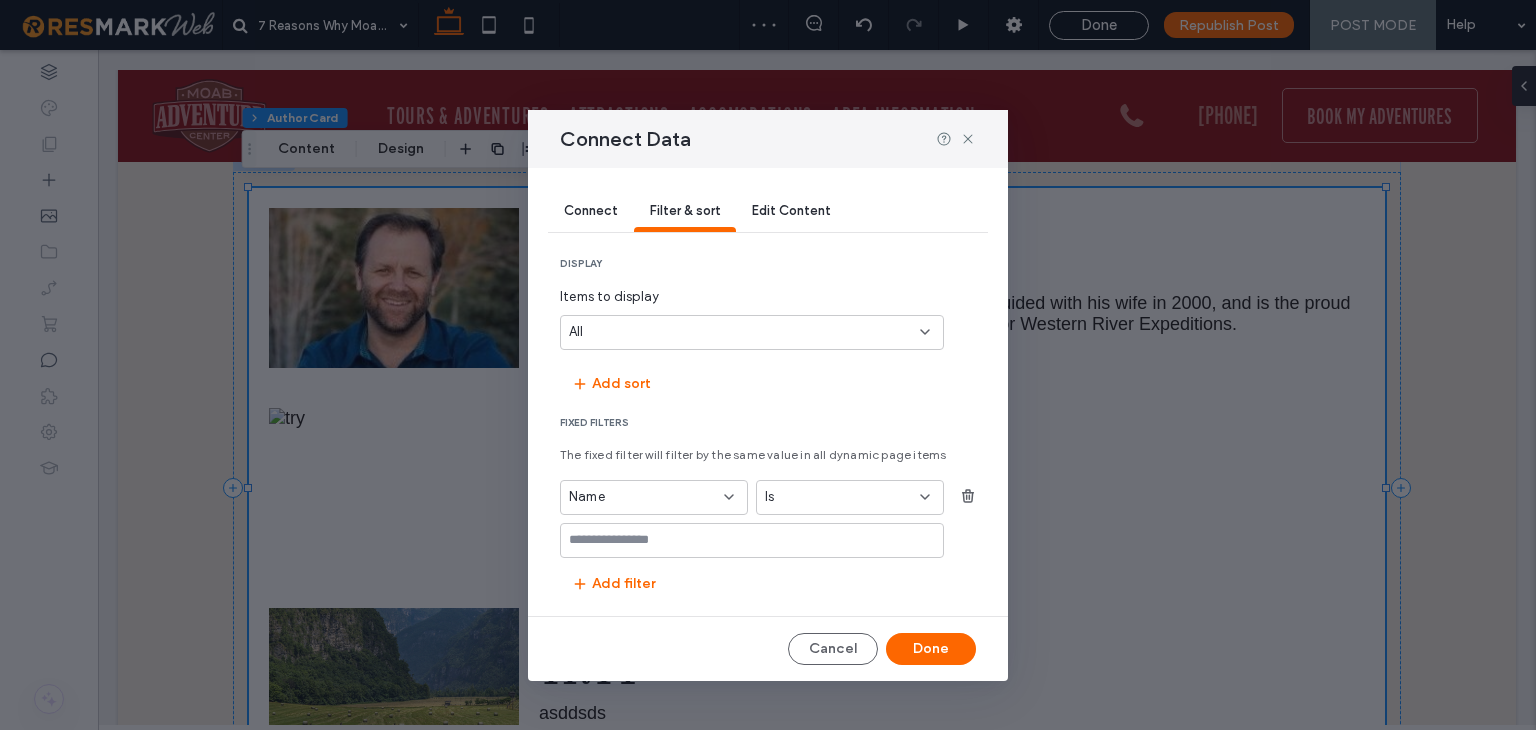click at bounding box center [744, 540] 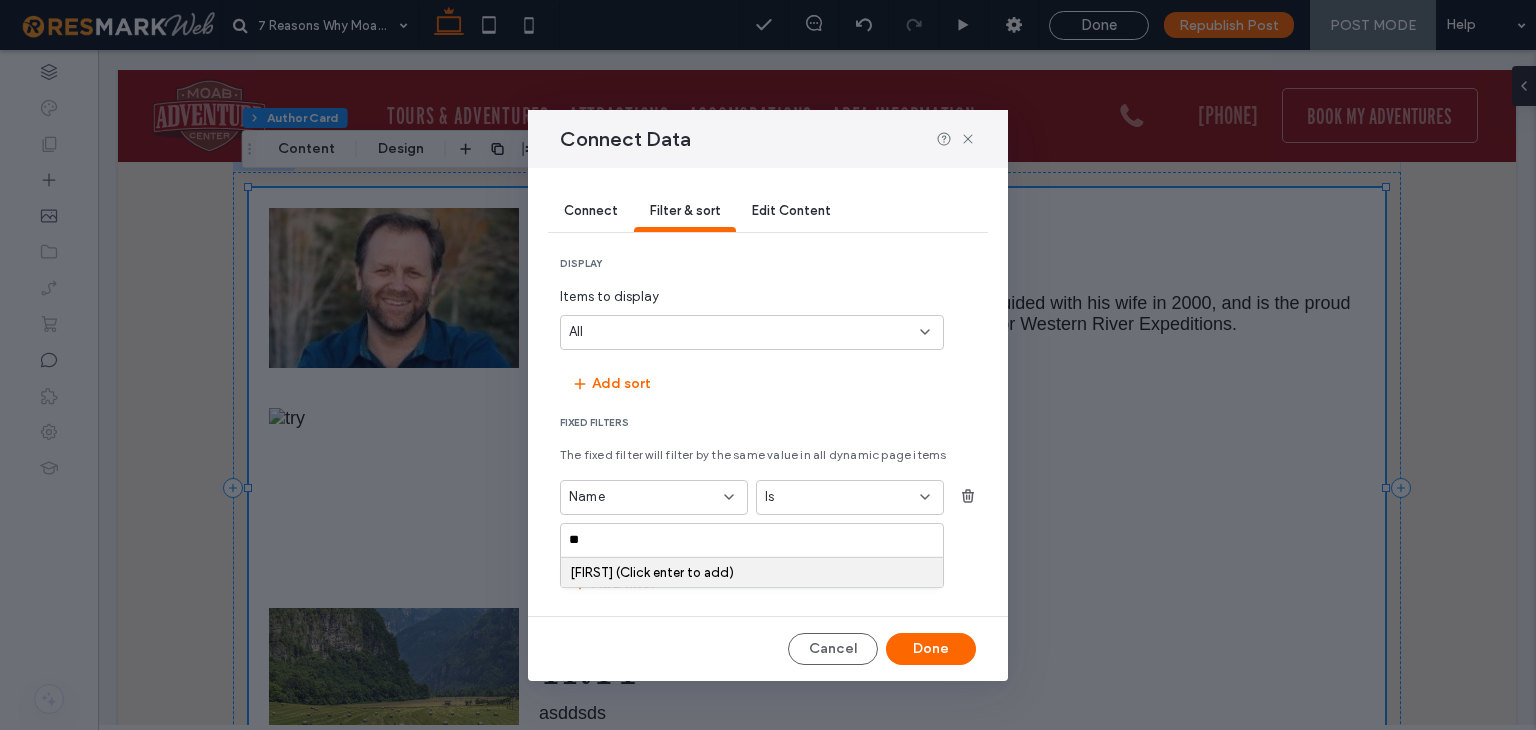 type on "***" 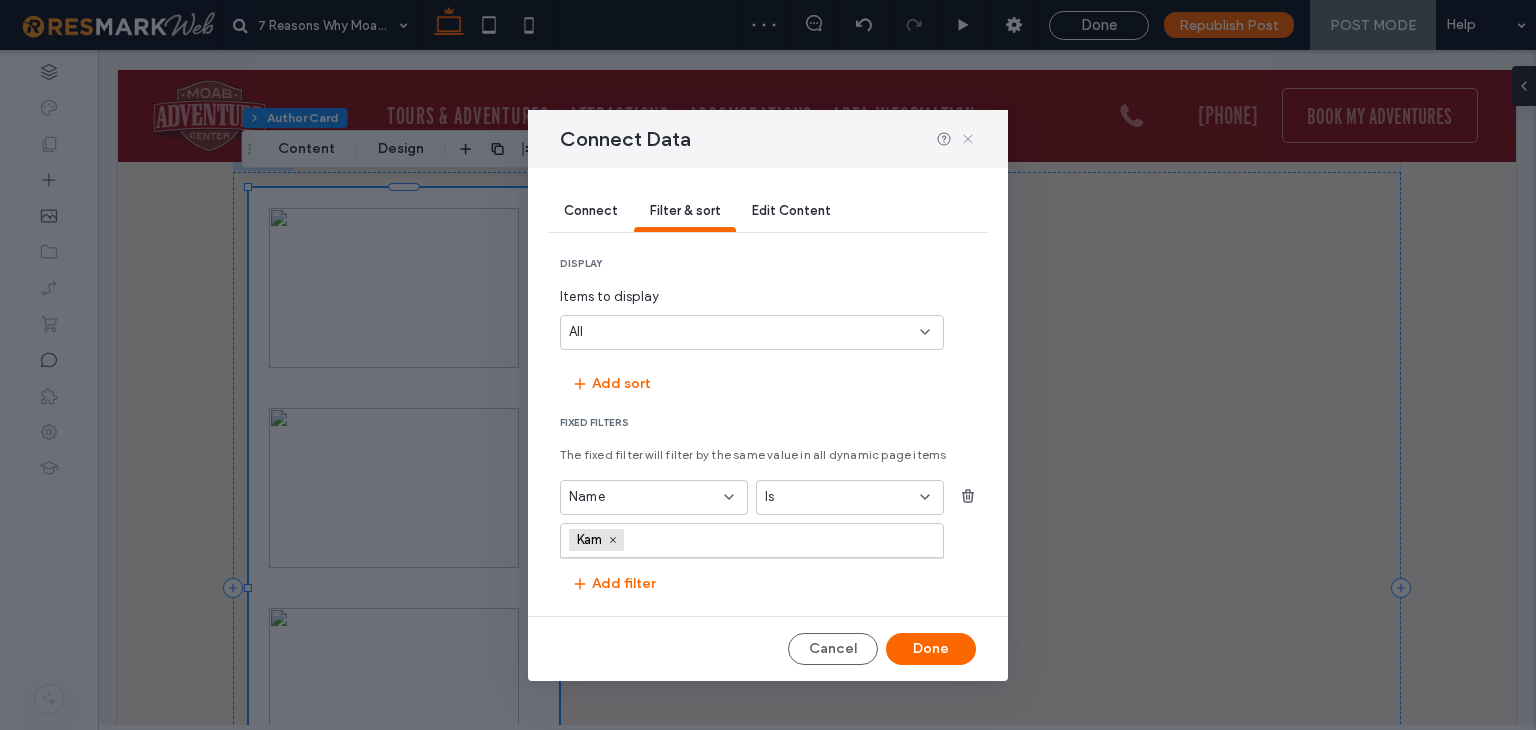 click 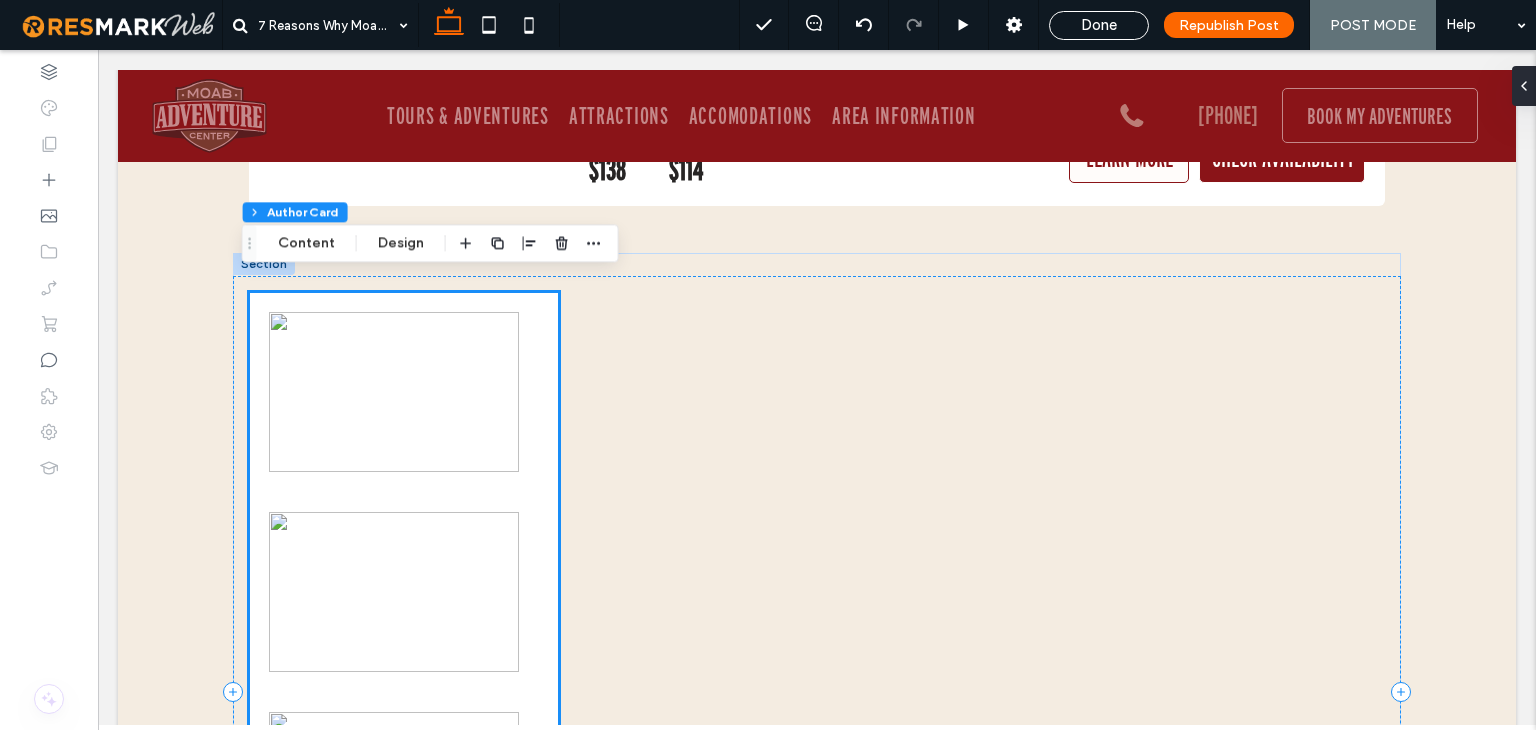 scroll, scrollTop: 12189, scrollLeft: 0, axis: vertical 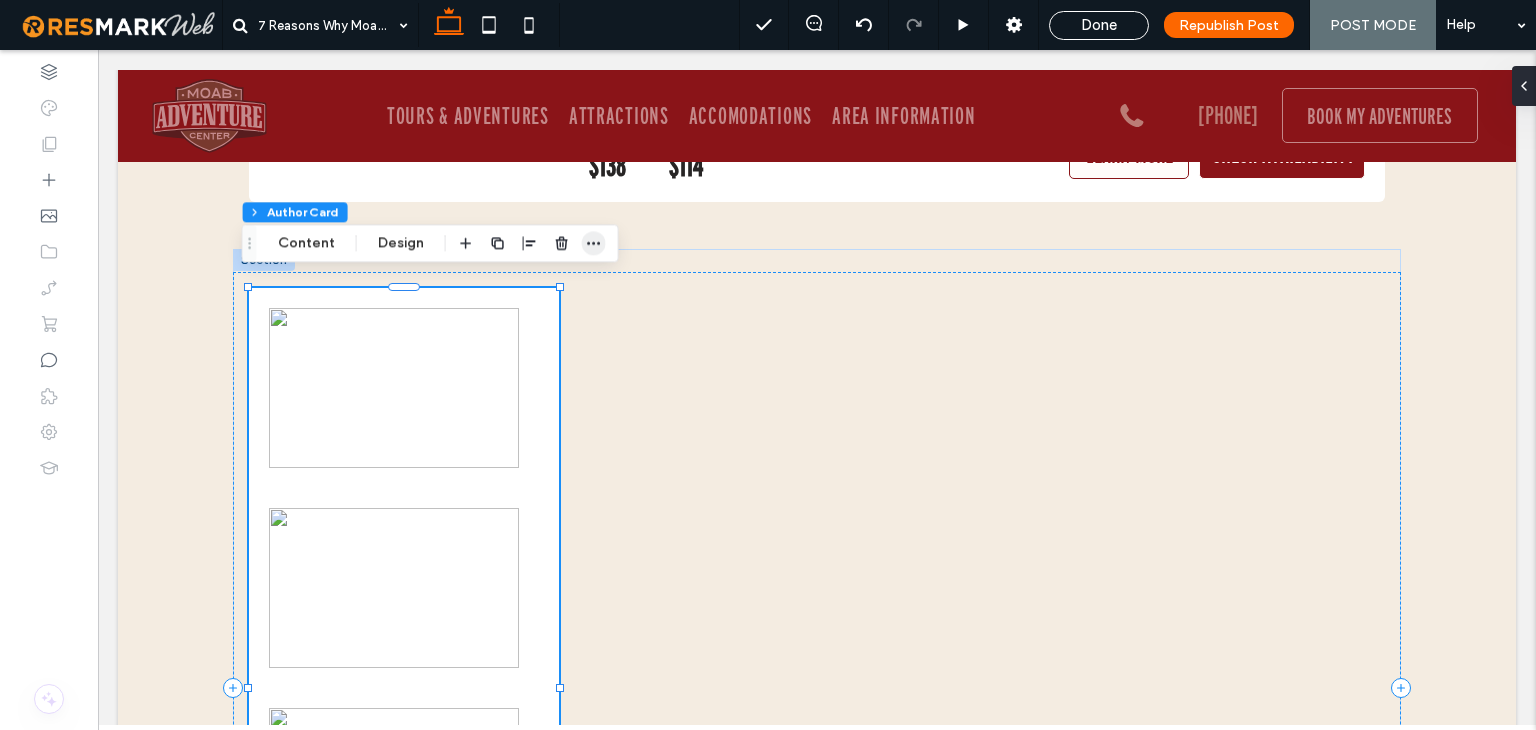 click 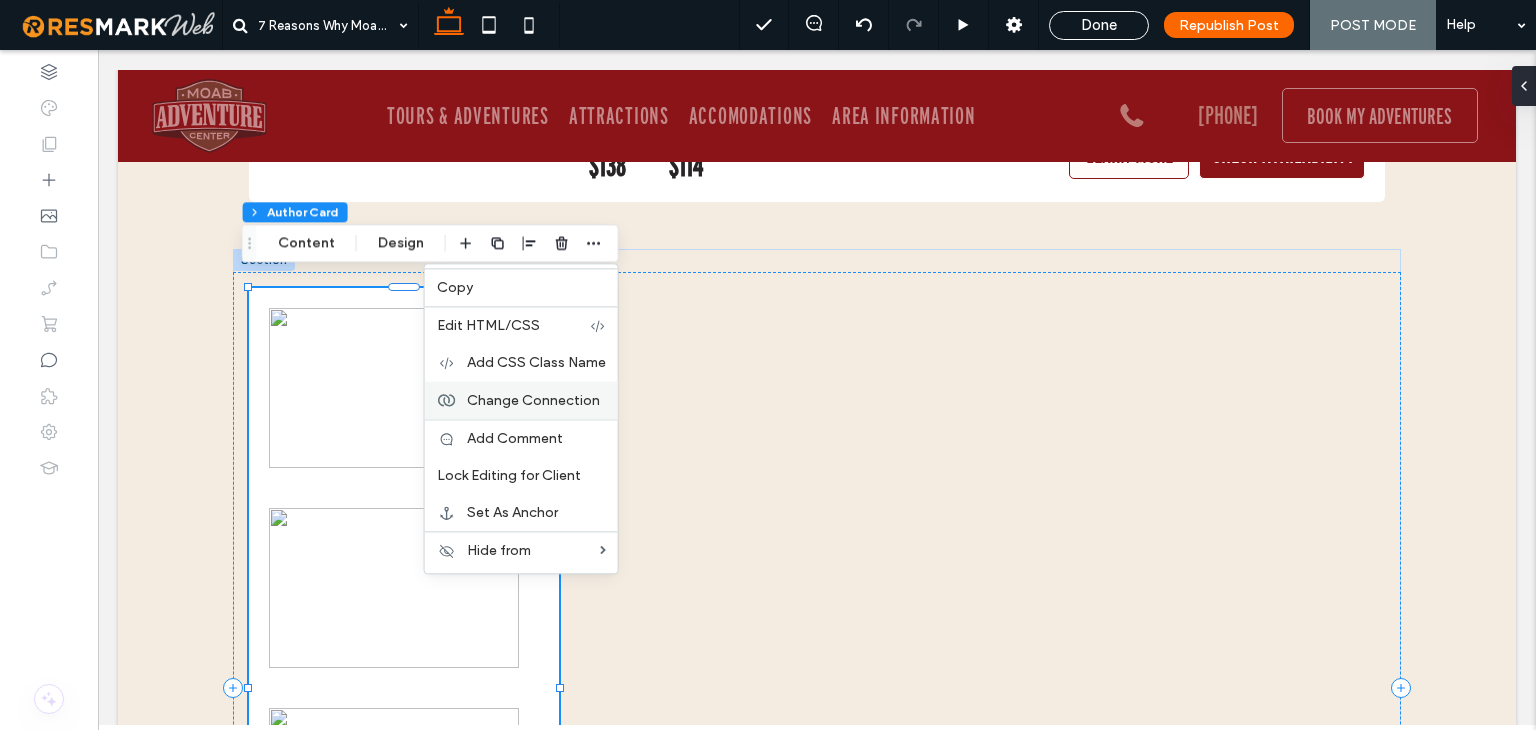 click on "Change Connection" at bounding box center (533, 400) 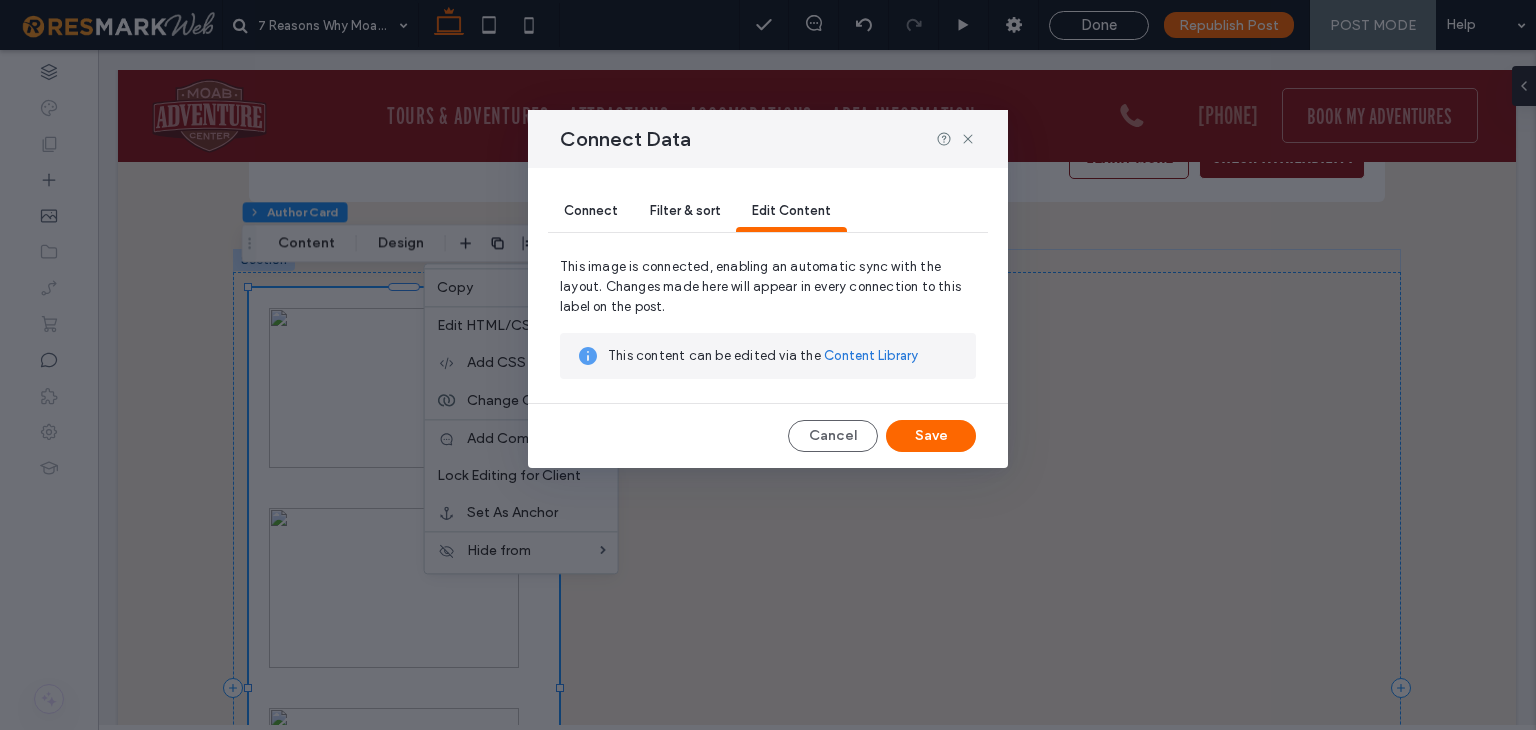 click on "Filter & sort" at bounding box center (685, 212) 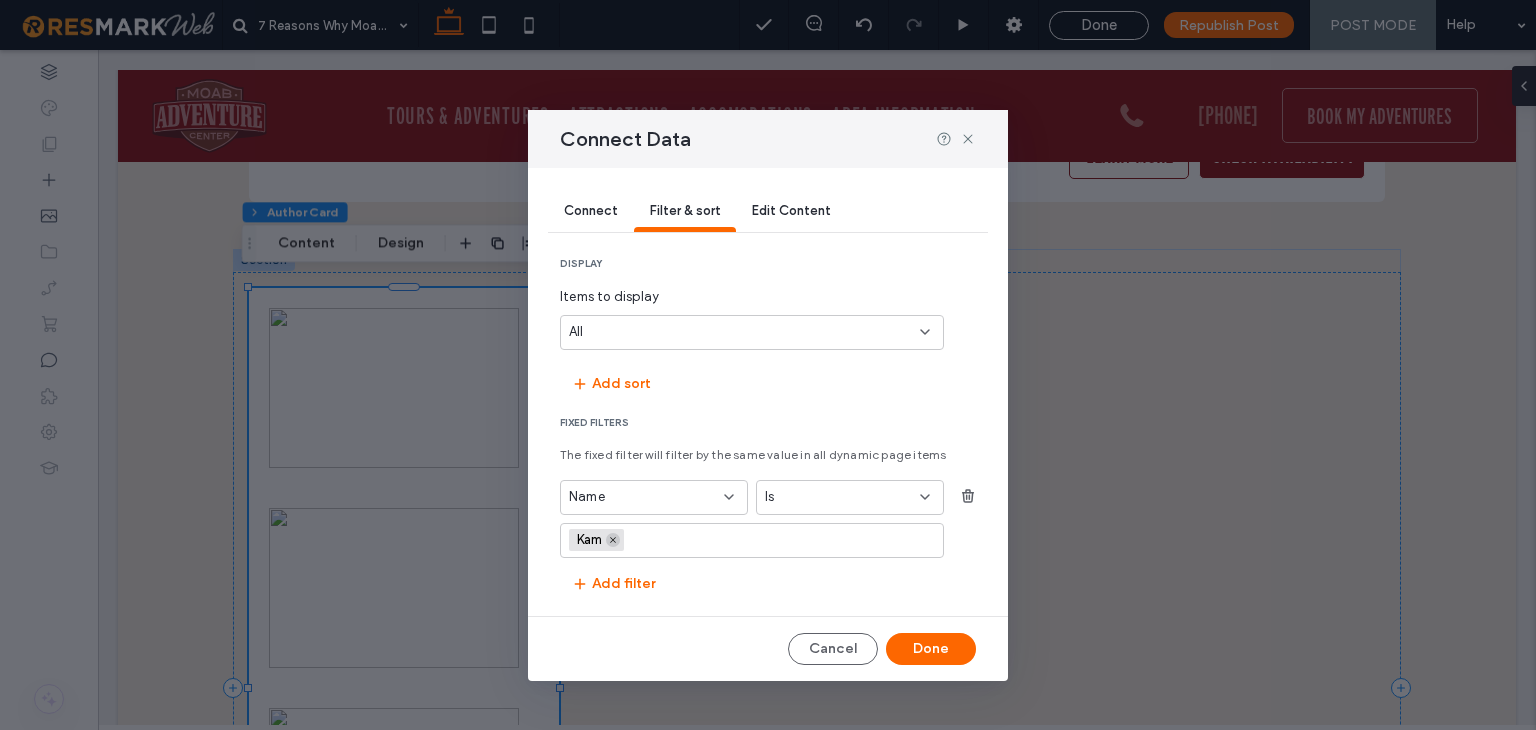 click 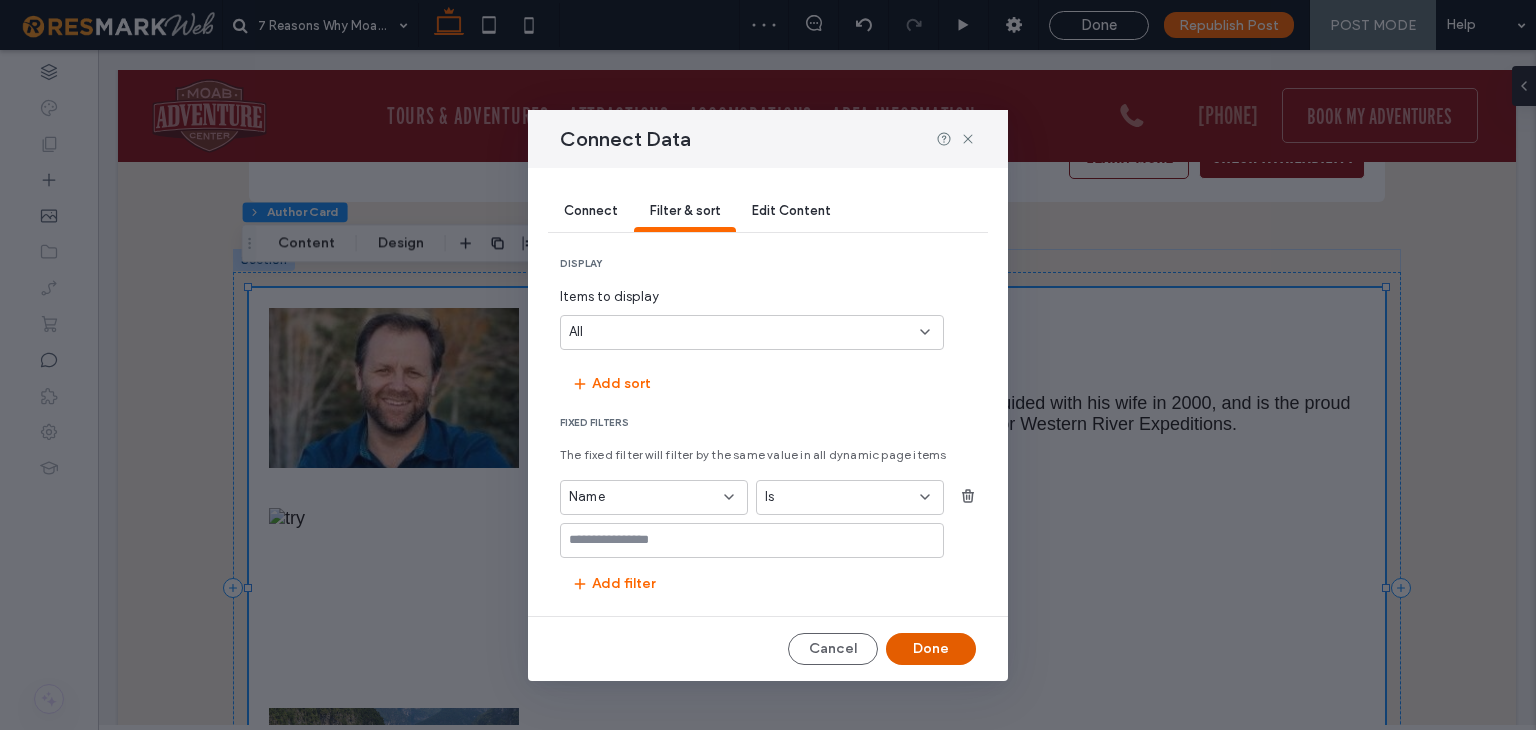 click on "Done" at bounding box center [931, 649] 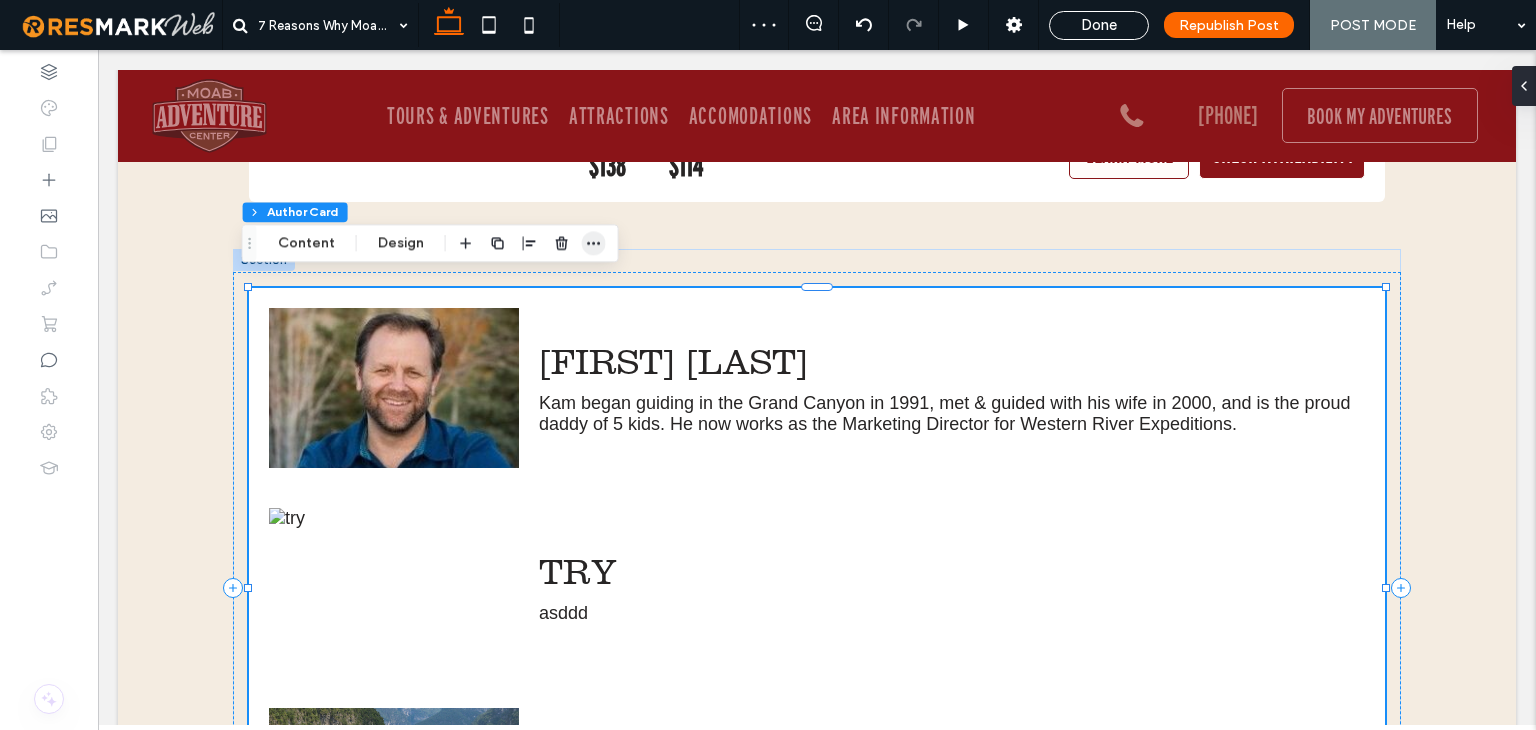 click 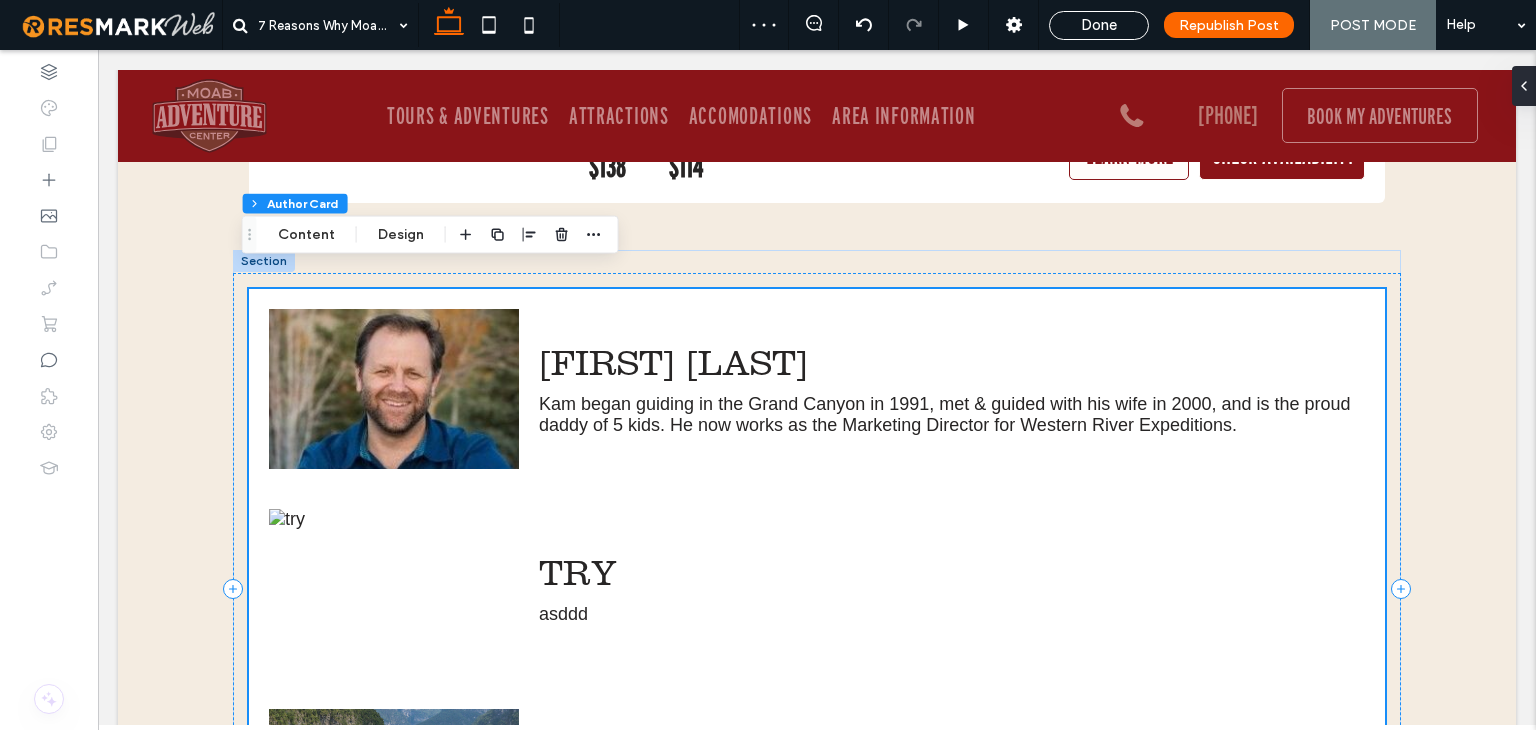 scroll, scrollTop: 12186, scrollLeft: 0, axis: vertical 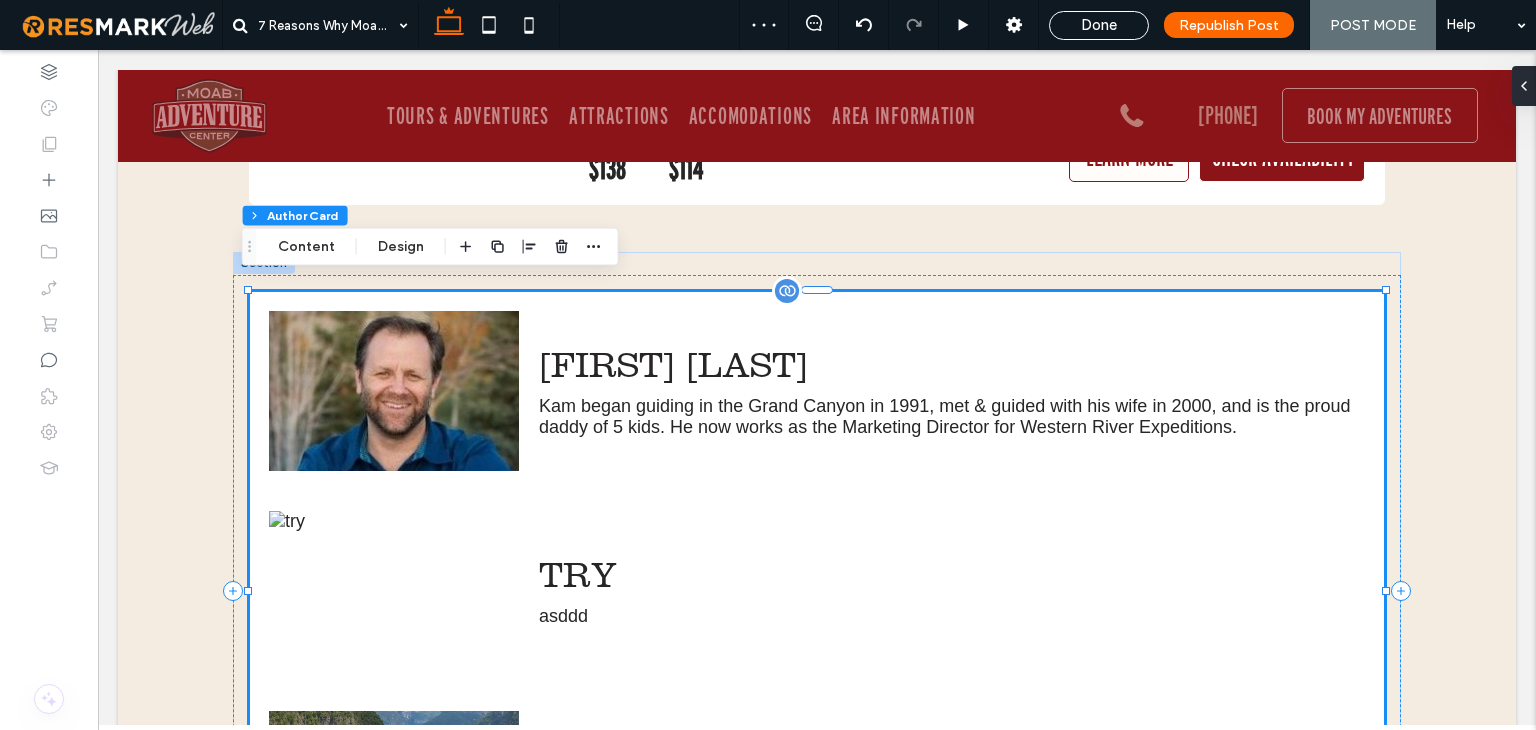 click on "[FIRST] [LAST]
[FIRST] began guiding in the Grand Canyon in 1991, met & guided with his wife in 2000, and is the proud daddy of 5 kids. He now works as the Marketing Director for Western River Expeditions." at bounding box center (817, 391) 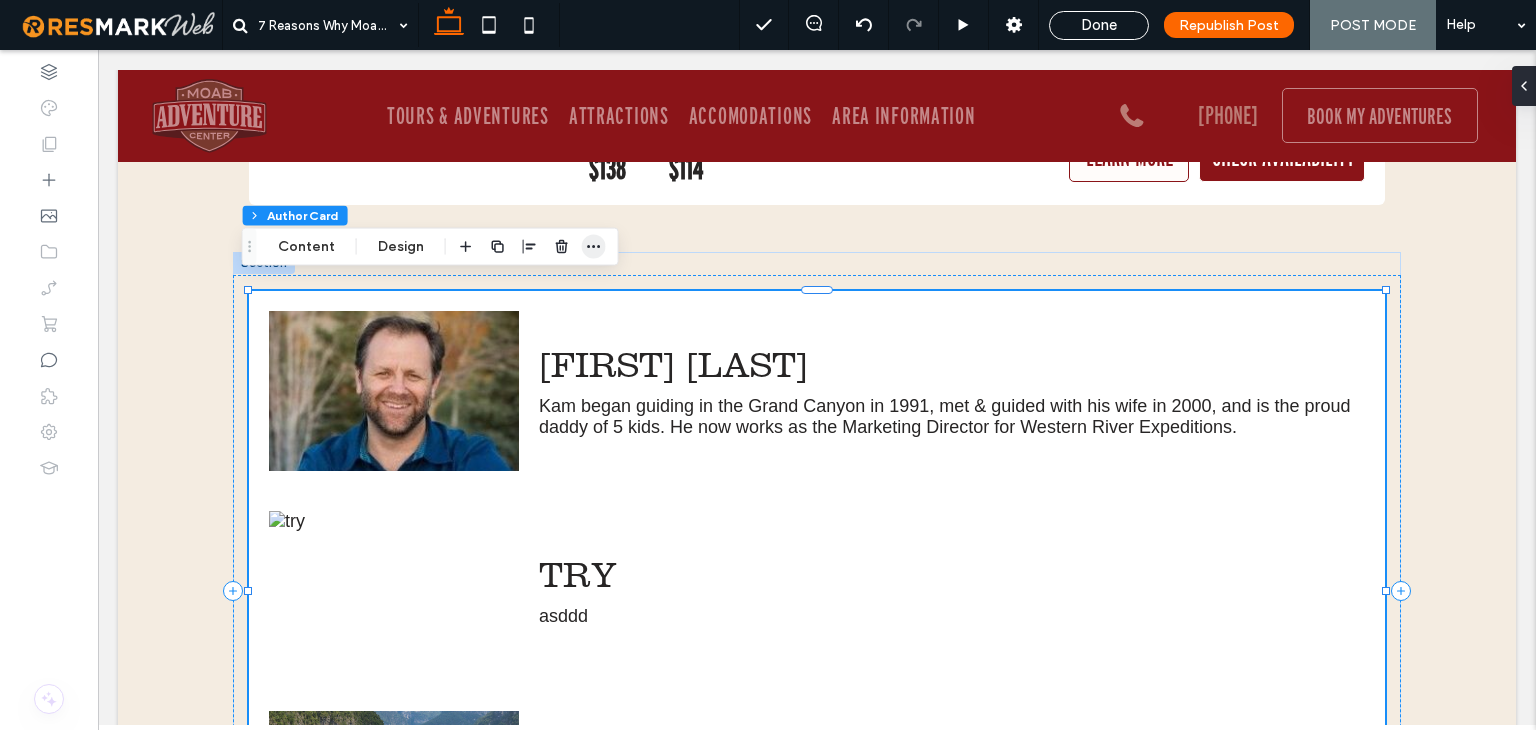 click 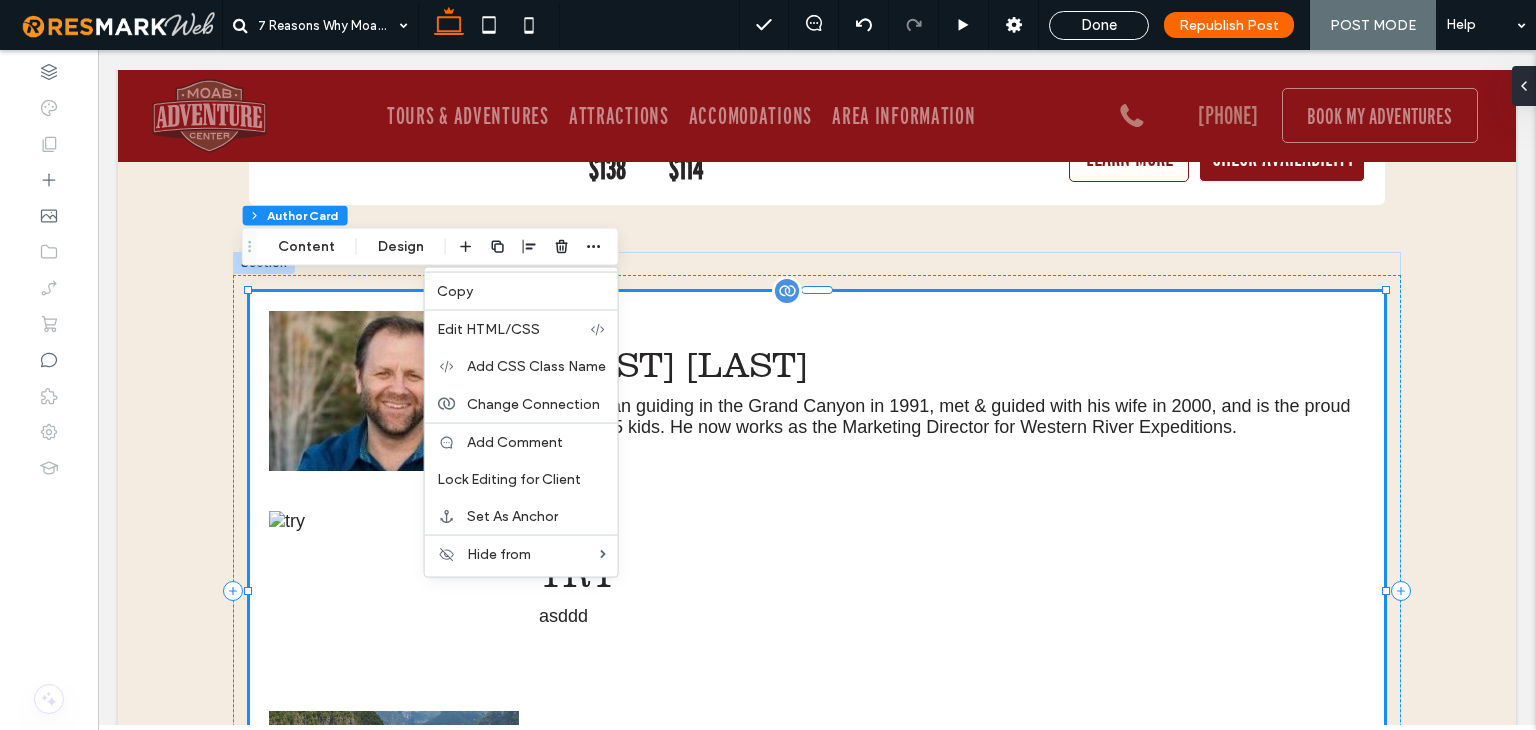 drag, startPoint x: 1306, startPoint y: 354, endPoint x: 1282, endPoint y: 353, distance: 24.020824 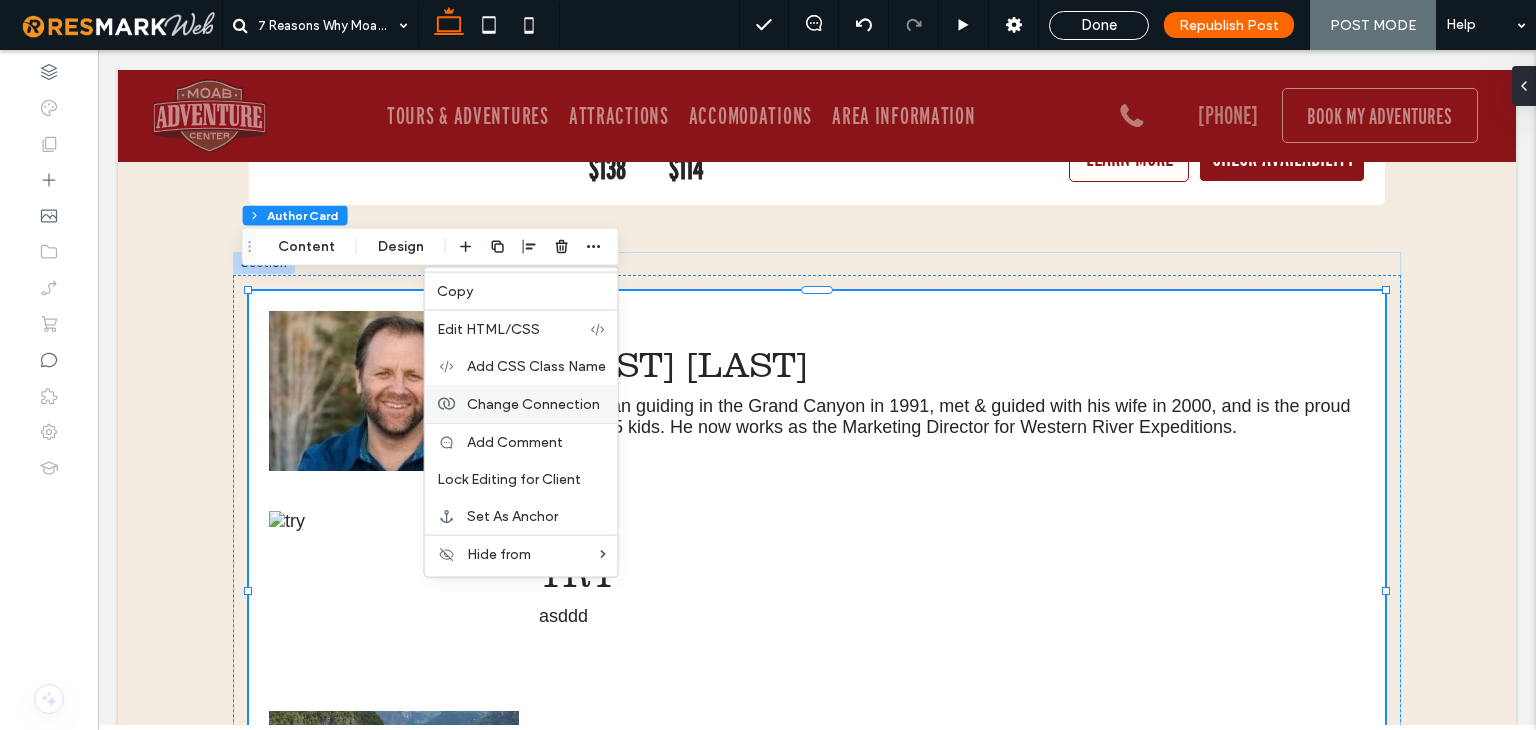 click on "Change Connection" at bounding box center [533, 403] 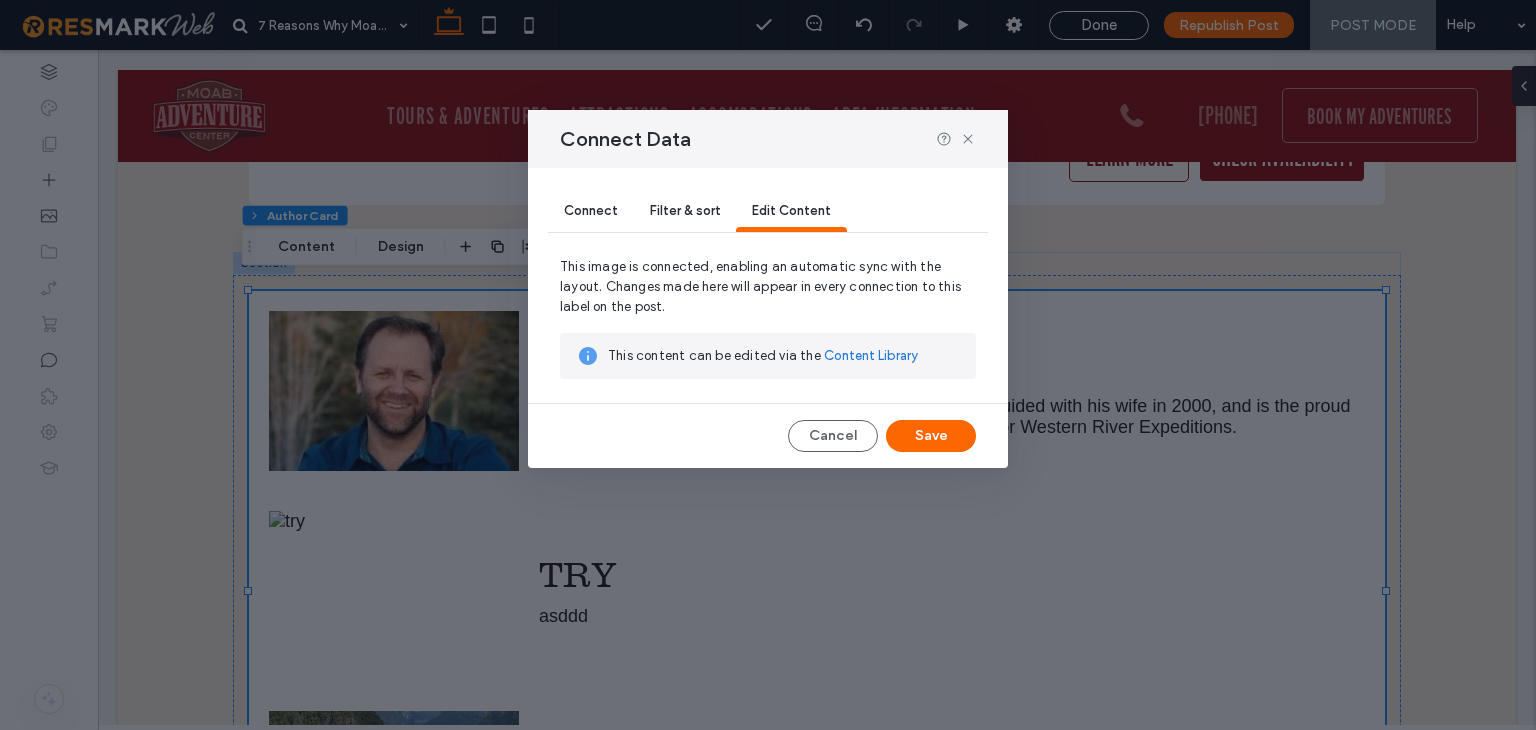 click on "Filter & sort" at bounding box center (685, 210) 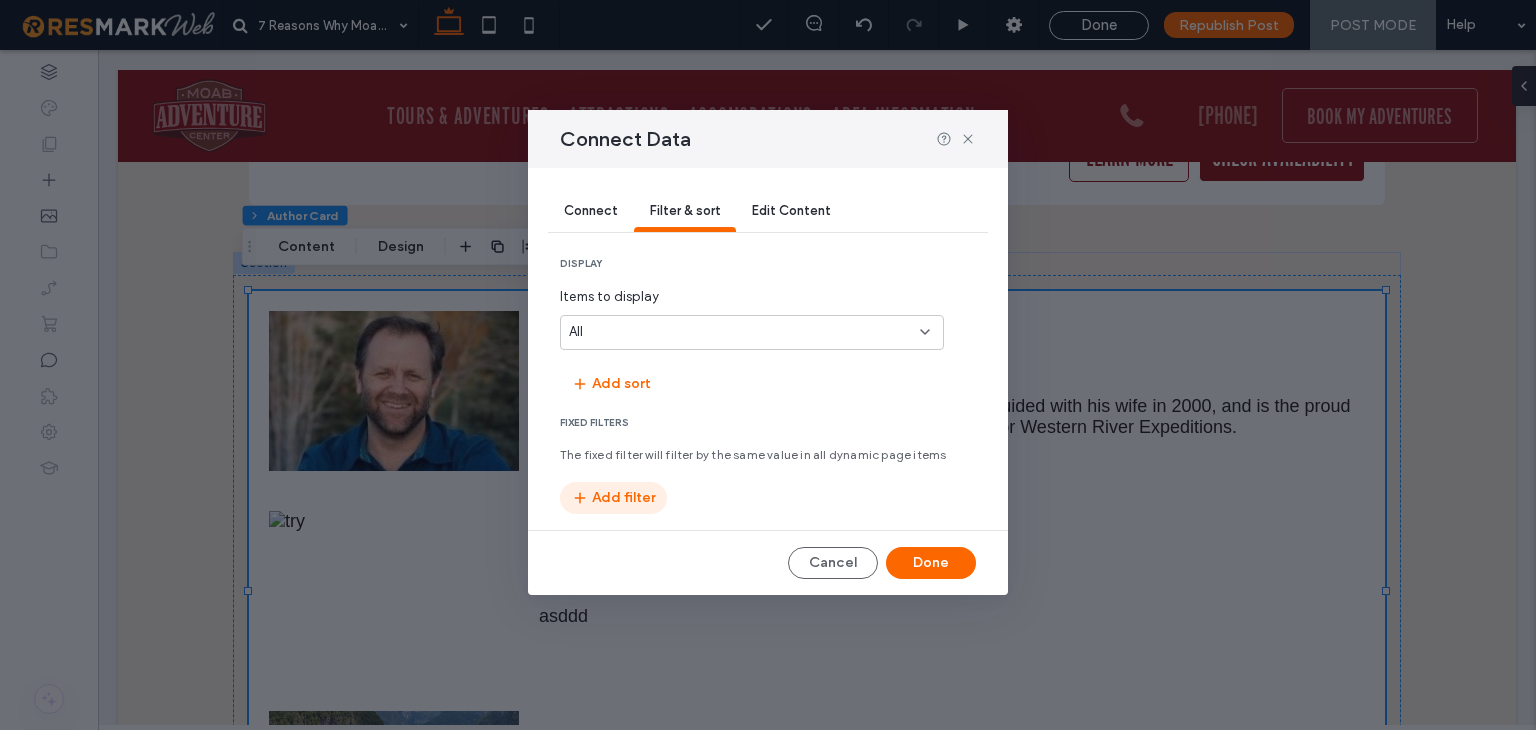 click on "Add filter" at bounding box center [613, 498] 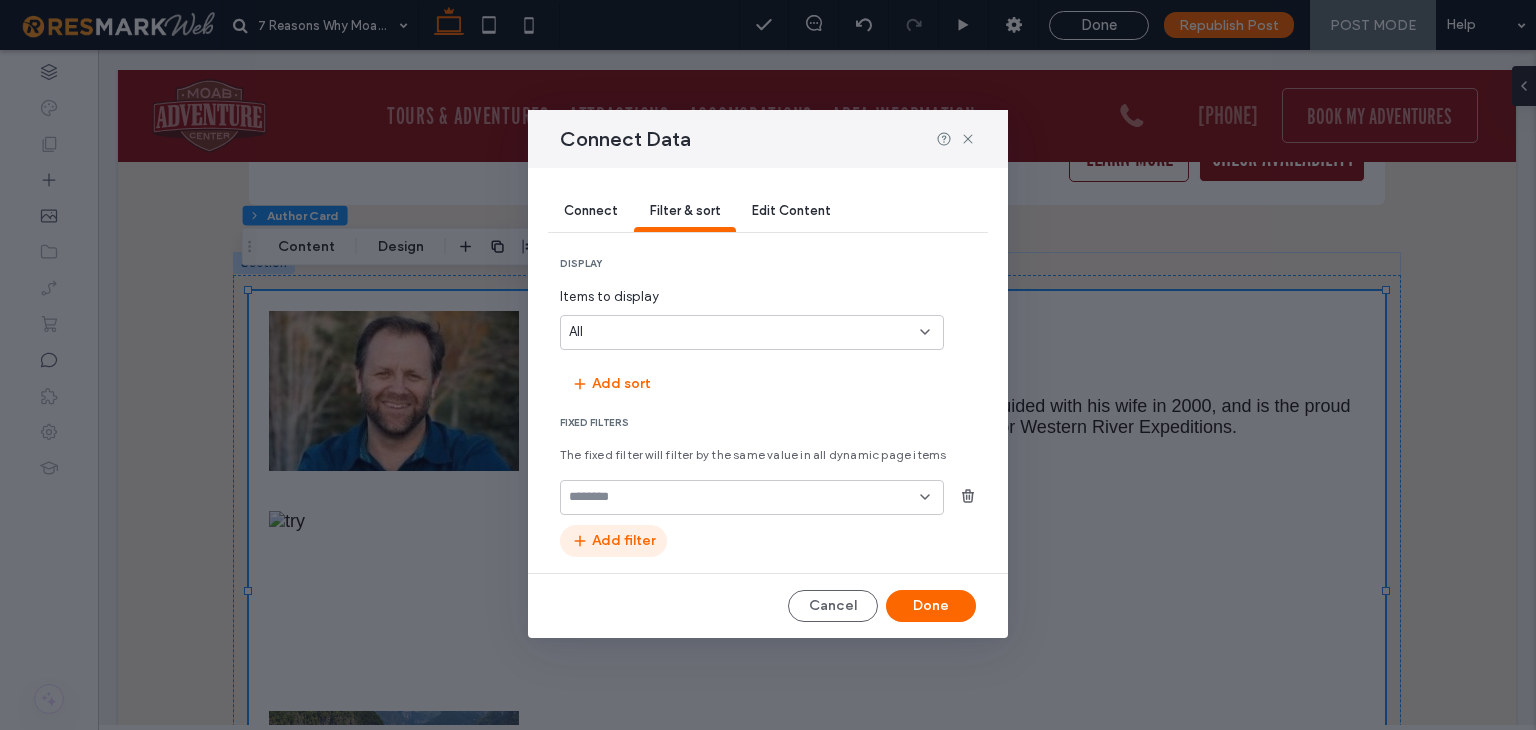 click at bounding box center (744, 497) 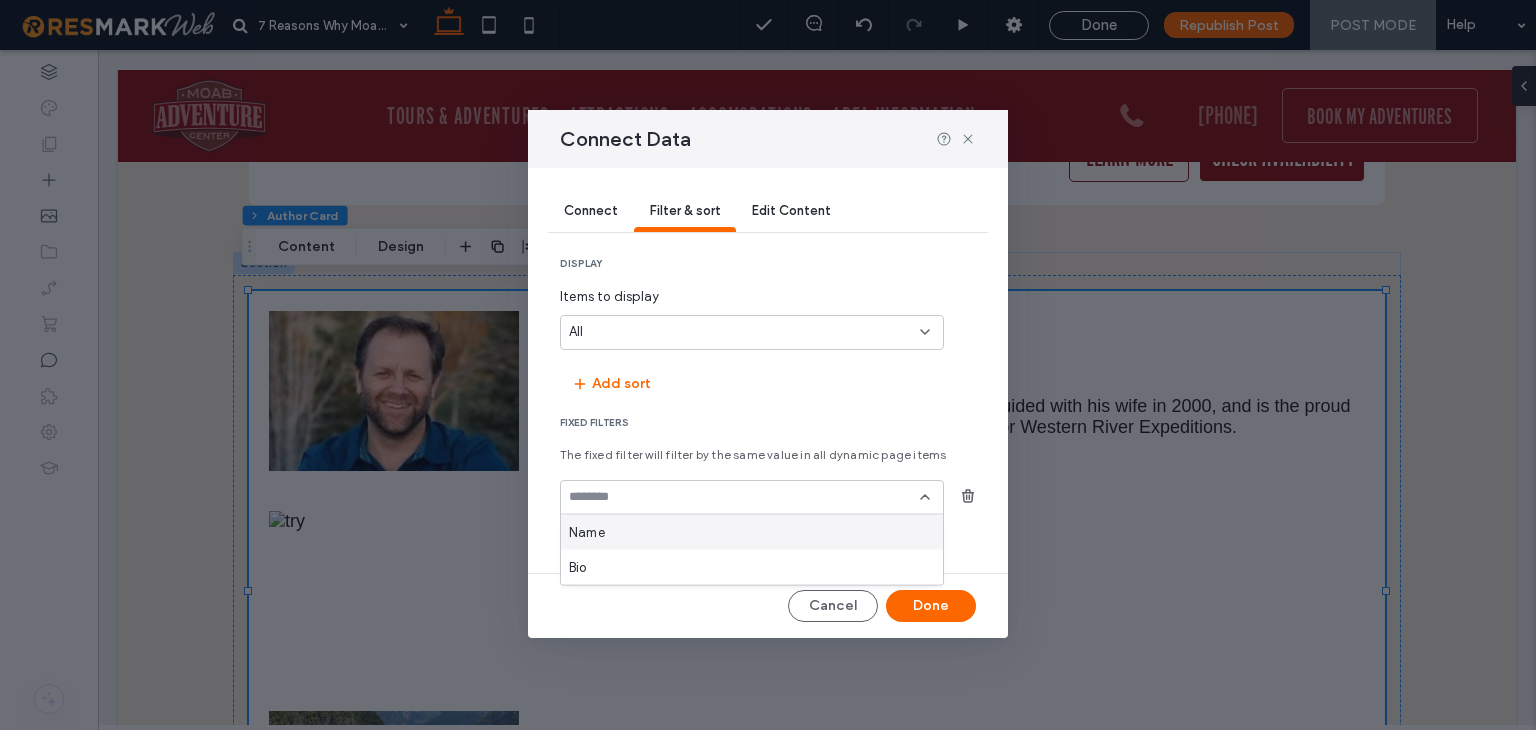 click on "Name" at bounding box center [752, 532] 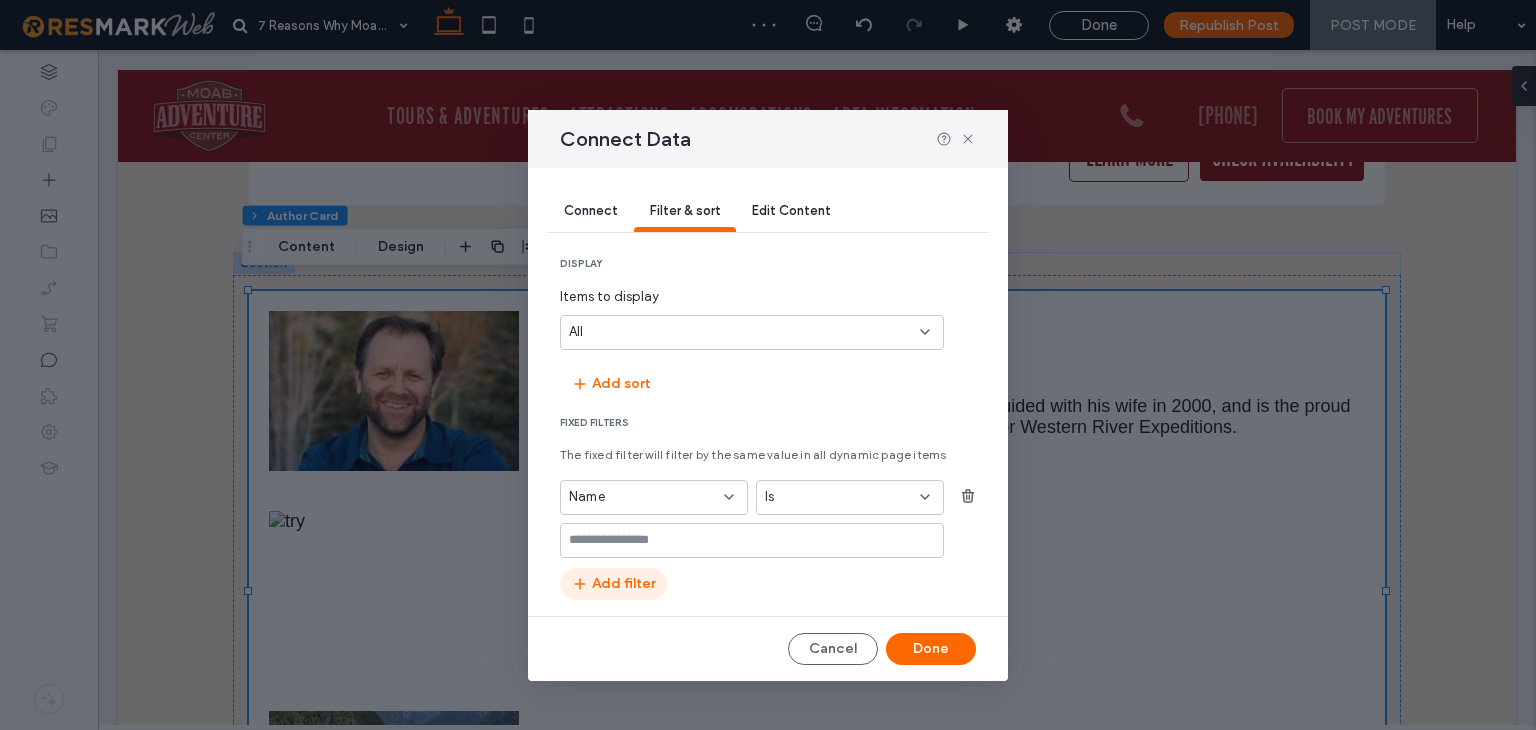 click on "Add filter" at bounding box center (613, 584) 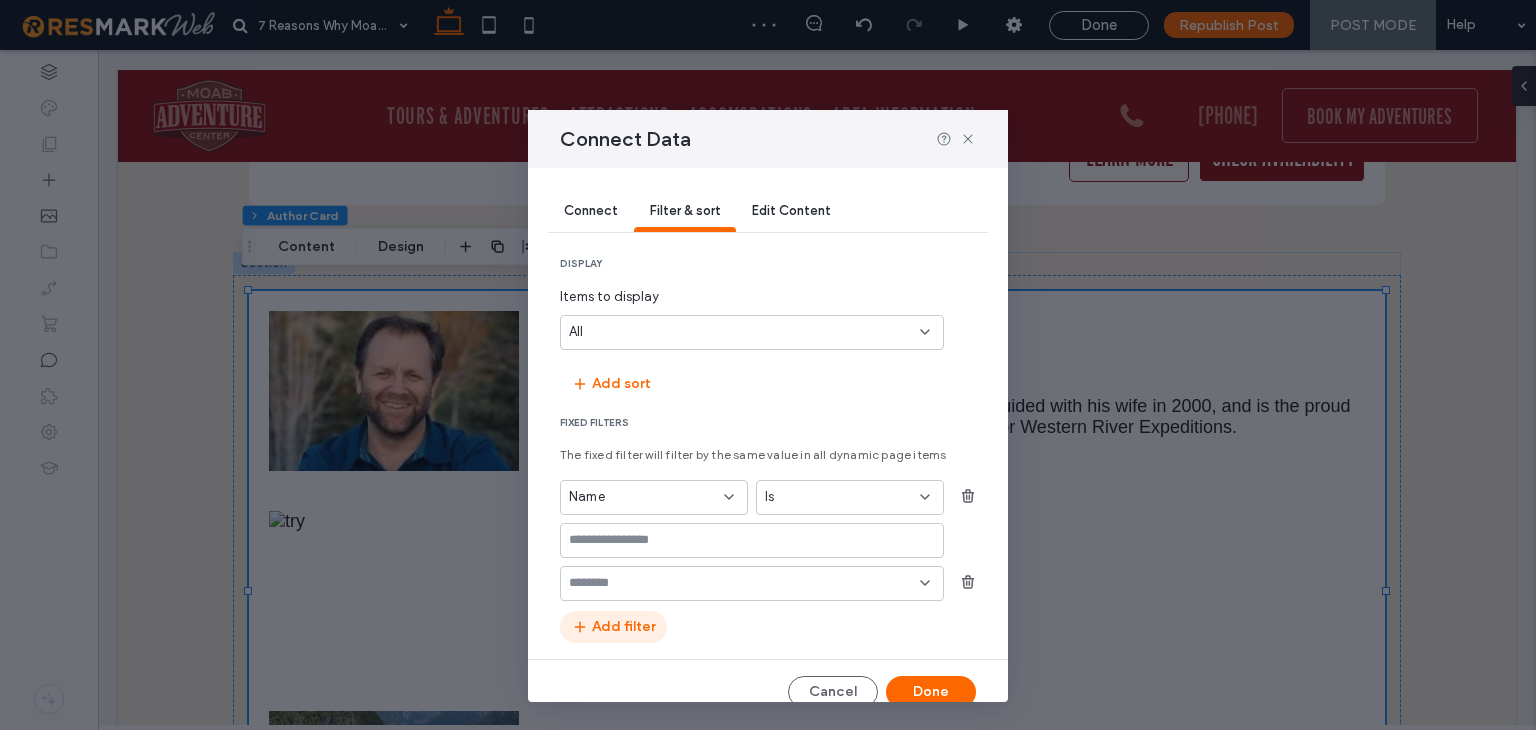 click at bounding box center [744, 583] 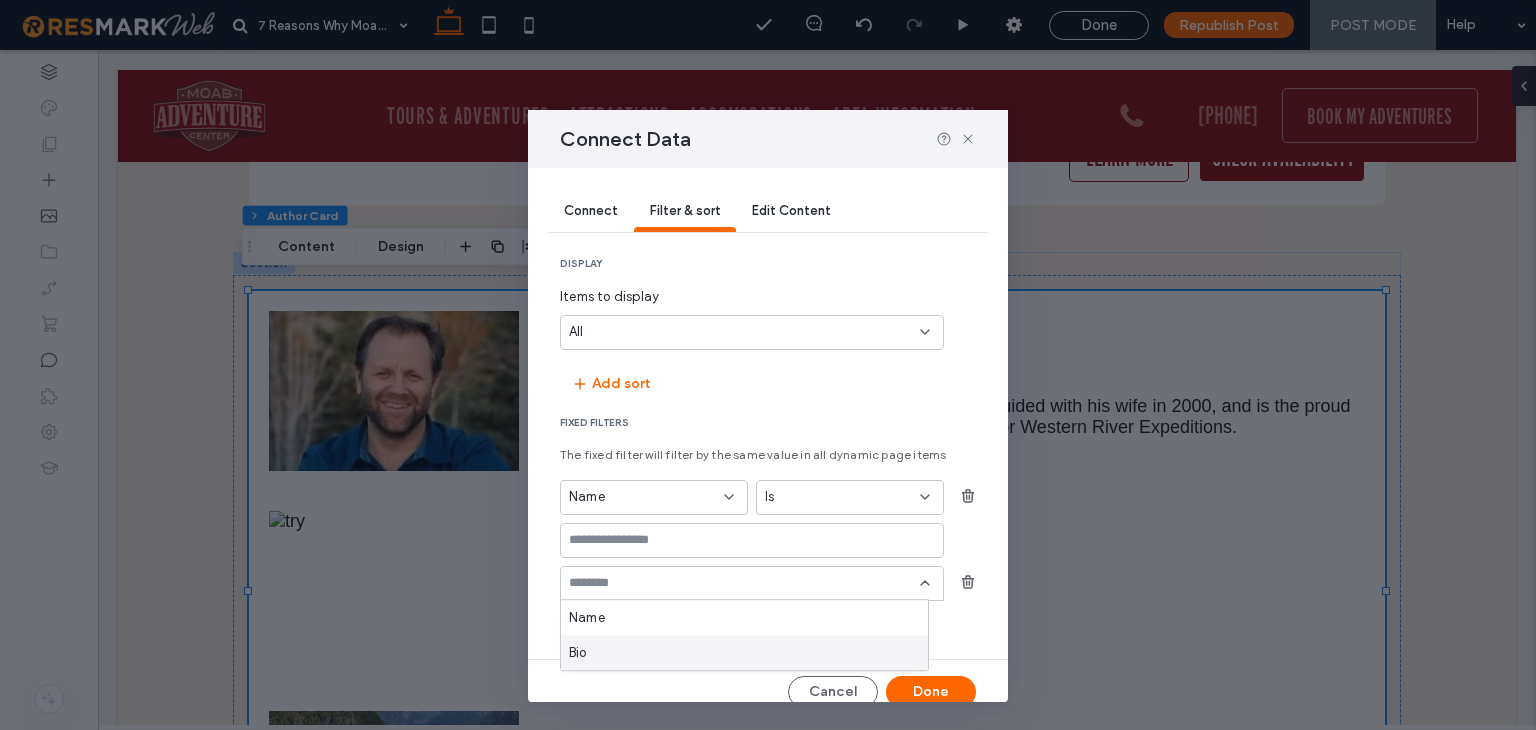 click on "Bio" at bounding box center [744, 652] 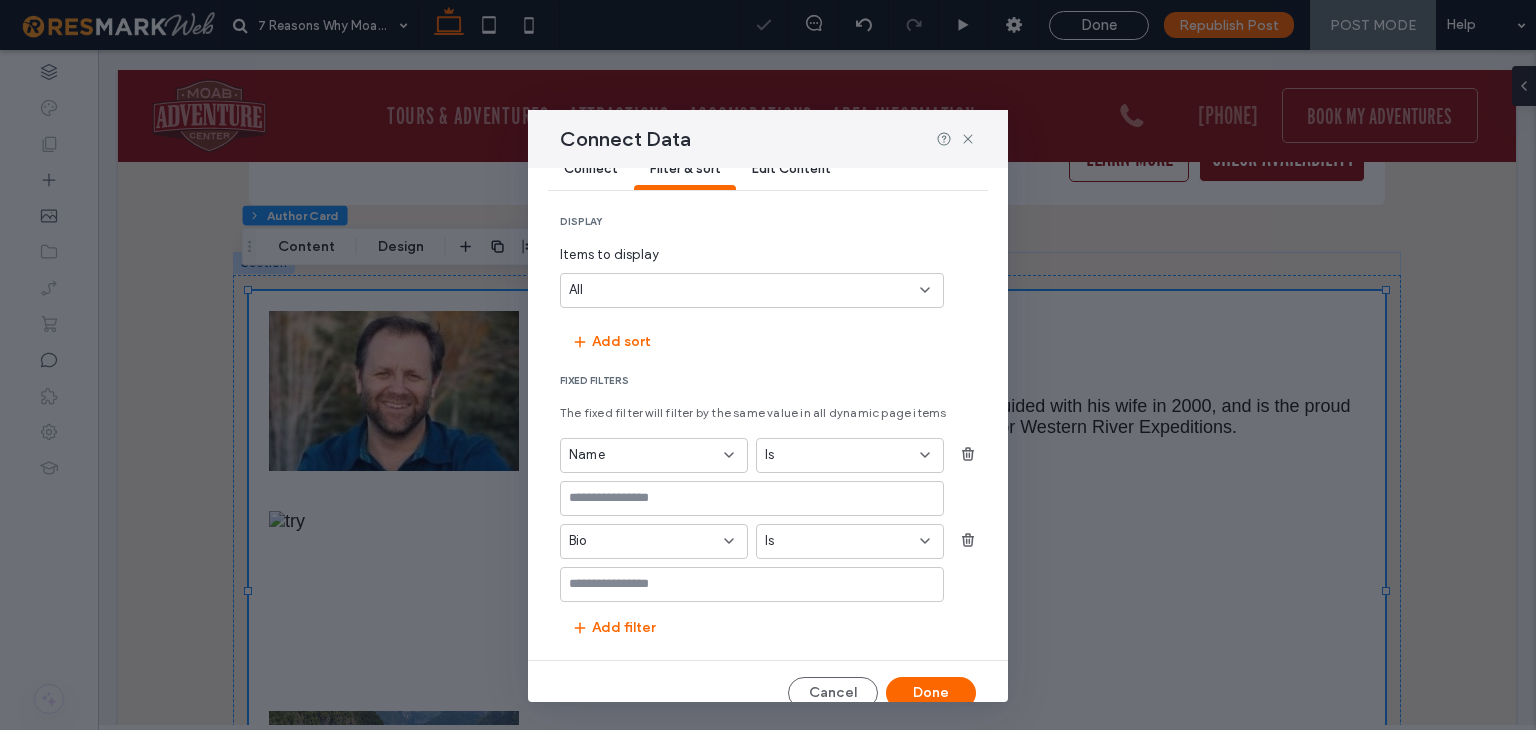 scroll, scrollTop: 65, scrollLeft: 0, axis: vertical 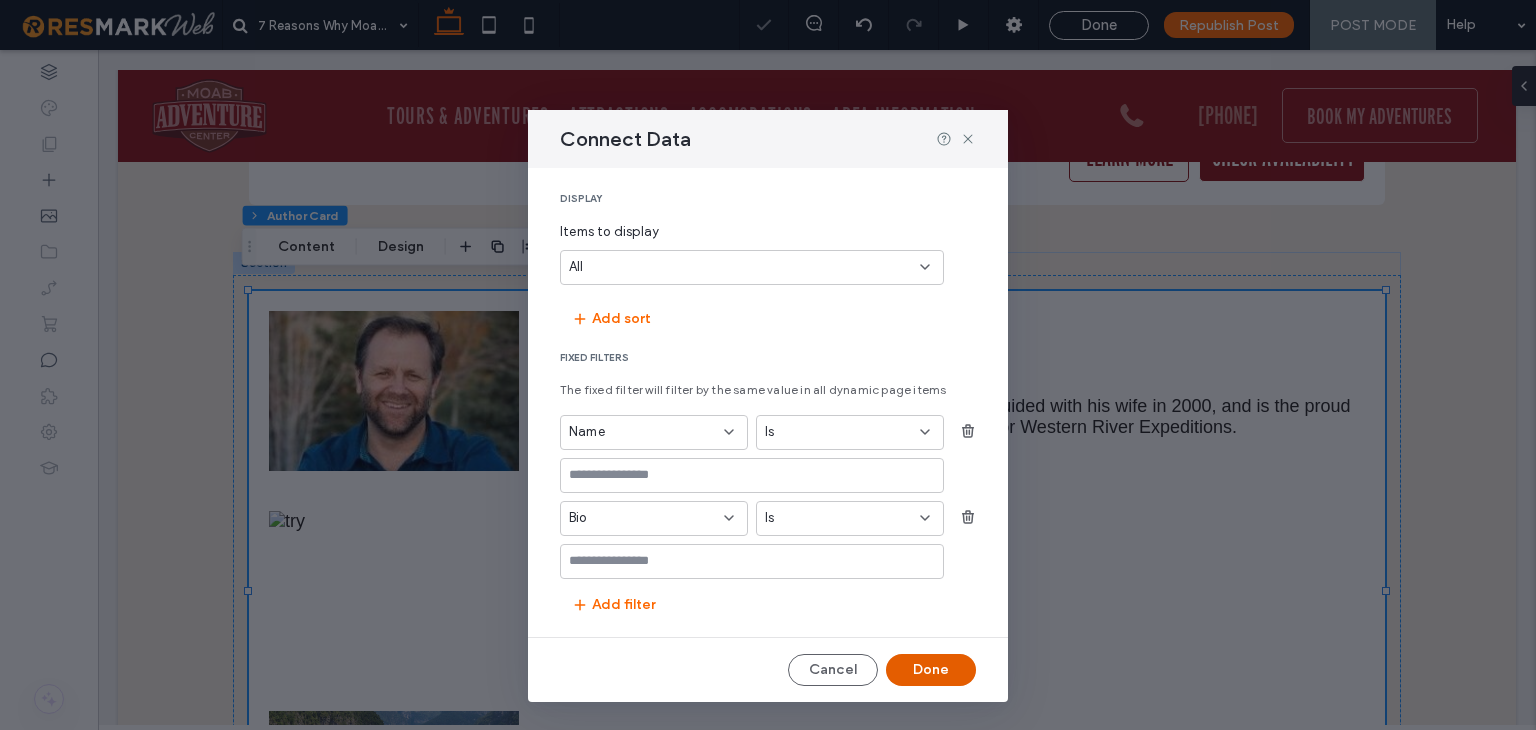 click on "Done" at bounding box center [931, 670] 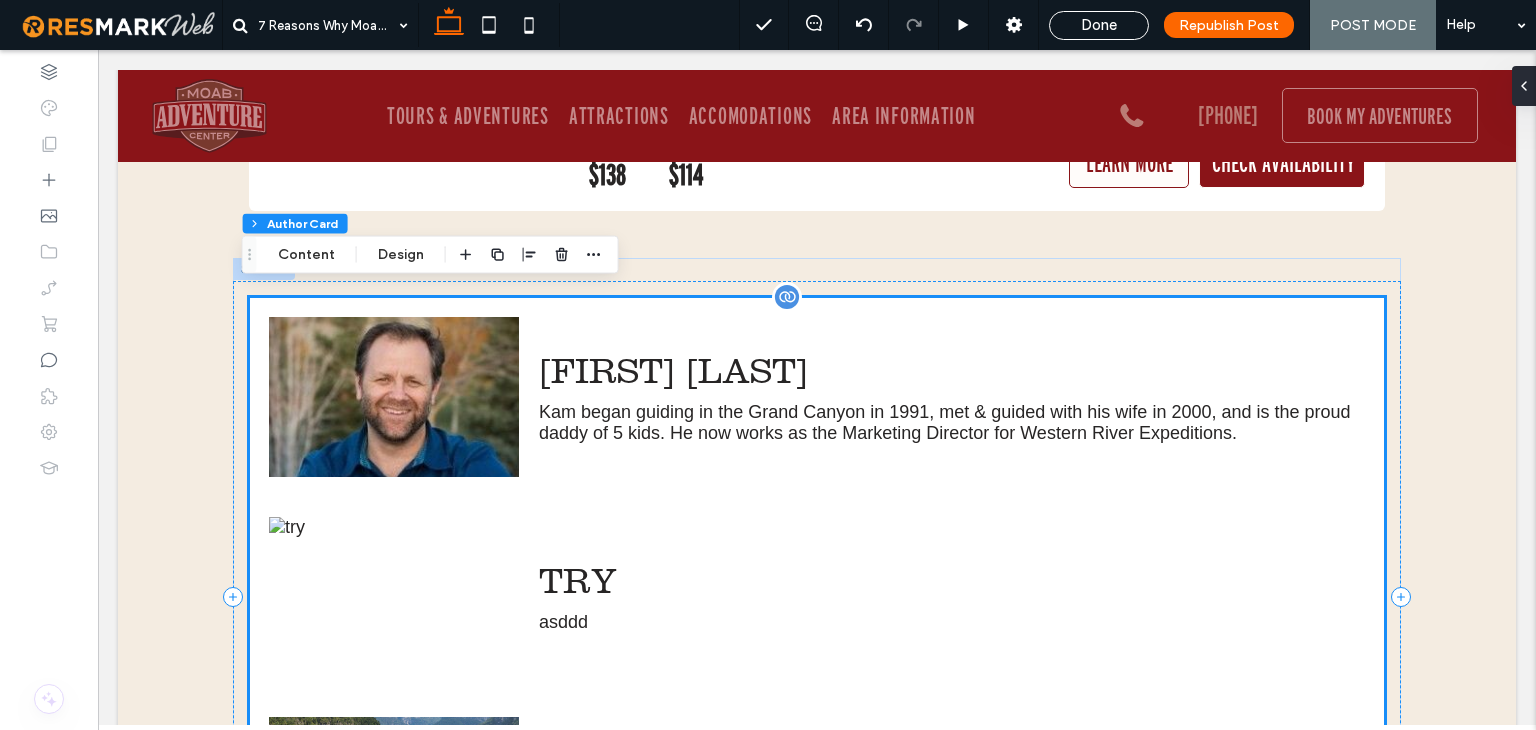 scroll, scrollTop: 12178, scrollLeft: 0, axis: vertical 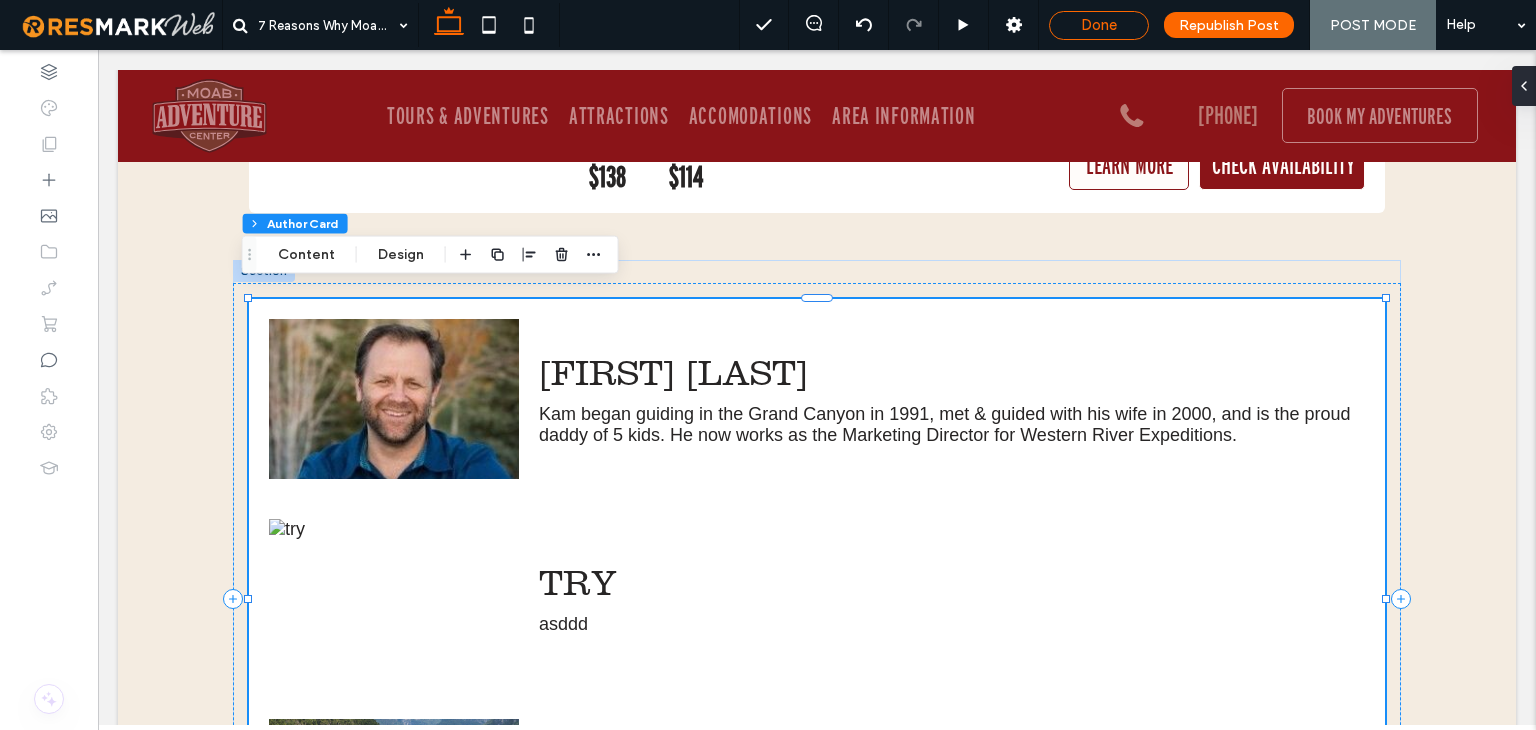 click on "Done" at bounding box center (1099, 25) 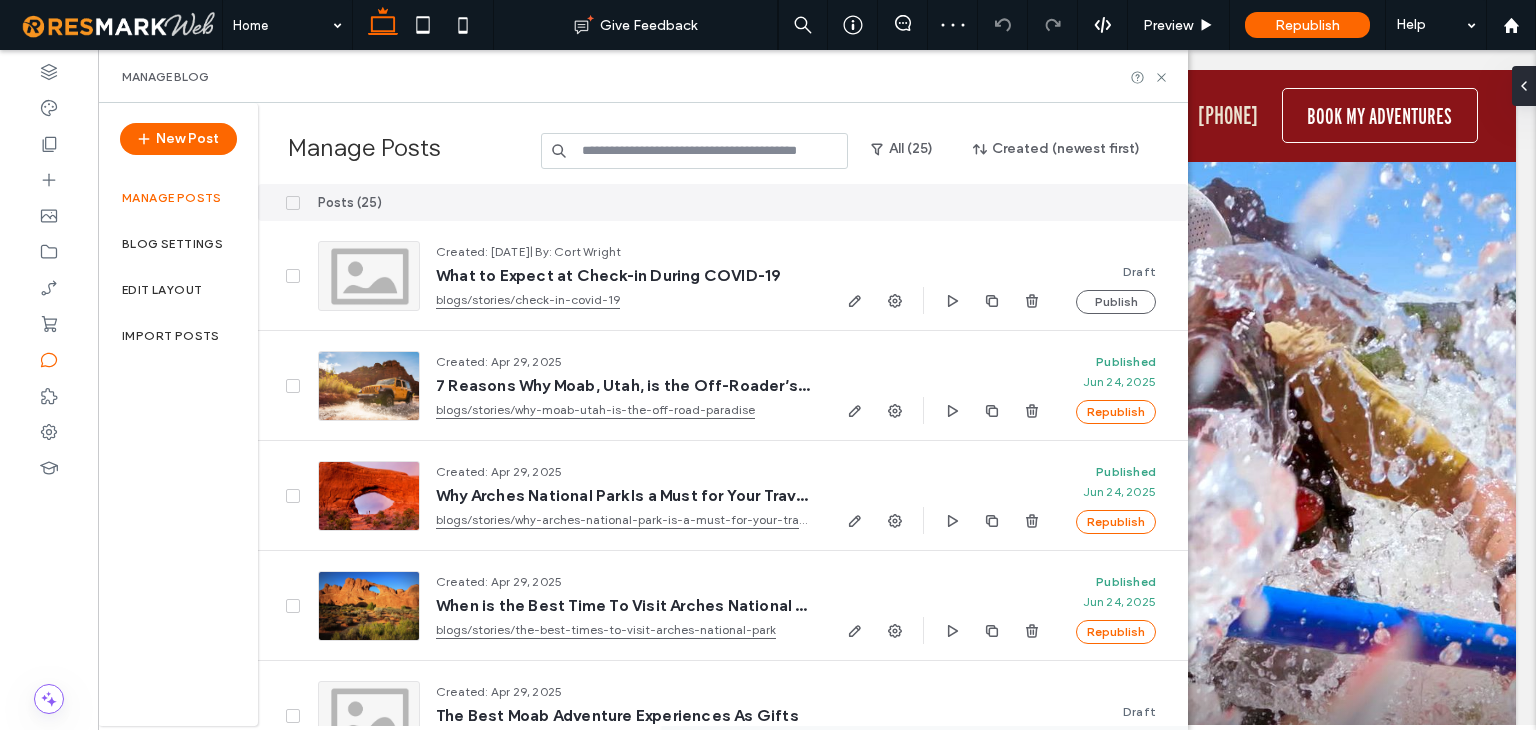 scroll, scrollTop: 0, scrollLeft: 0, axis: both 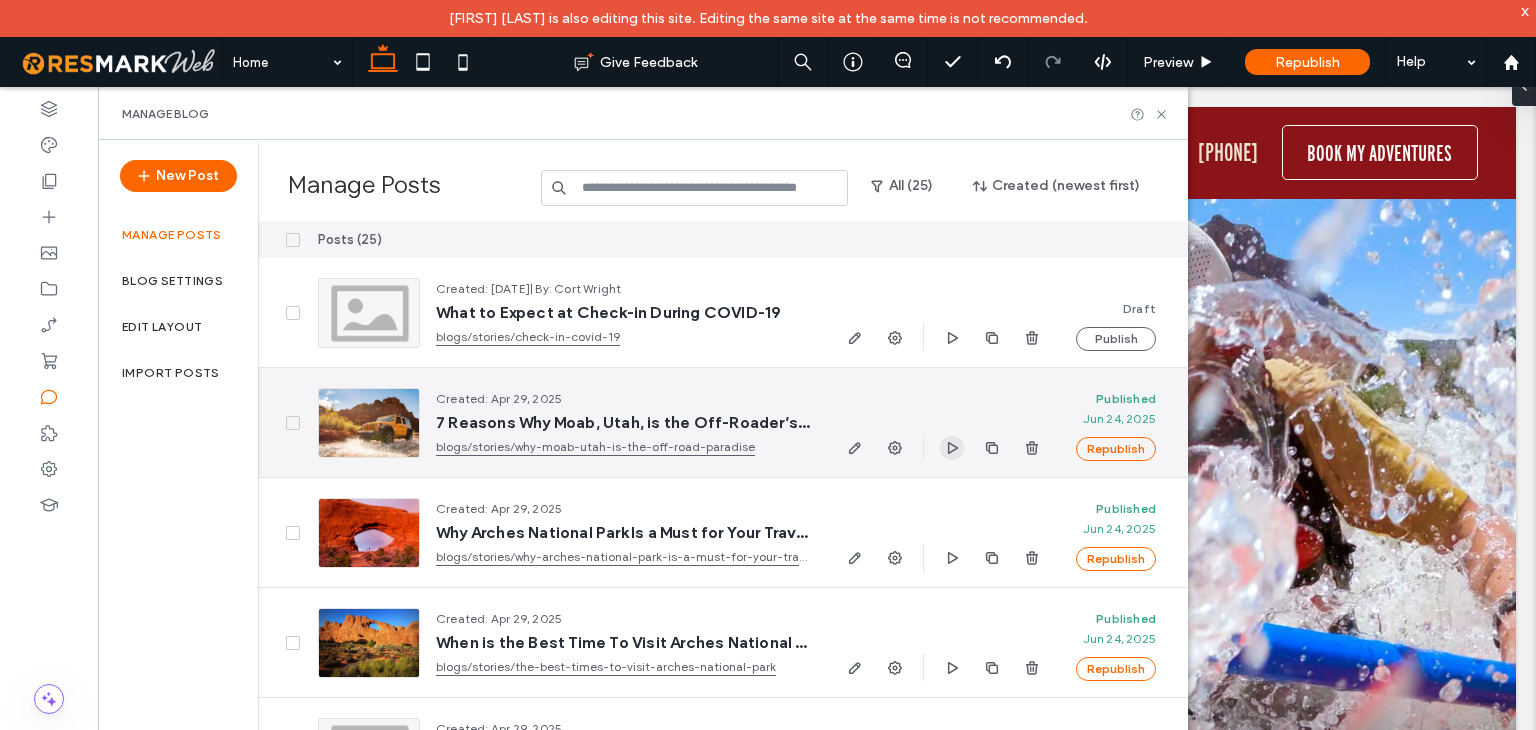 click 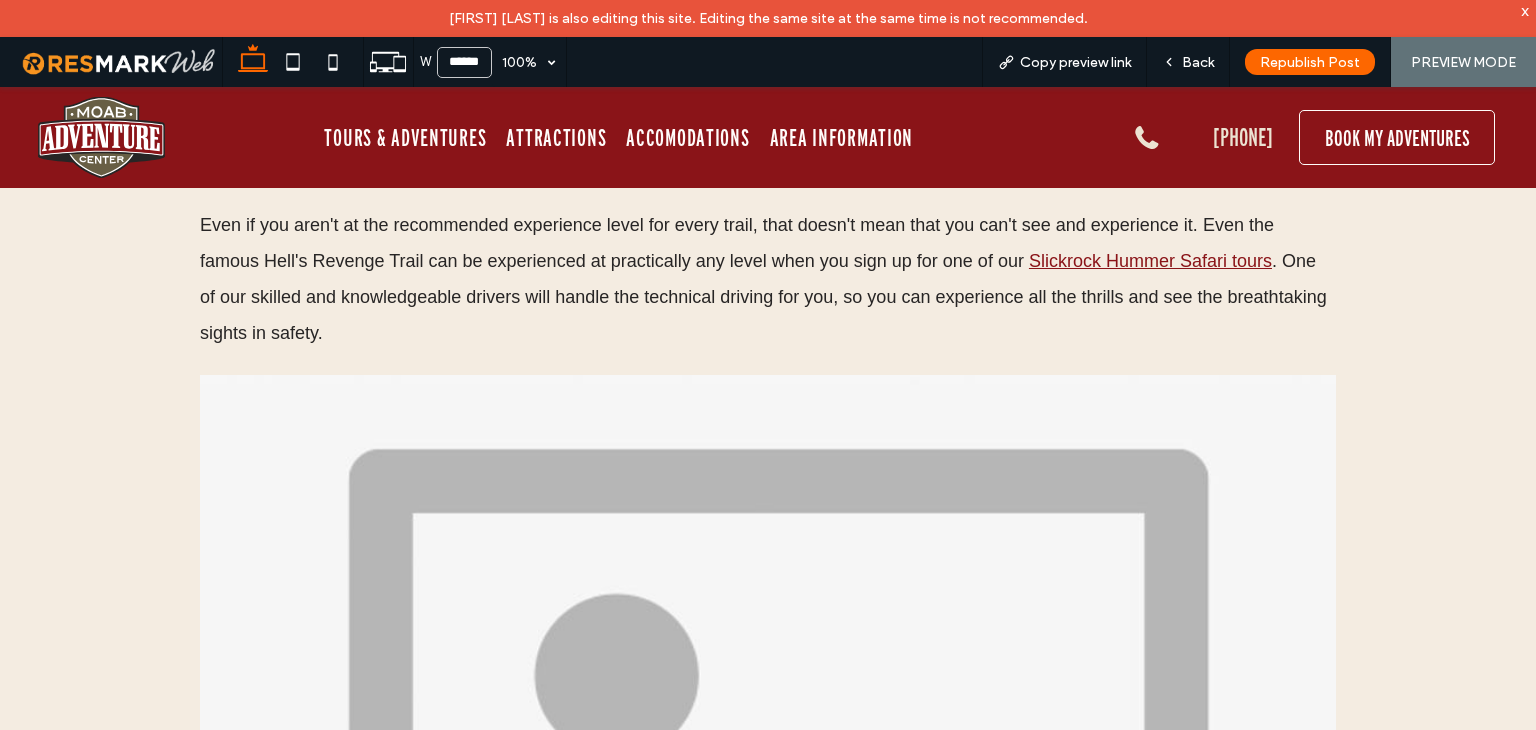 scroll, scrollTop: 4700, scrollLeft: 0, axis: vertical 